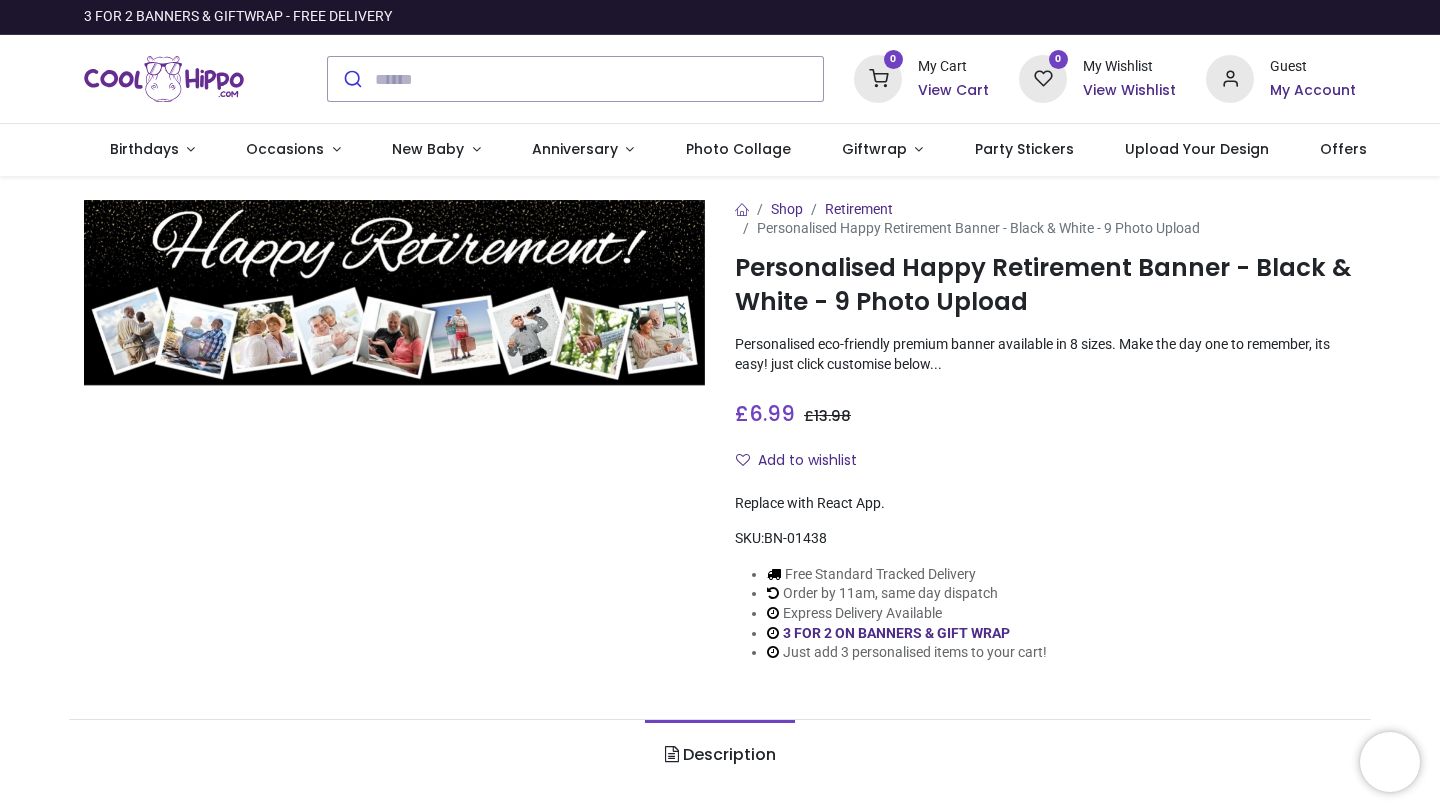 scroll, scrollTop: 0, scrollLeft: 0, axis: both 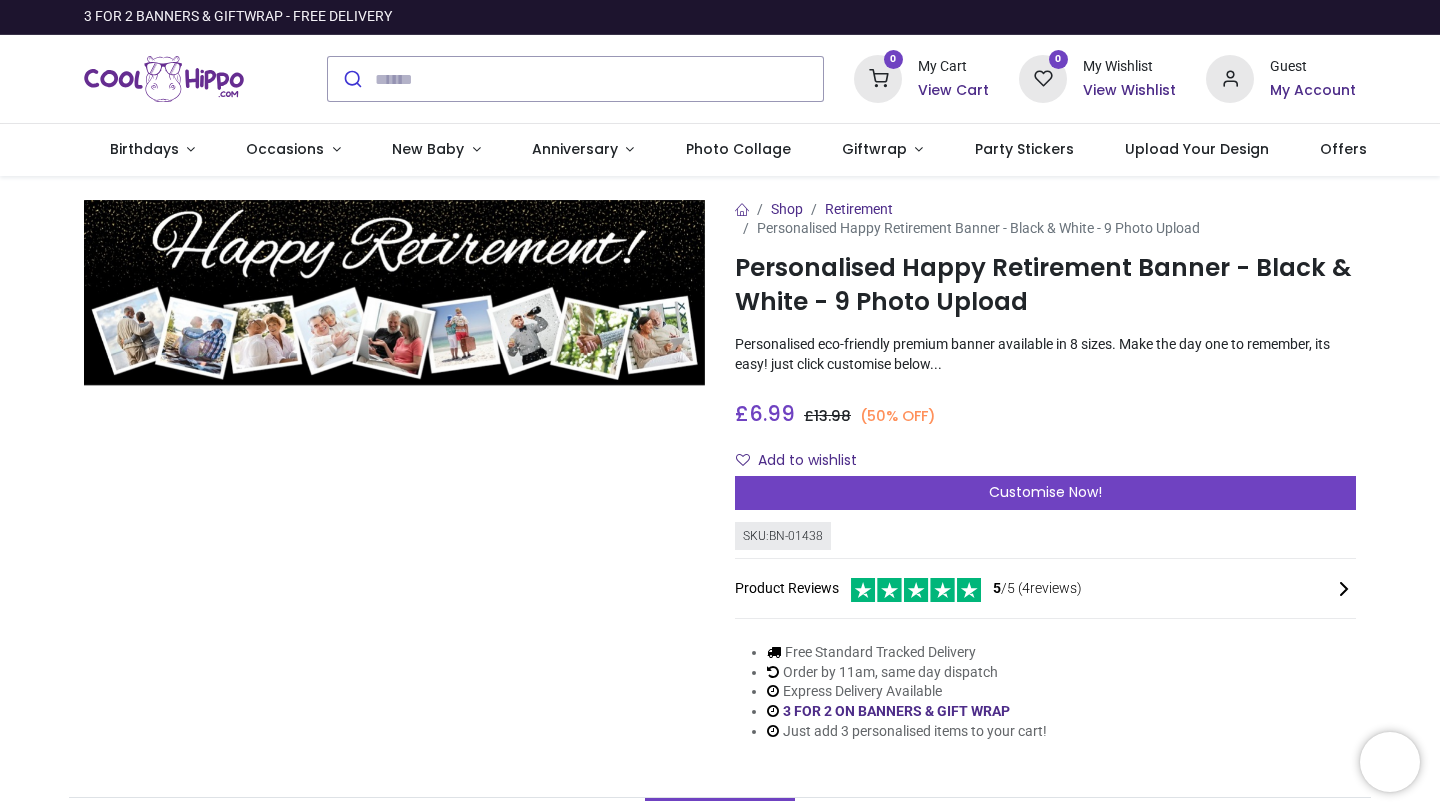 click on "Order by 11am, same day dispatch" at bounding box center (907, 673) 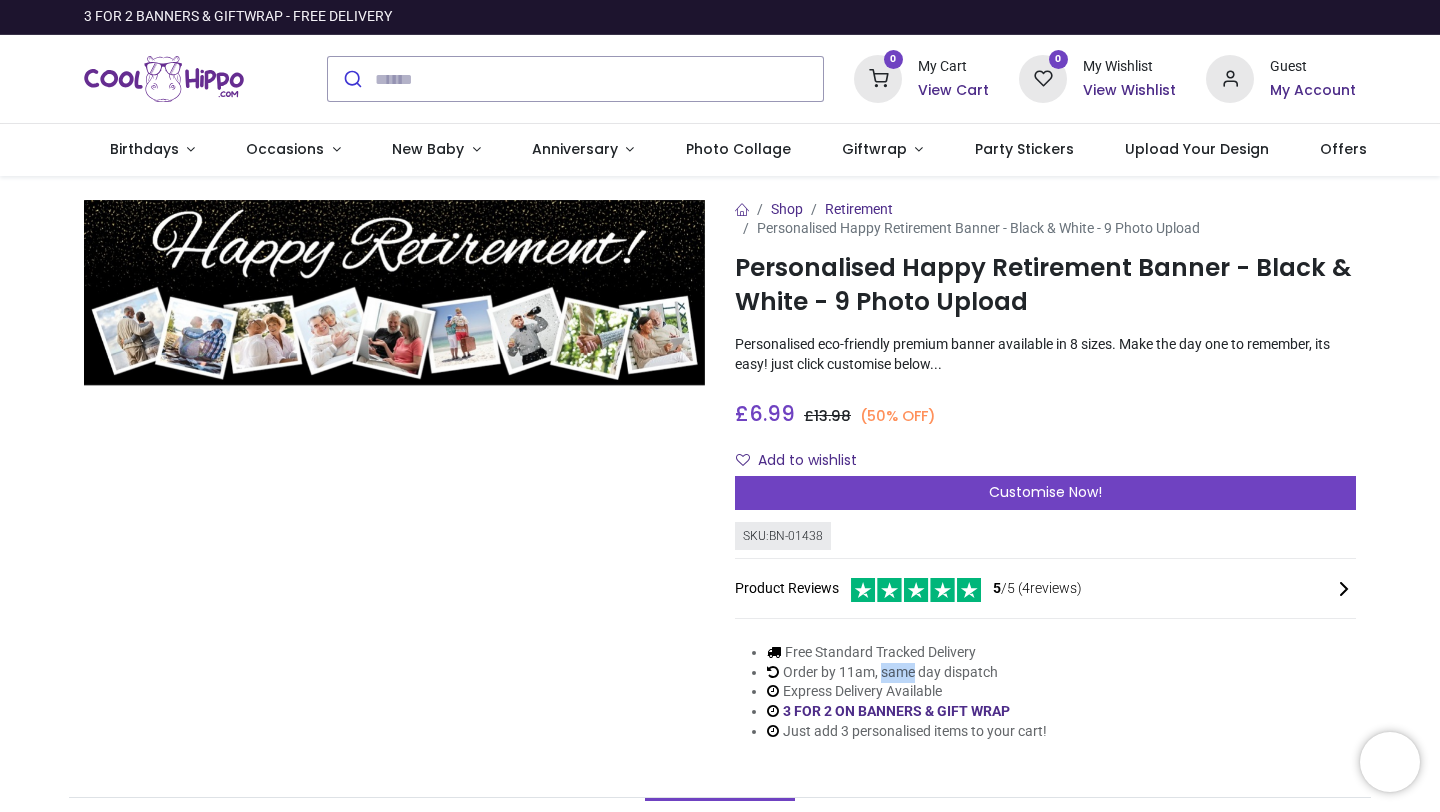 click on "Order by 11am, same day dispatch" at bounding box center [907, 673] 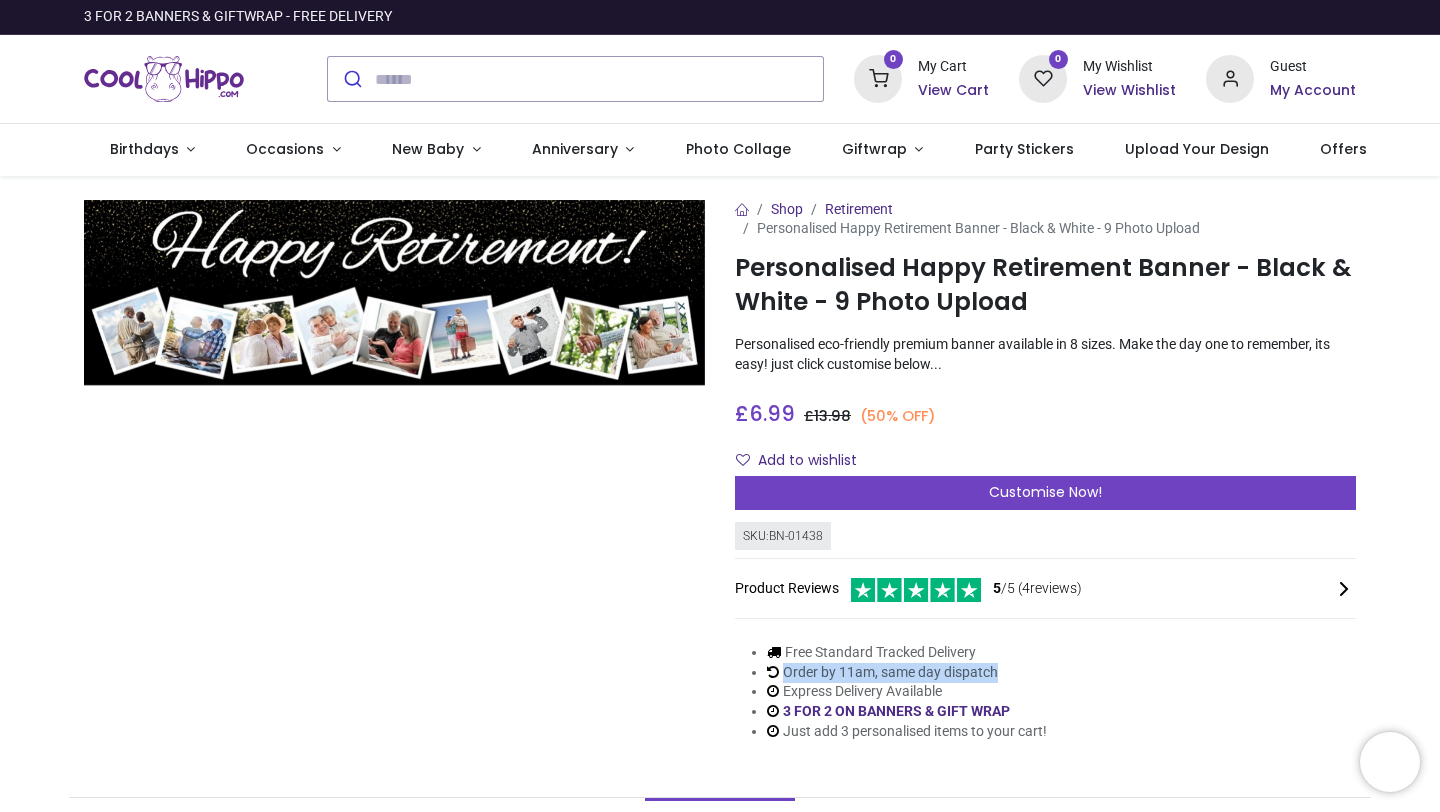 click on "Order by 11am, same day dispatch" at bounding box center [907, 673] 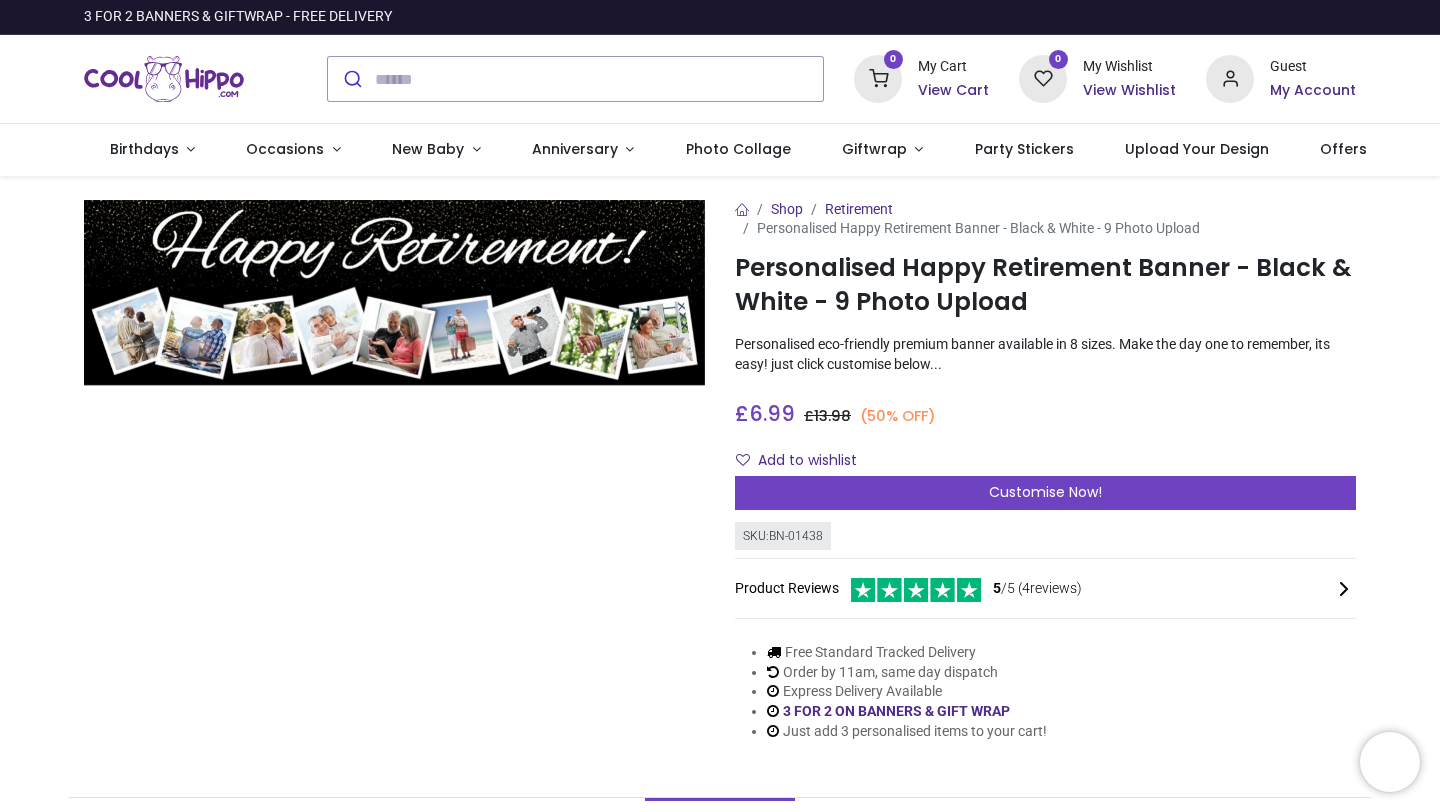 click on "Express Delivery Available" at bounding box center (907, 692) 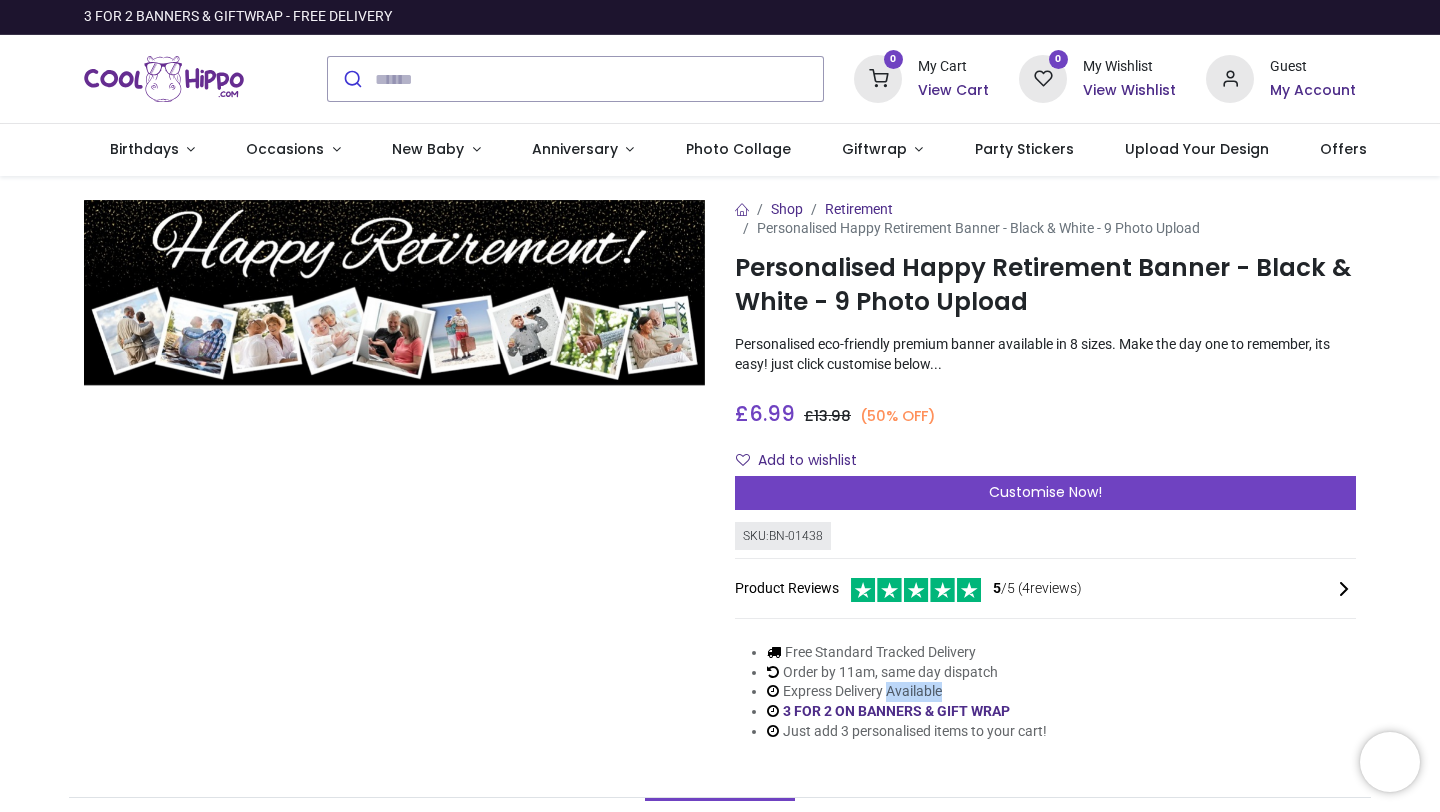 click on "Express Delivery Available" at bounding box center (907, 692) 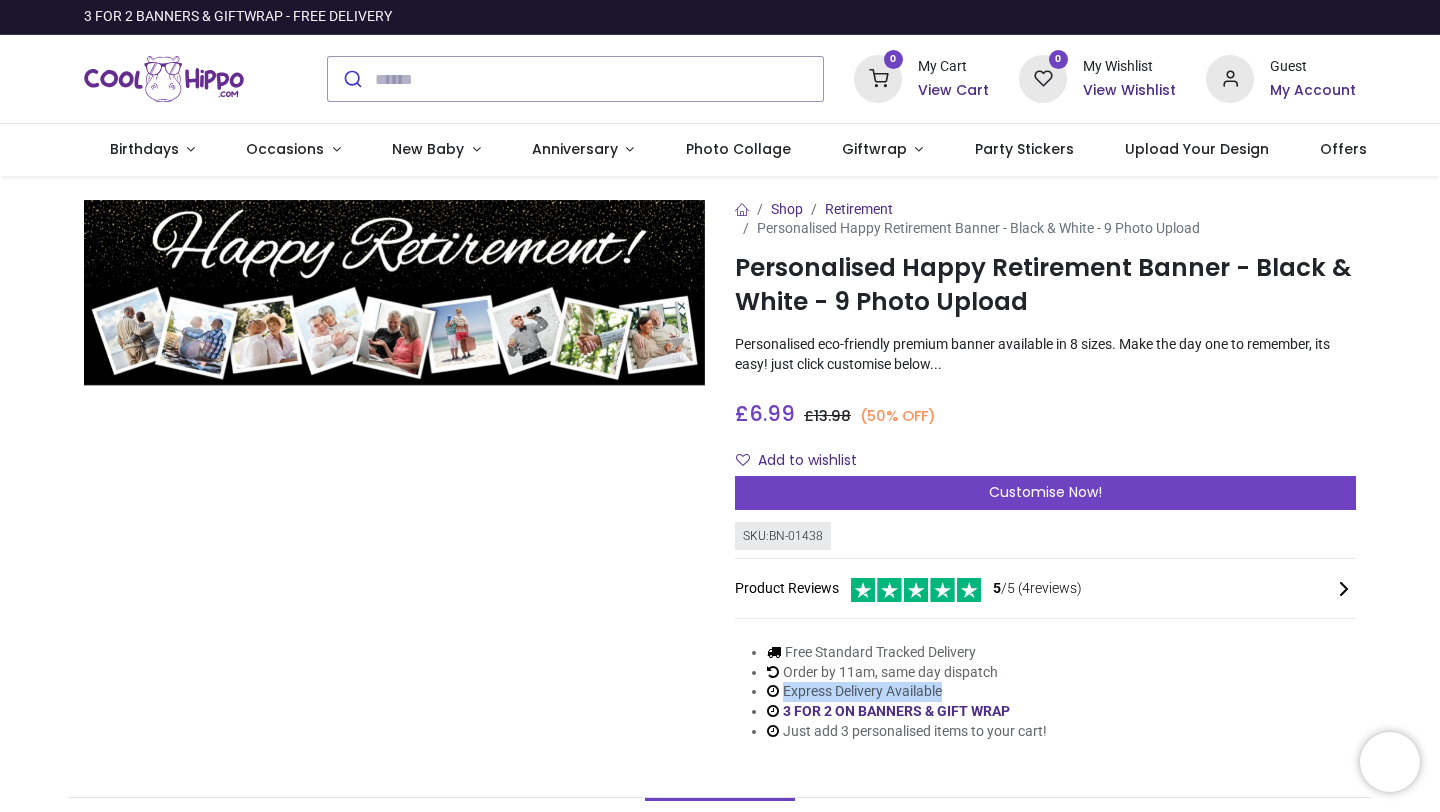 click on "Express Delivery Available" at bounding box center (907, 692) 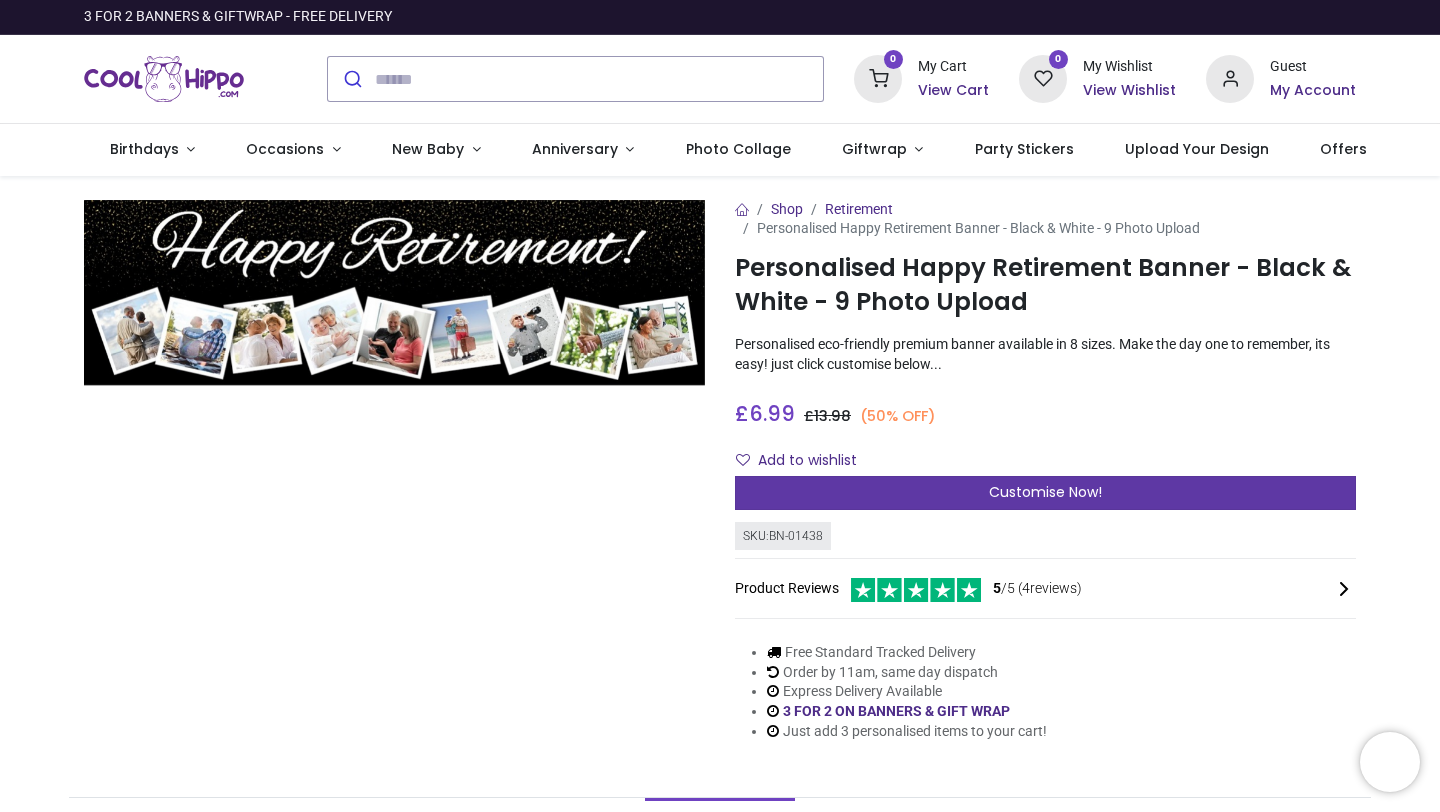 click on "Customise Now!" at bounding box center [1045, 493] 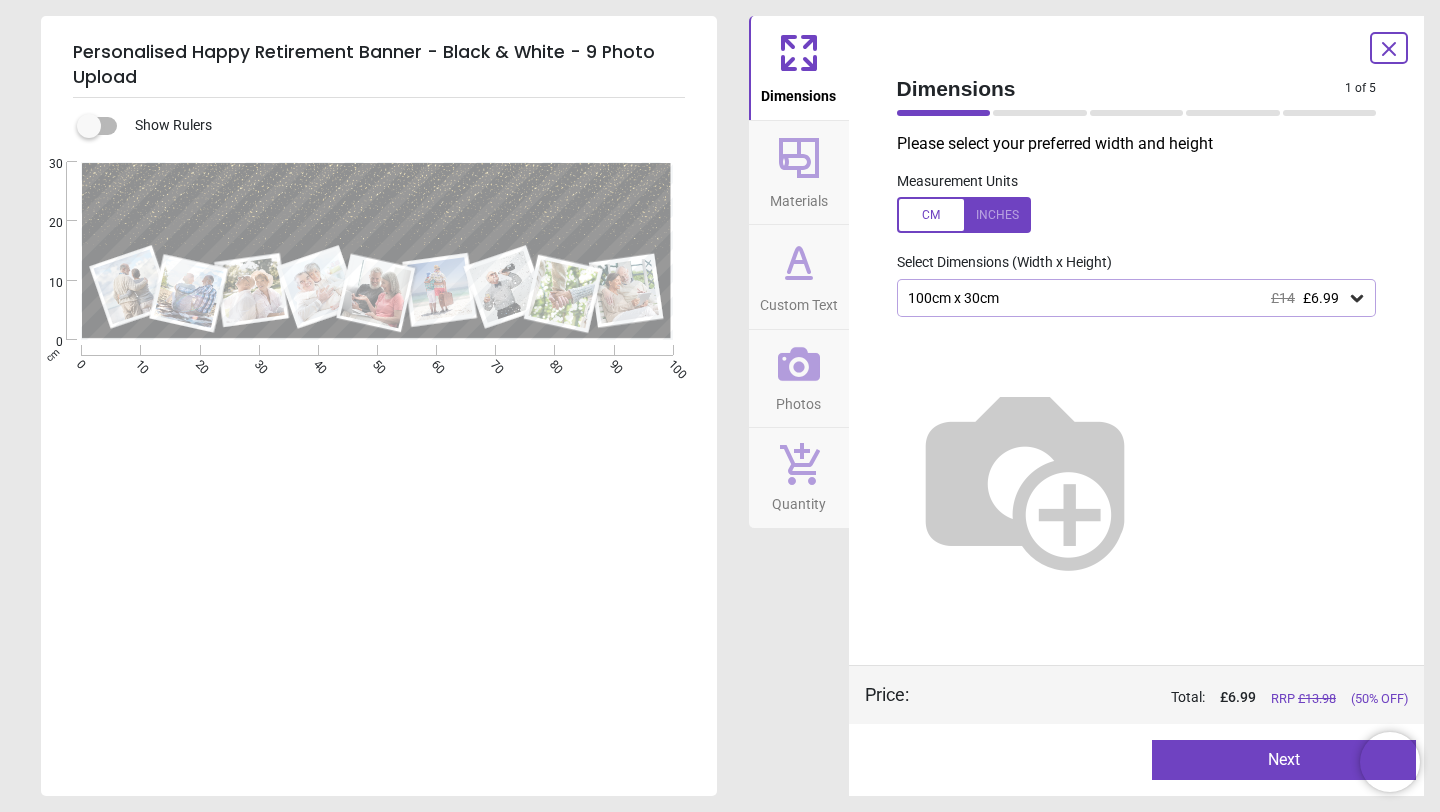 click on "100cm  x  30cm       £14 £6.99" at bounding box center [1127, 298] 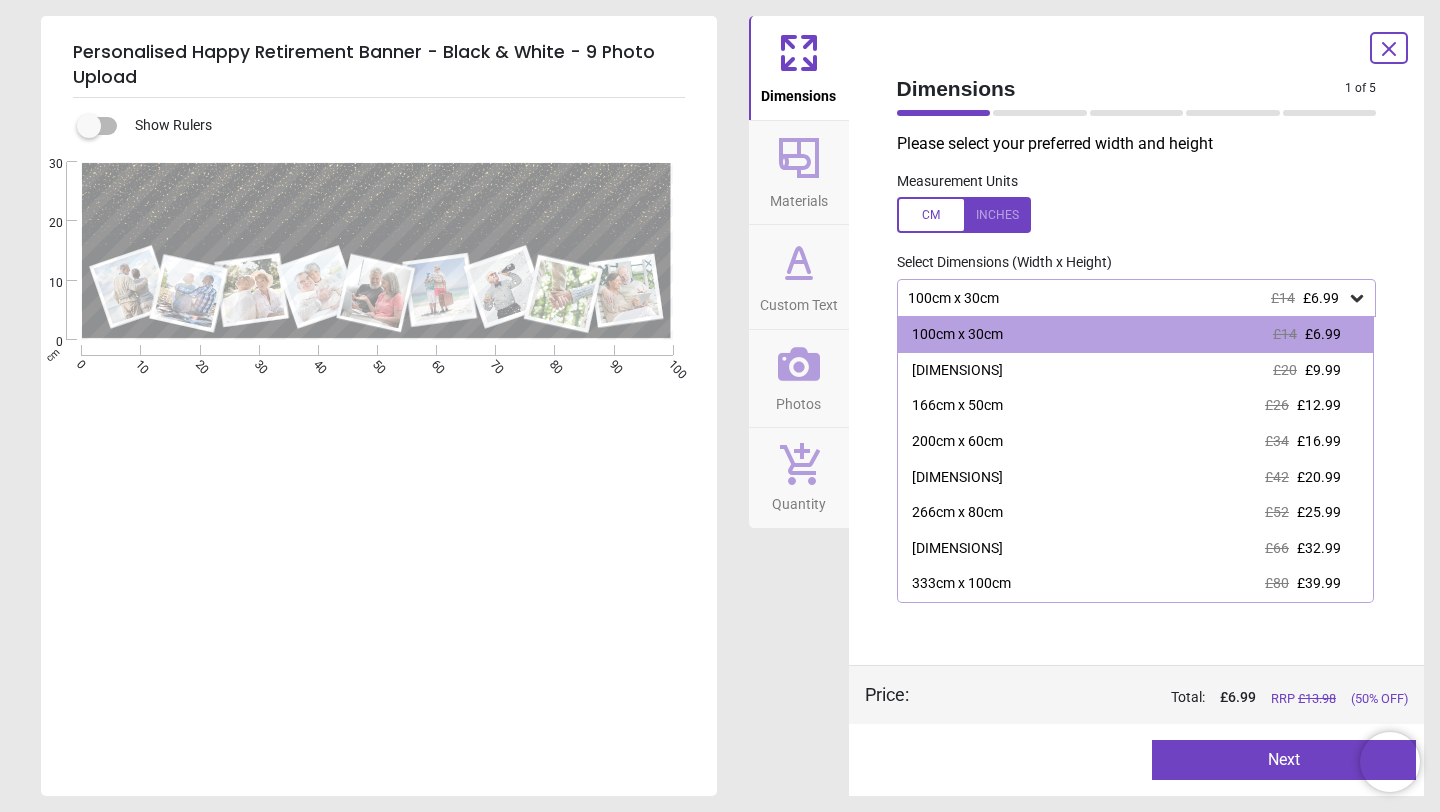 click on "Select Dimensions (Width x Height)" at bounding box center (996, 263) 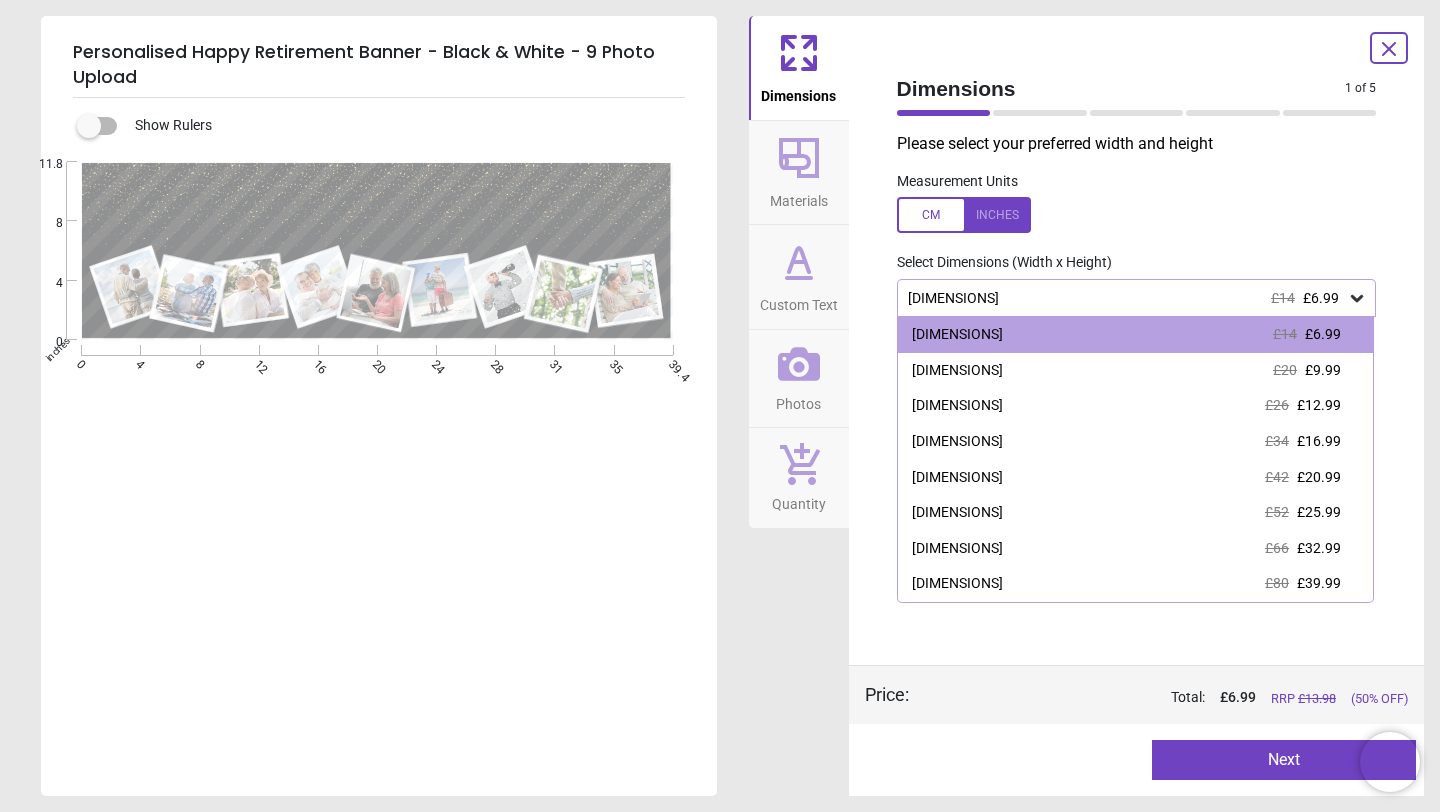 click at bounding box center (1137, 215) 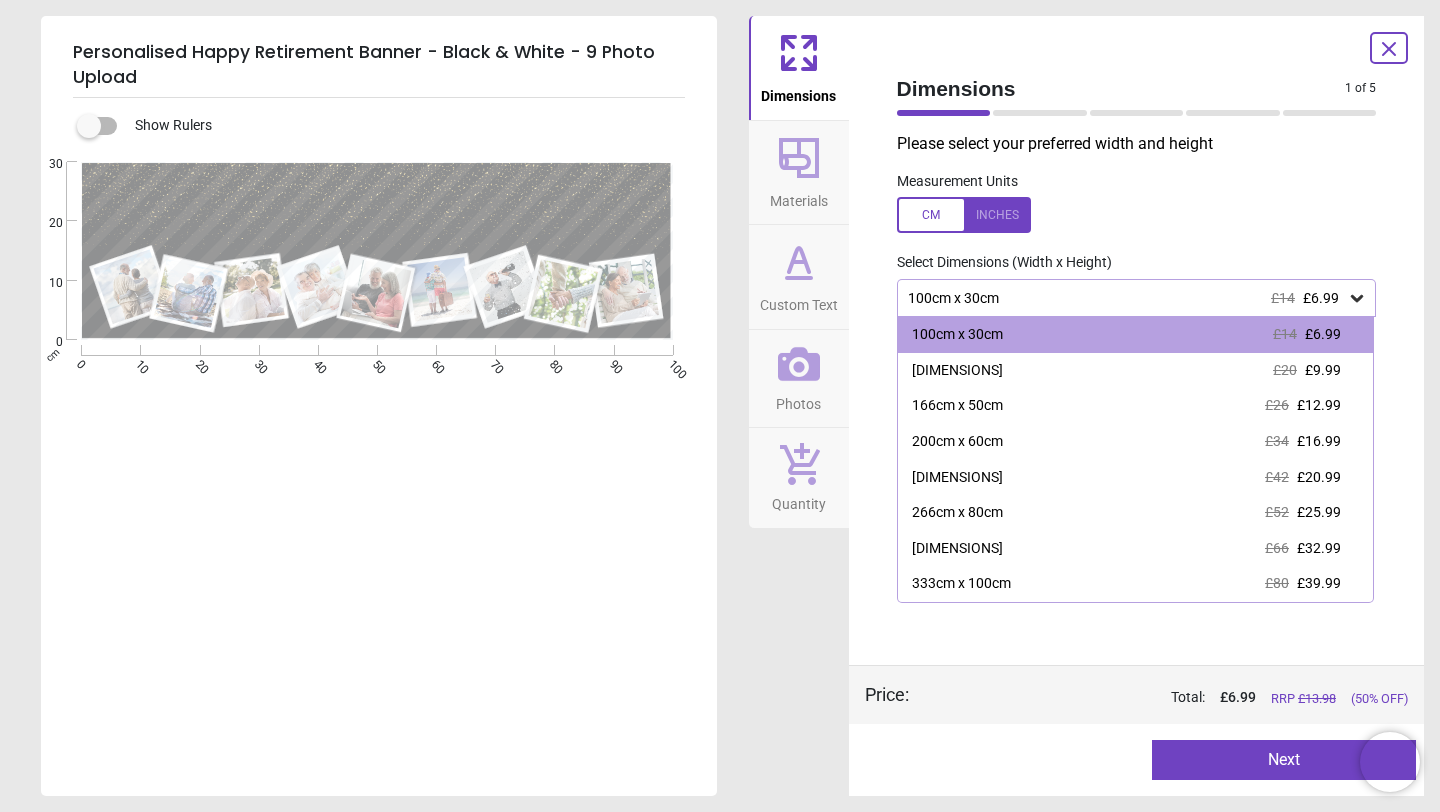 click at bounding box center (1137, 215) 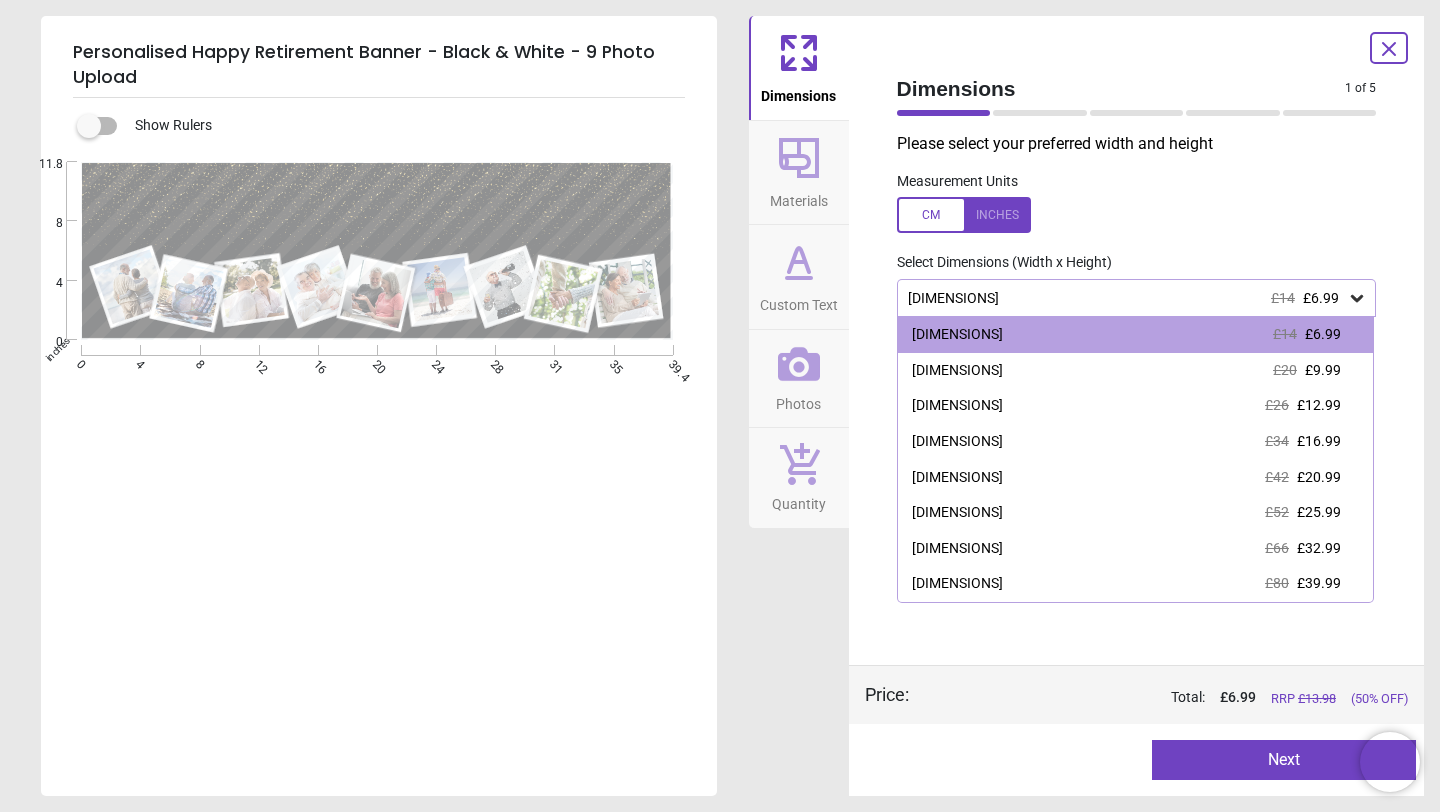 click at bounding box center [964, 215] 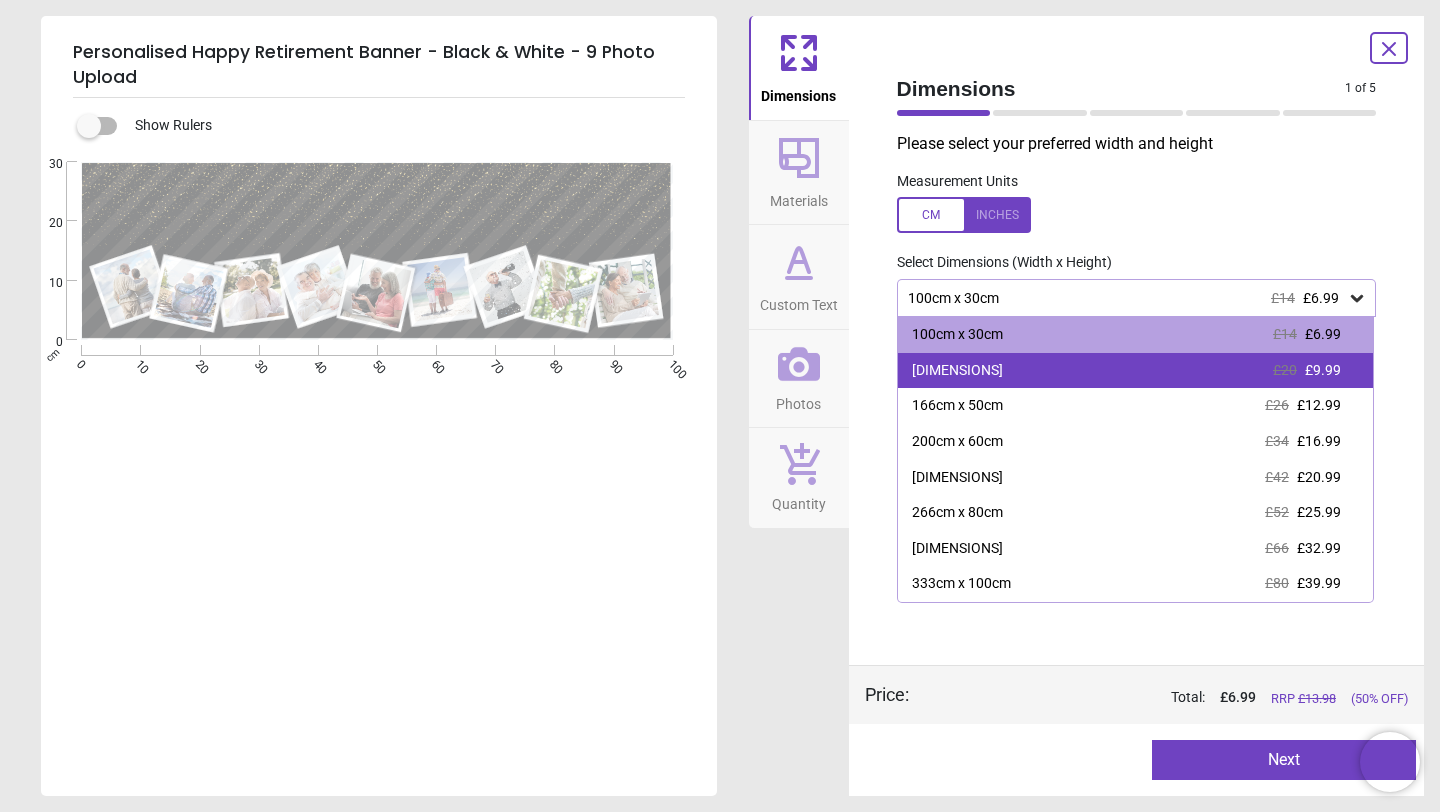 click on "133cm  x  40cm       £20 £9.99" at bounding box center (1136, 371) 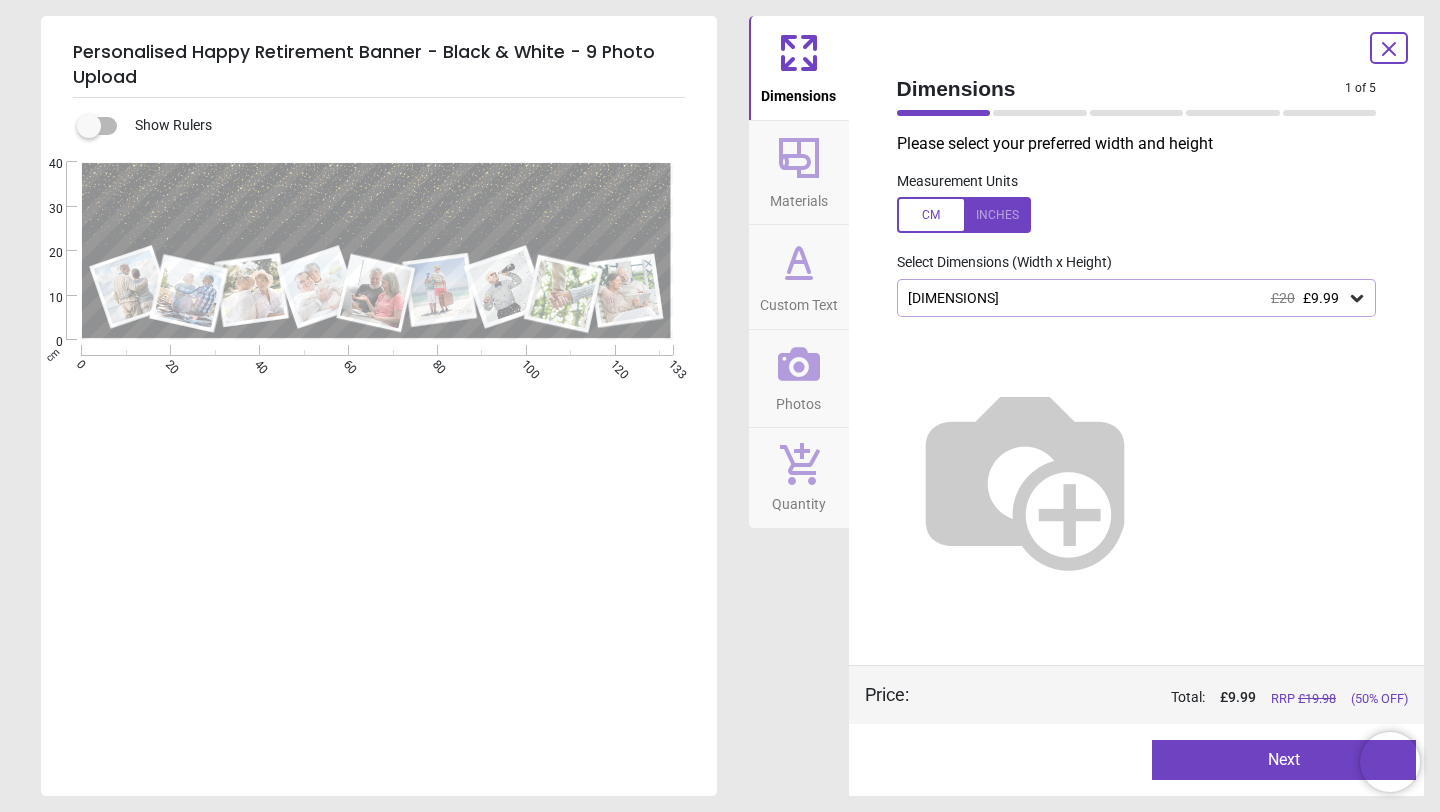 drag, startPoint x: 1242, startPoint y: 769, endPoint x: 1045, endPoint y: 488, distance: 343.17633 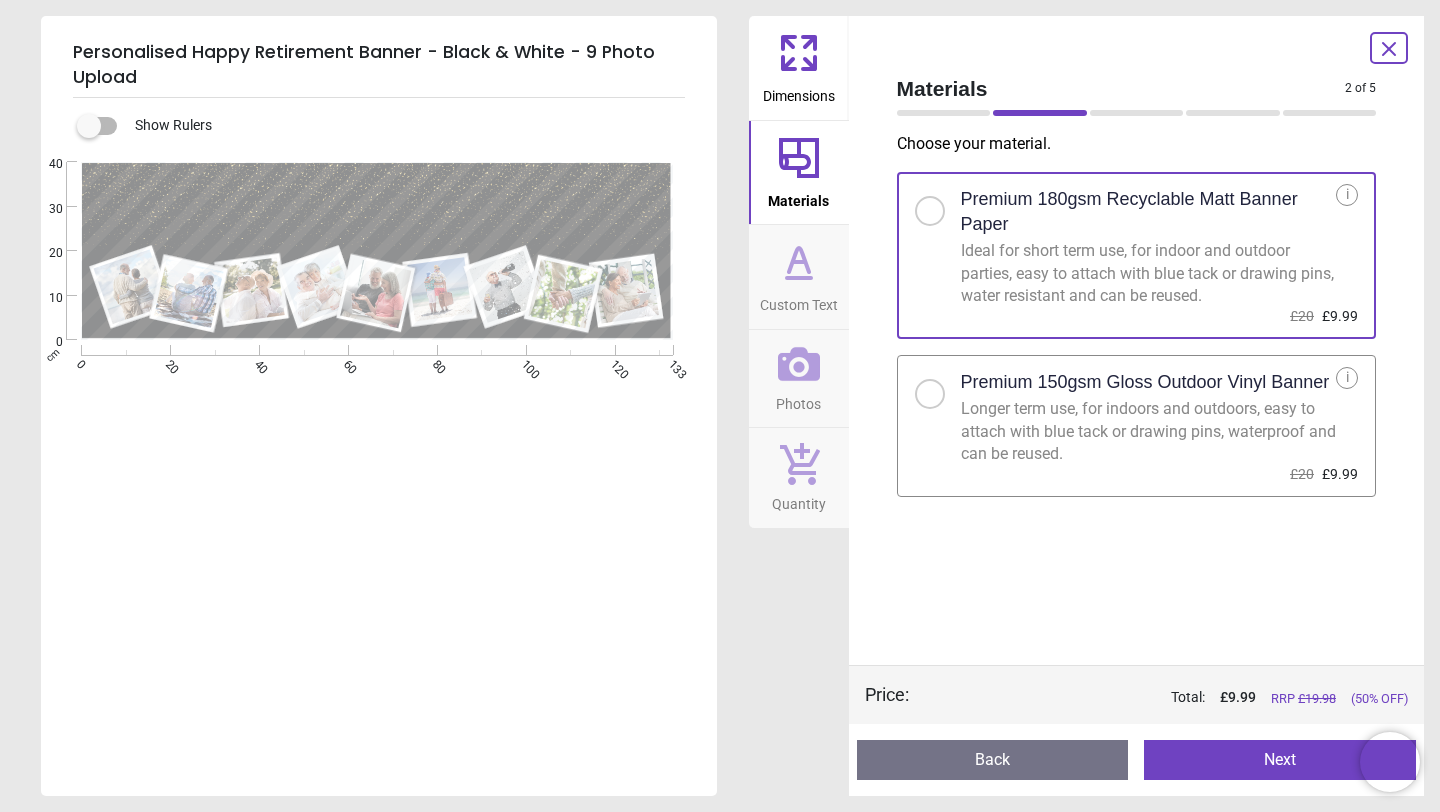 click 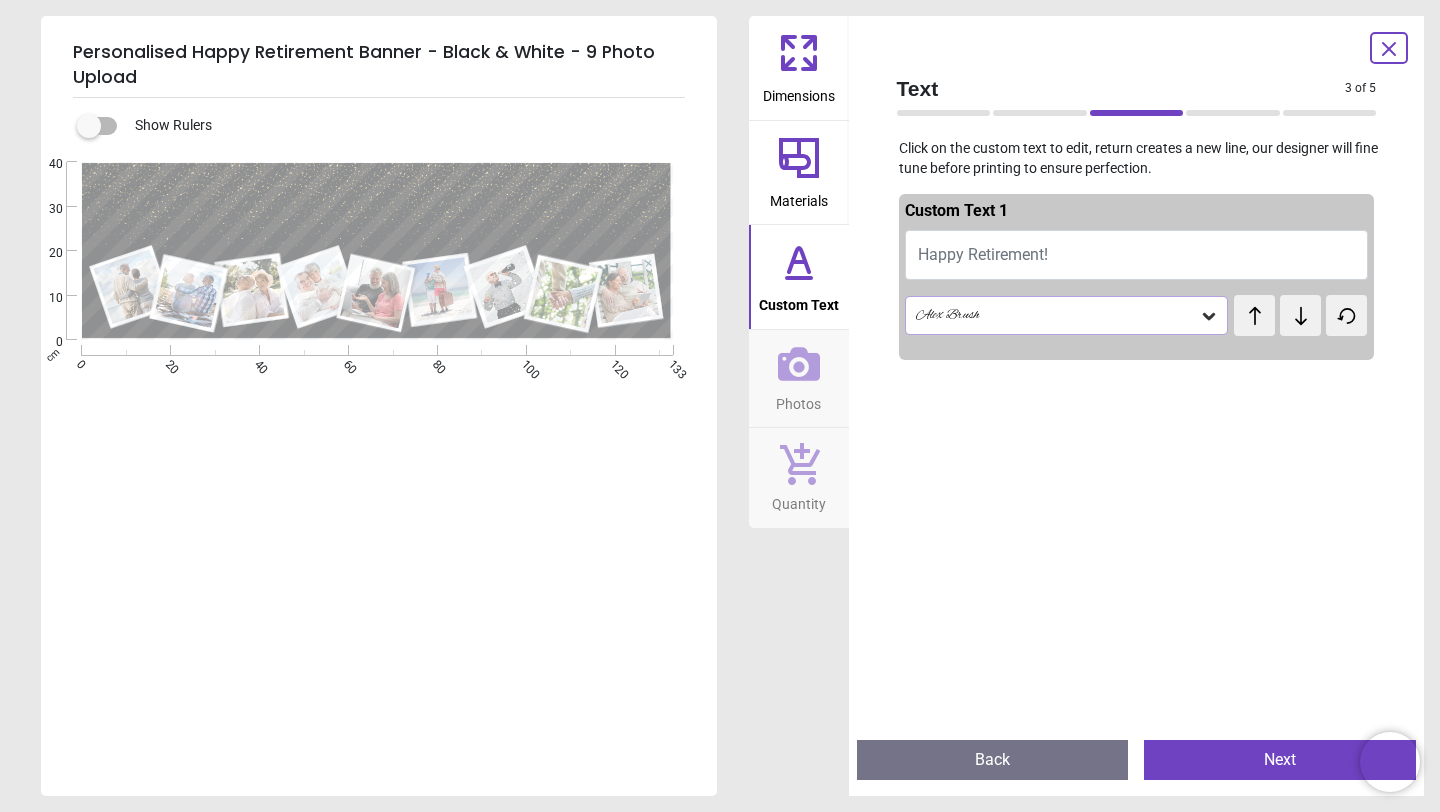 click on "Happy Retirement!" at bounding box center (1137, 255) 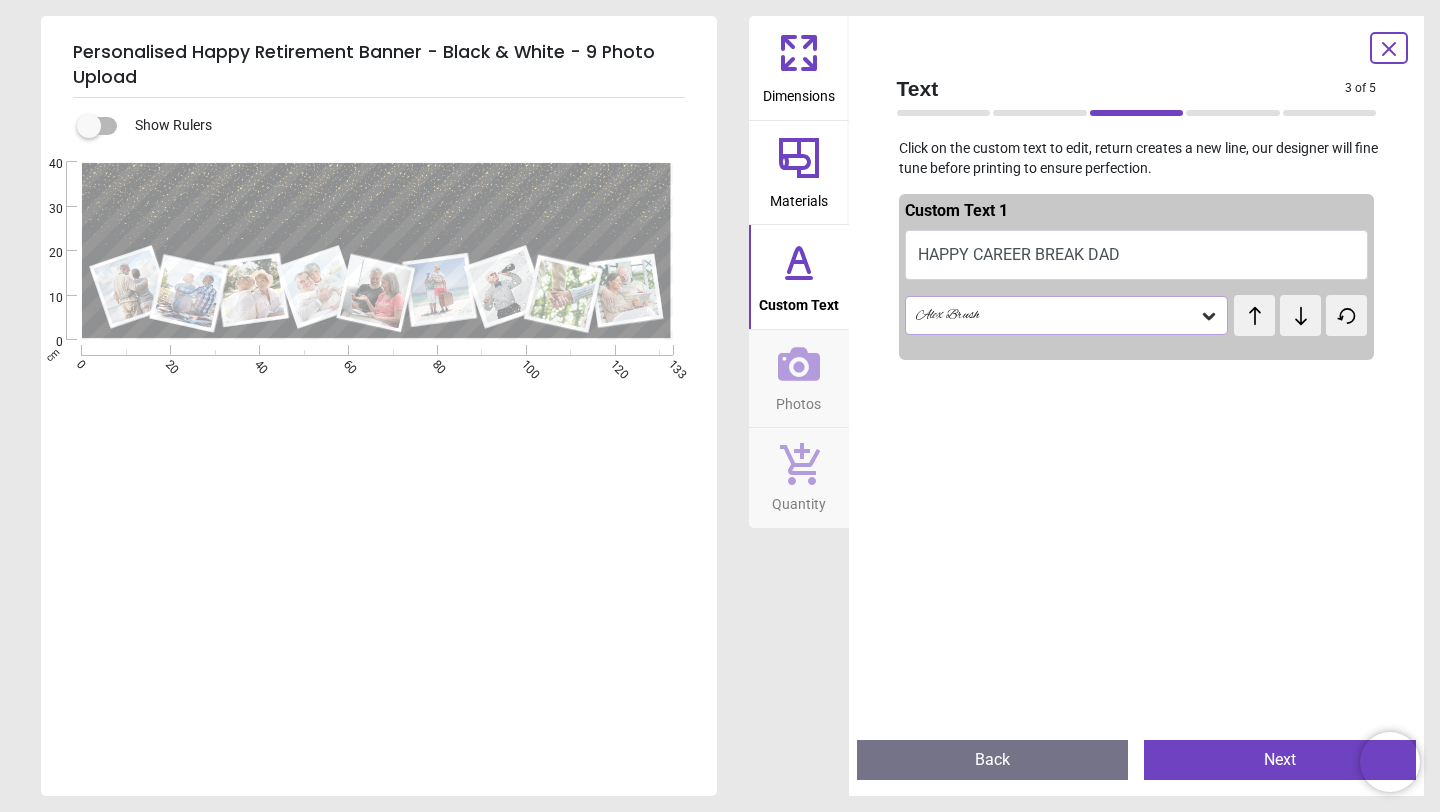scroll, scrollTop: 1, scrollLeft: 0, axis: vertical 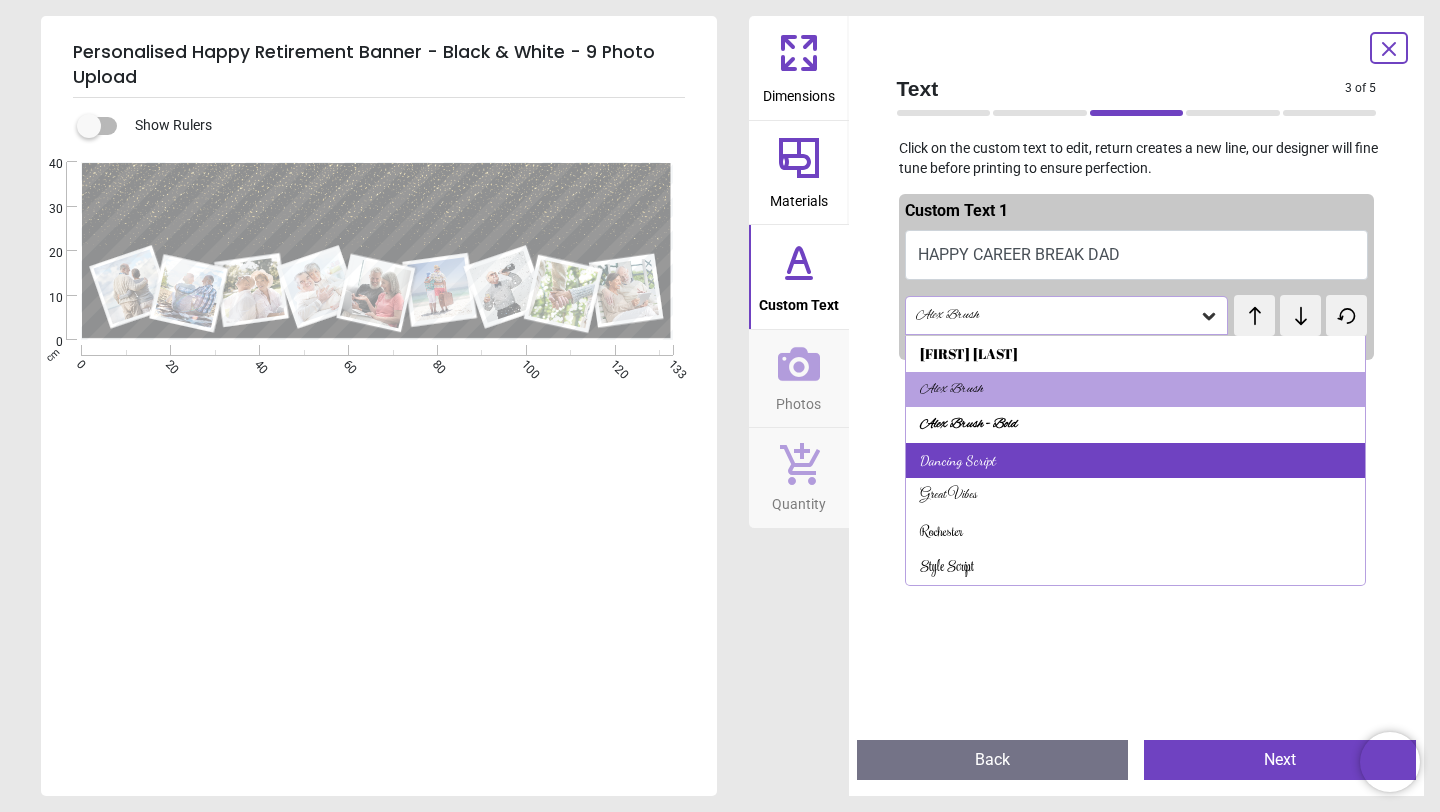 click on "Dancing Script" at bounding box center [1136, 461] 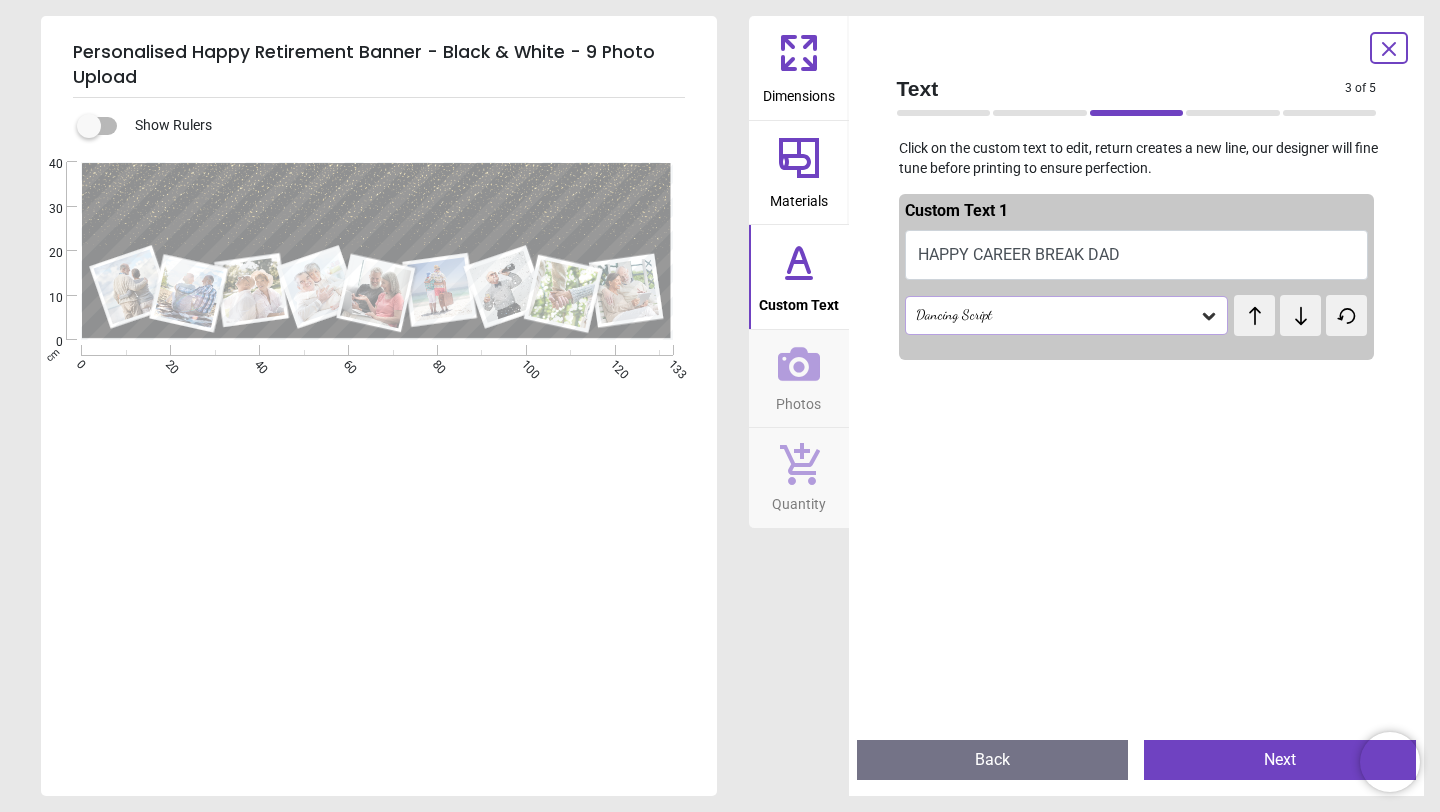 scroll, scrollTop: 0, scrollLeft: 0, axis: both 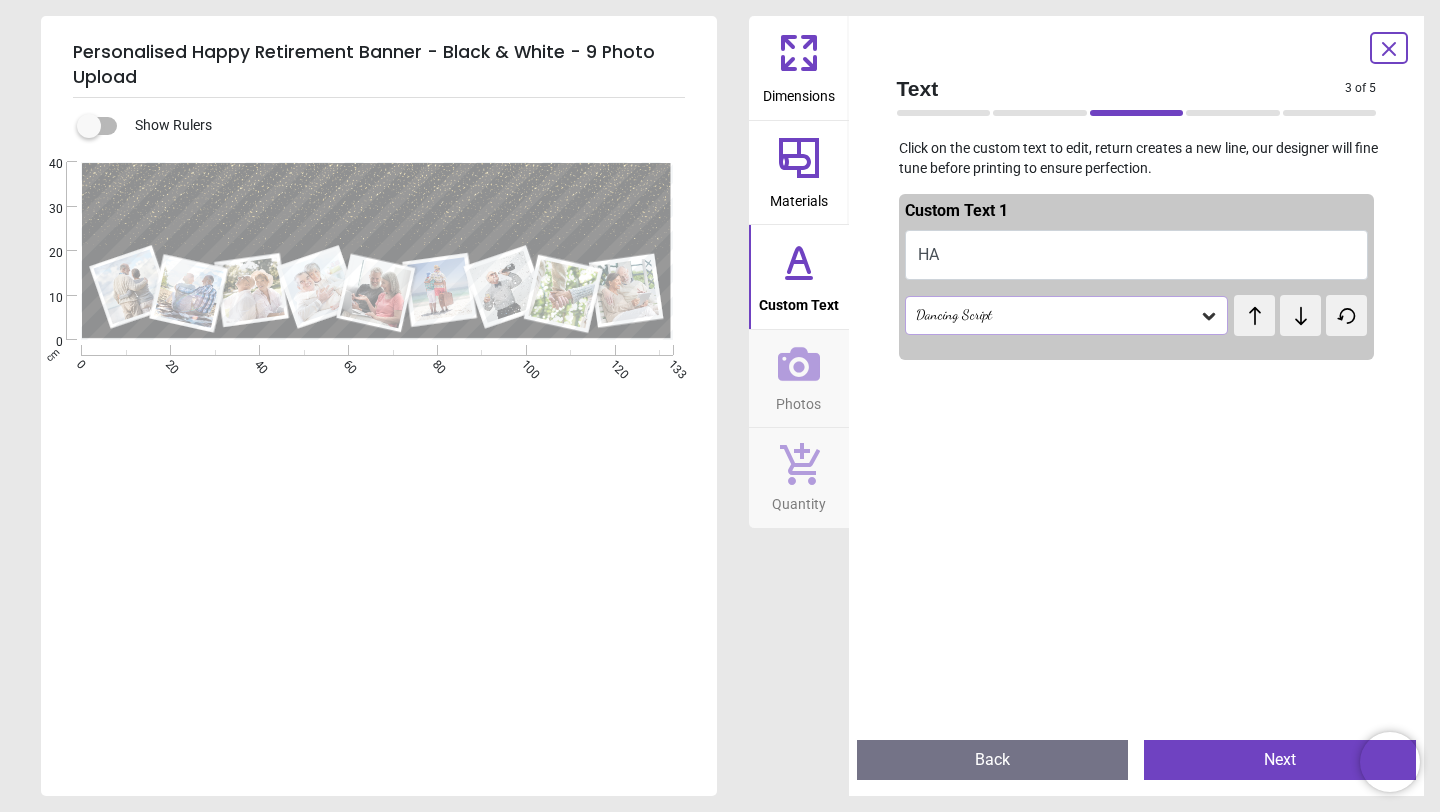 type on "*" 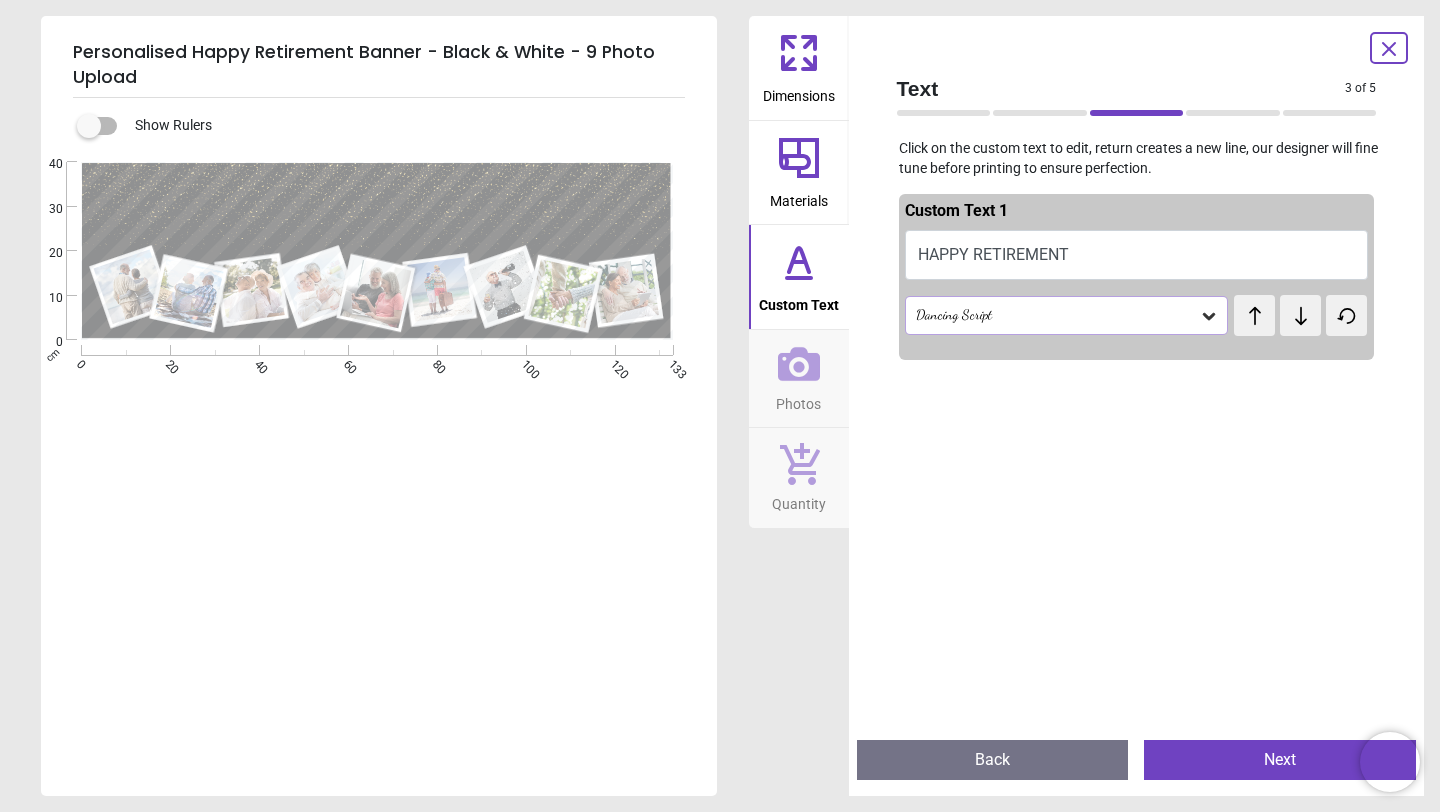 scroll, scrollTop: 2, scrollLeft: 0, axis: vertical 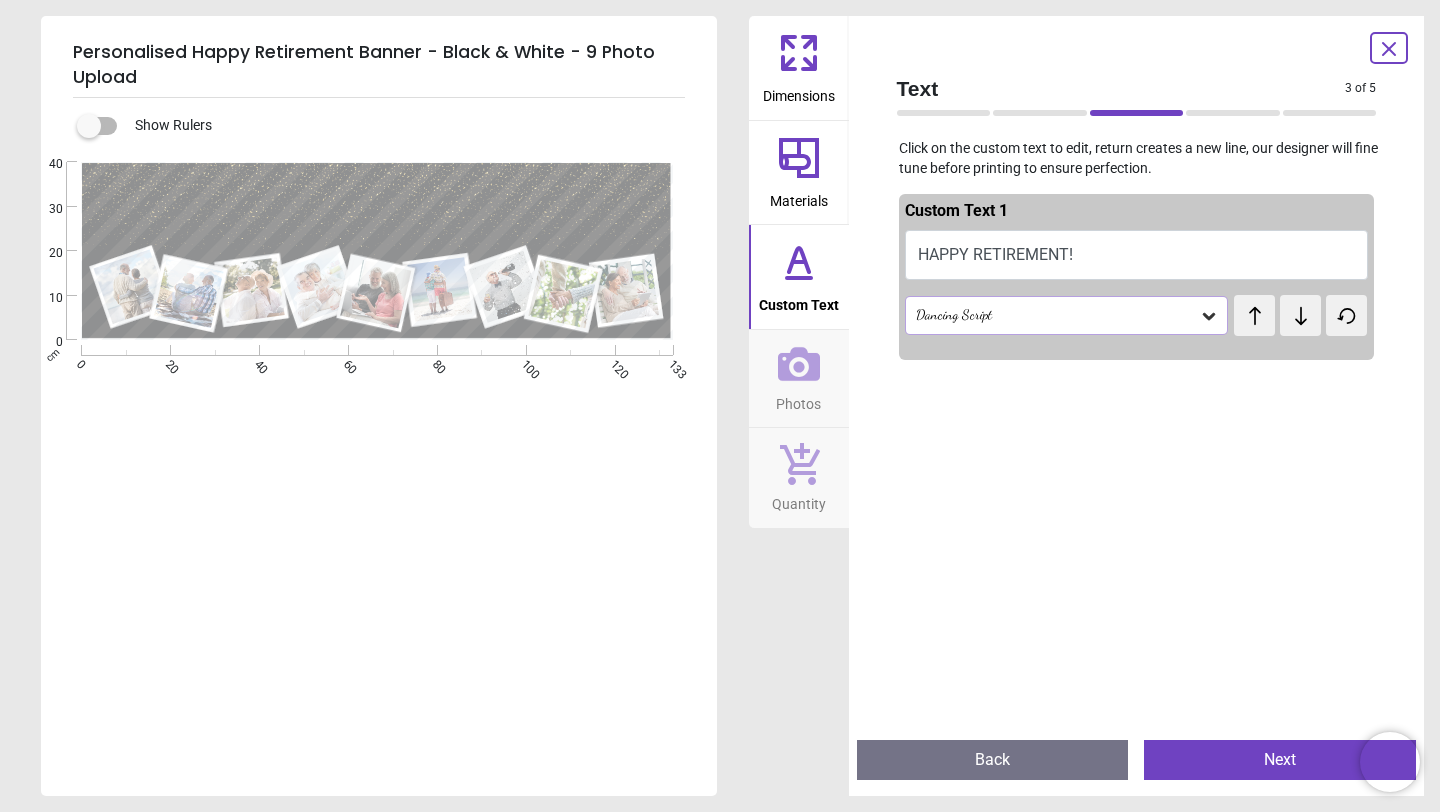 type on "**********" 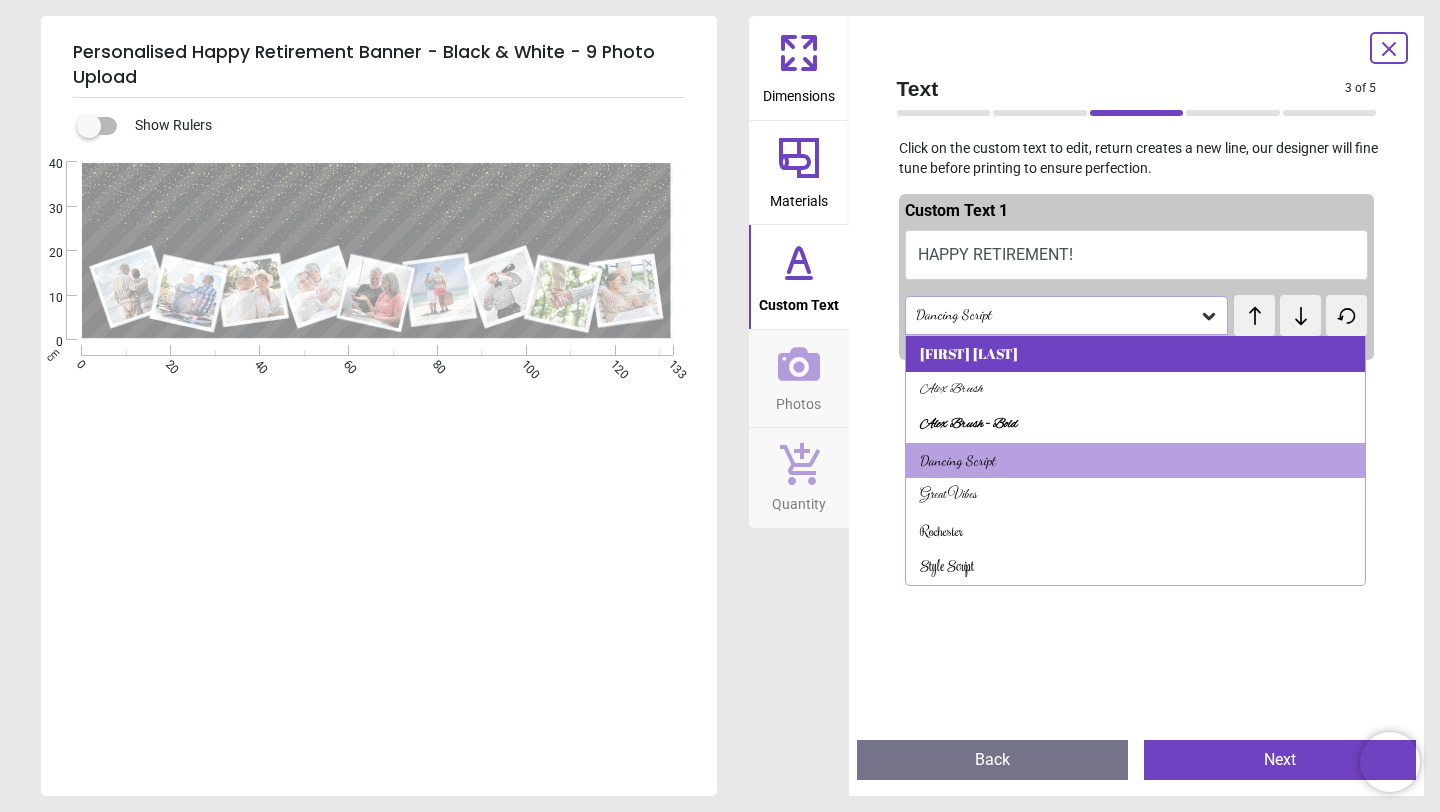 click on "Abril Fatface" at bounding box center [1136, 354] 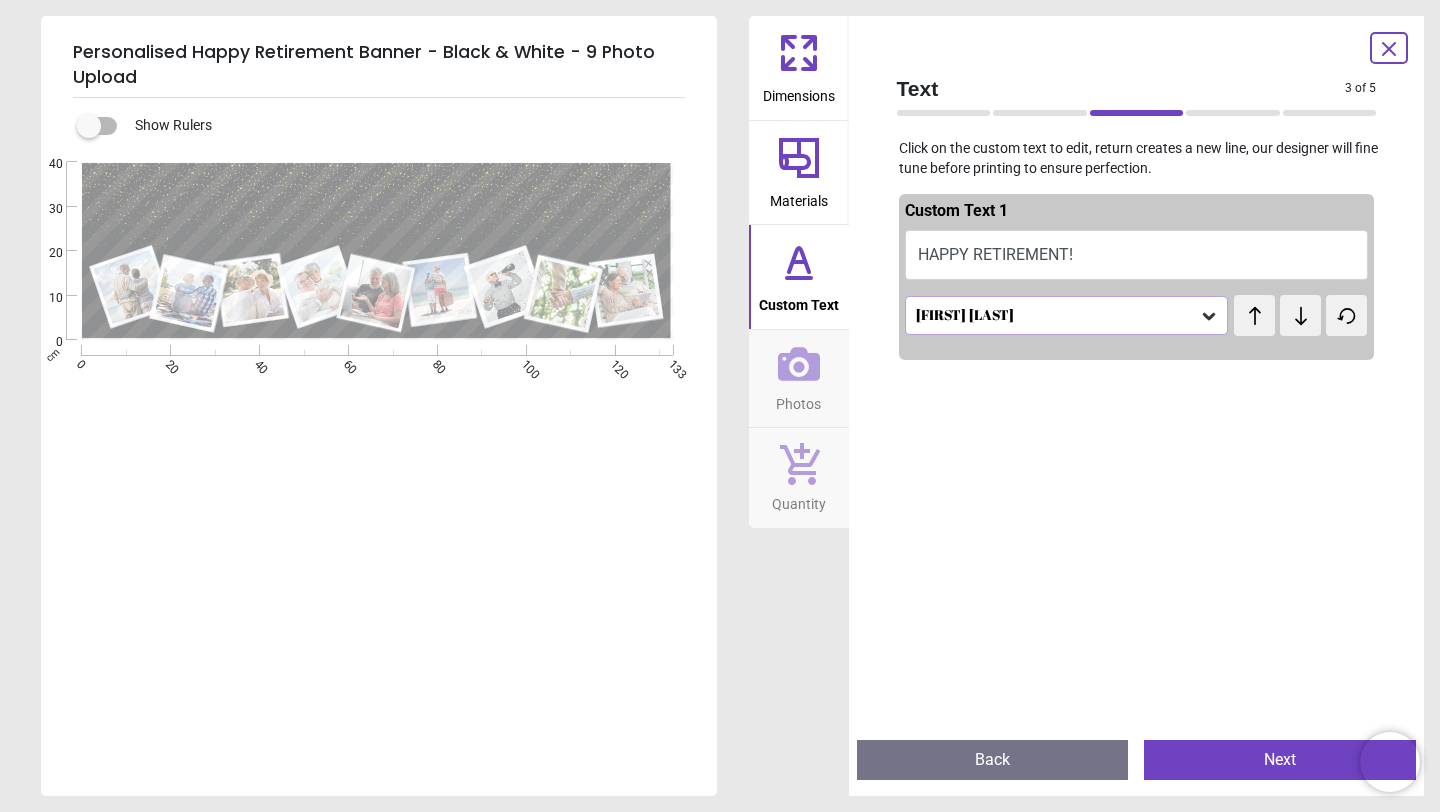 scroll, scrollTop: 0, scrollLeft: 0, axis: both 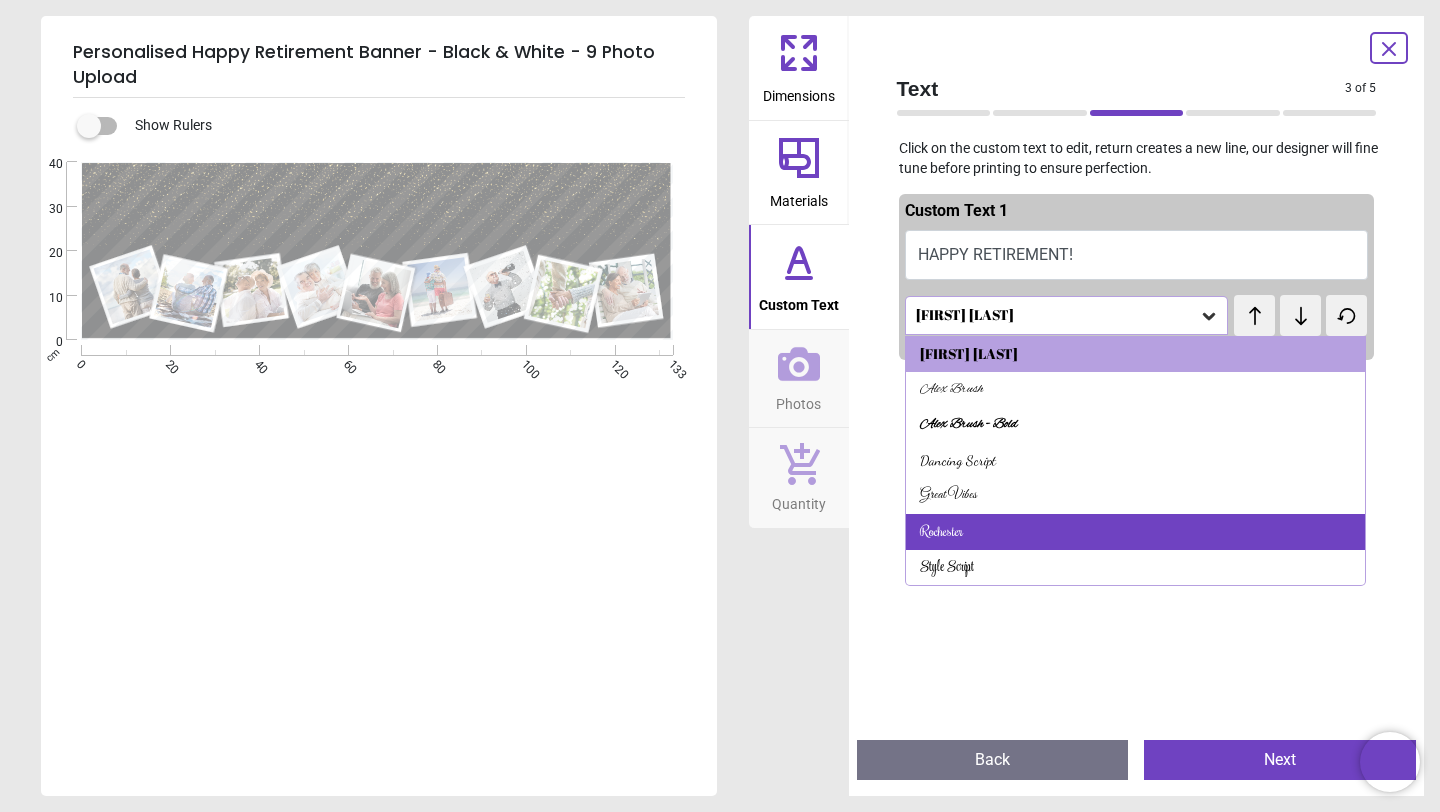 click on "Rochester" at bounding box center (1136, 532) 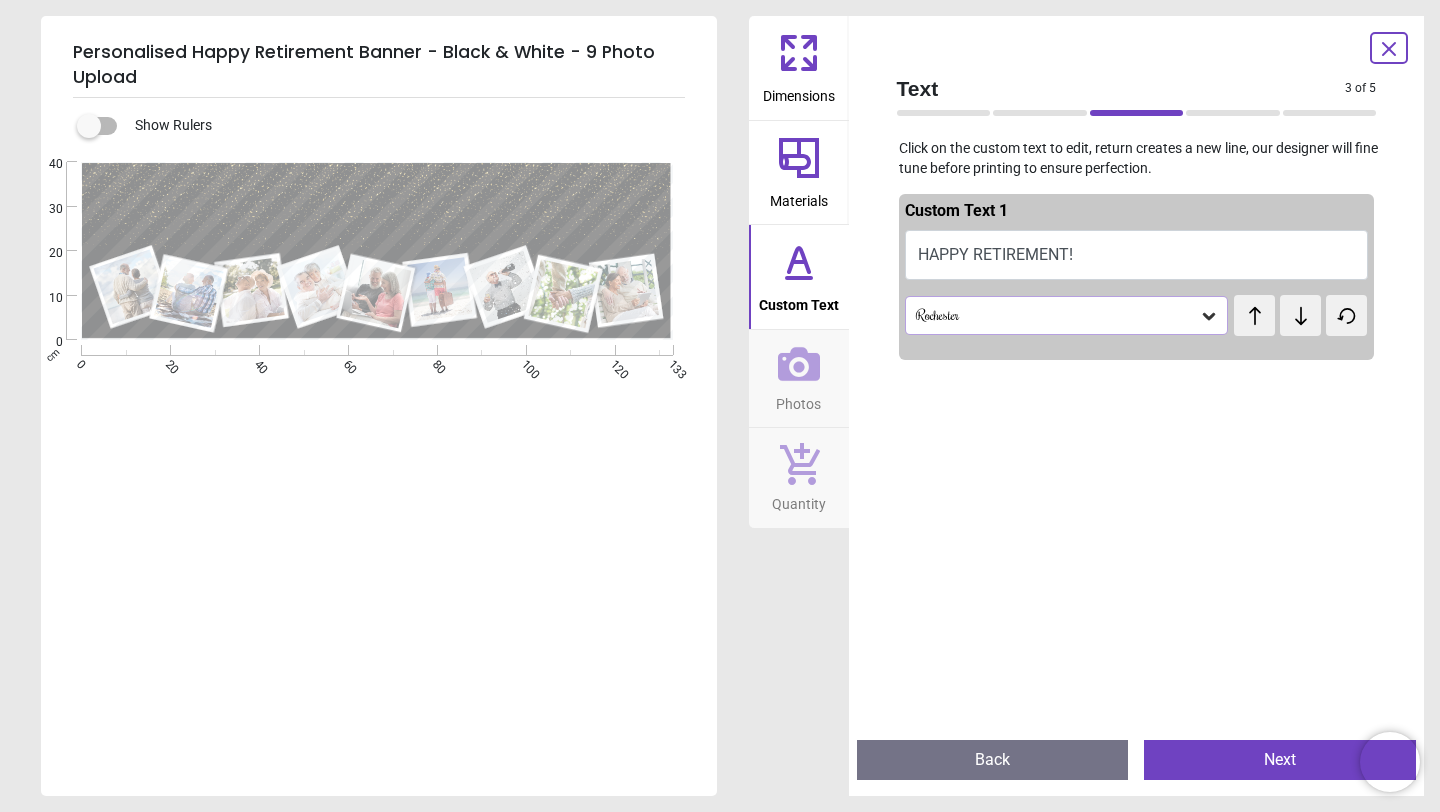 click on "Rochester" at bounding box center (1057, 315) 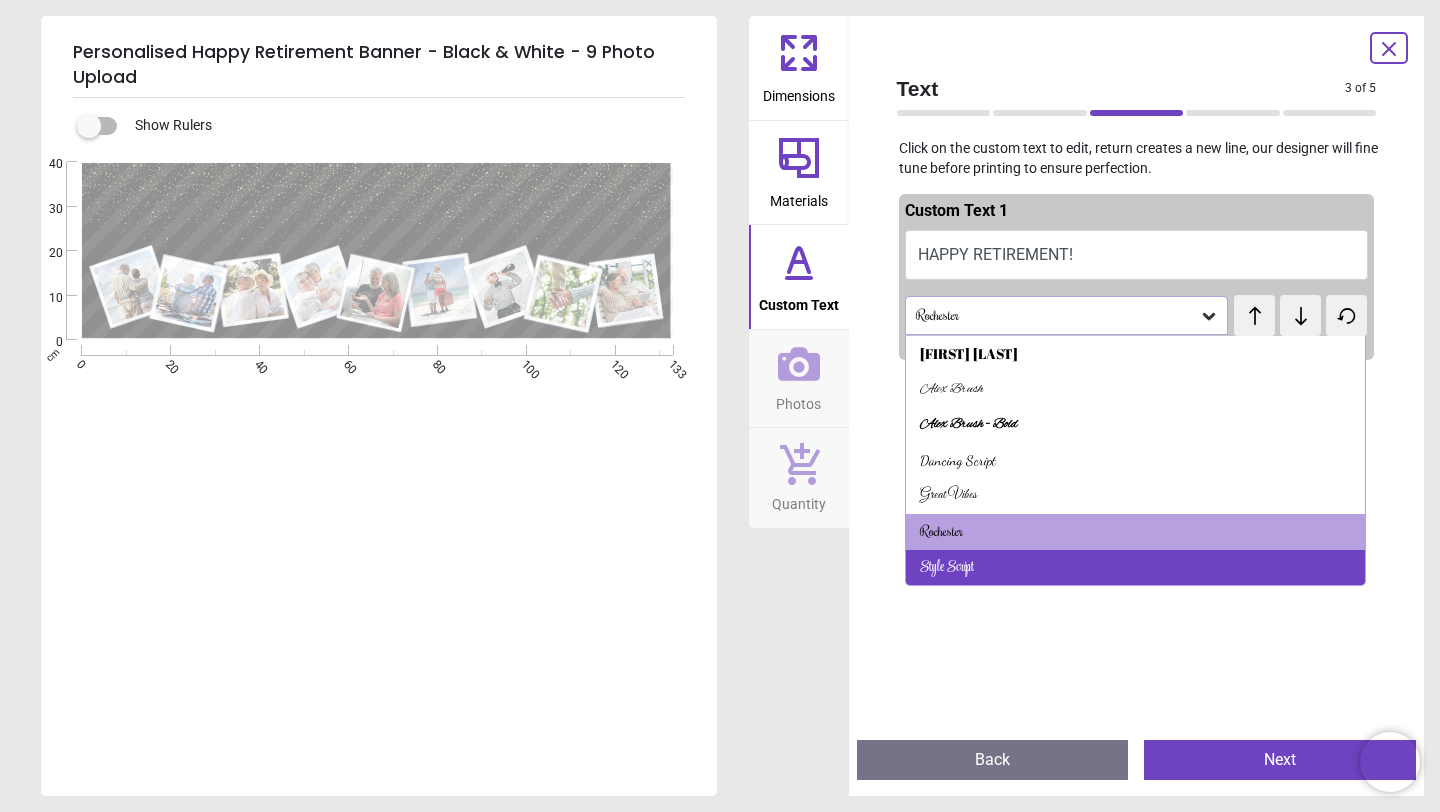 click on "Style Script" at bounding box center (1136, 568) 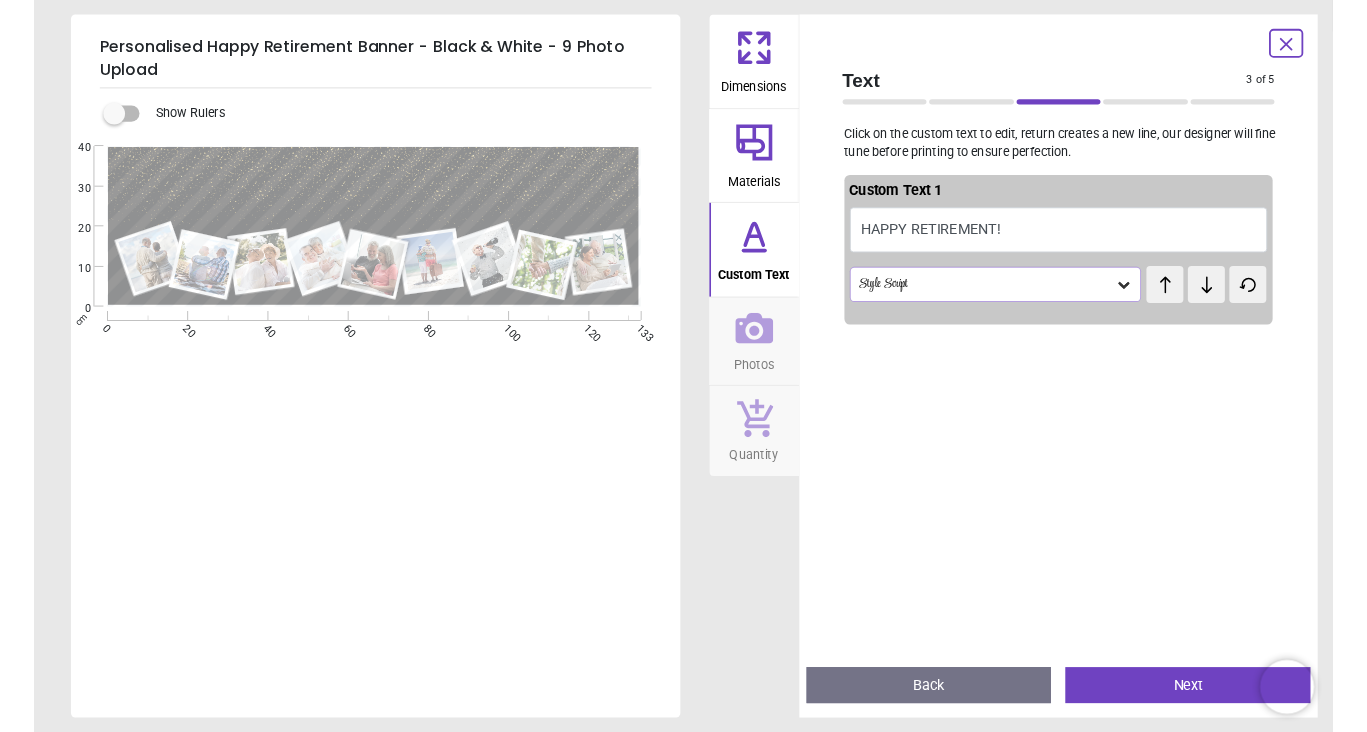 scroll, scrollTop: 27, scrollLeft: 0, axis: vertical 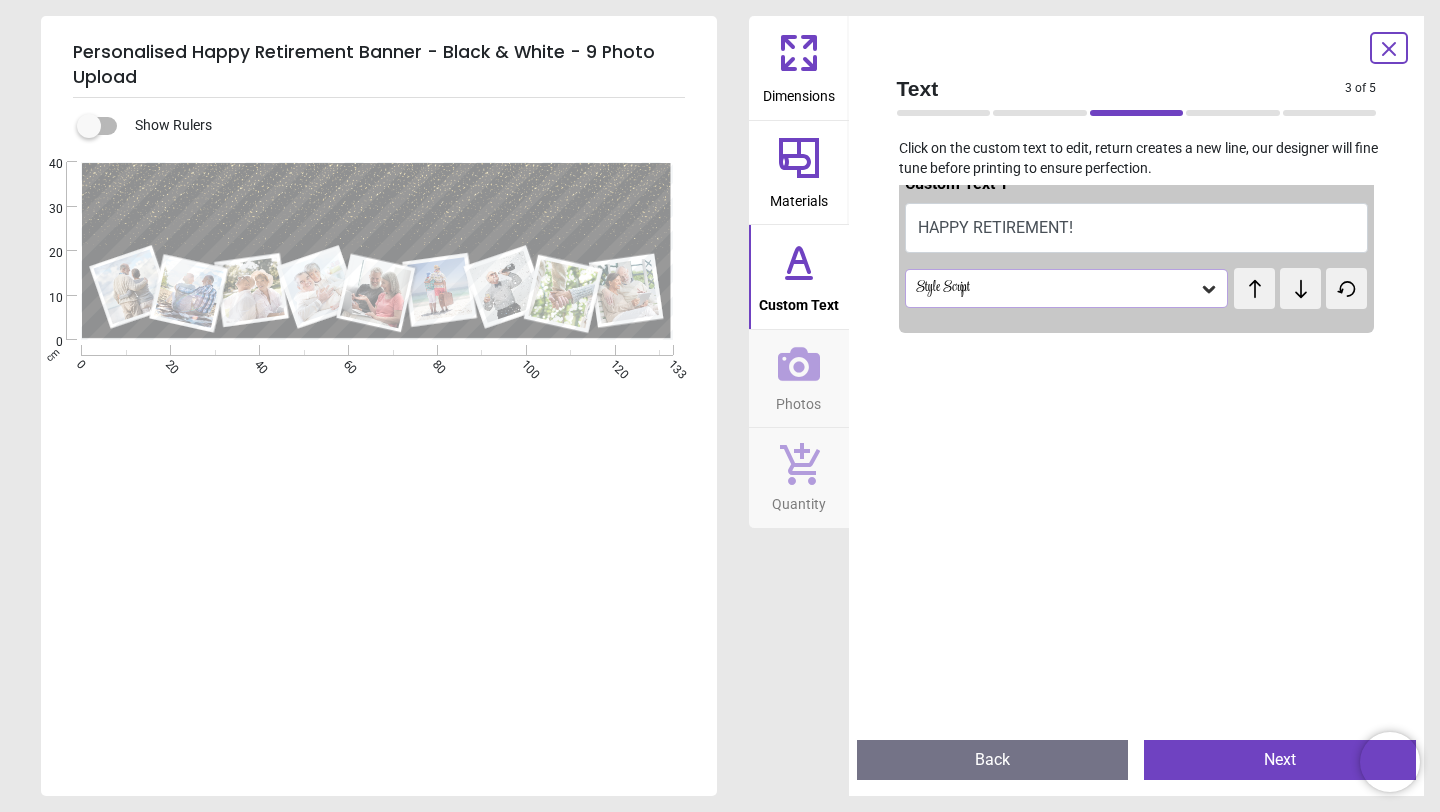 click on "Style Script" at bounding box center (1057, 288) 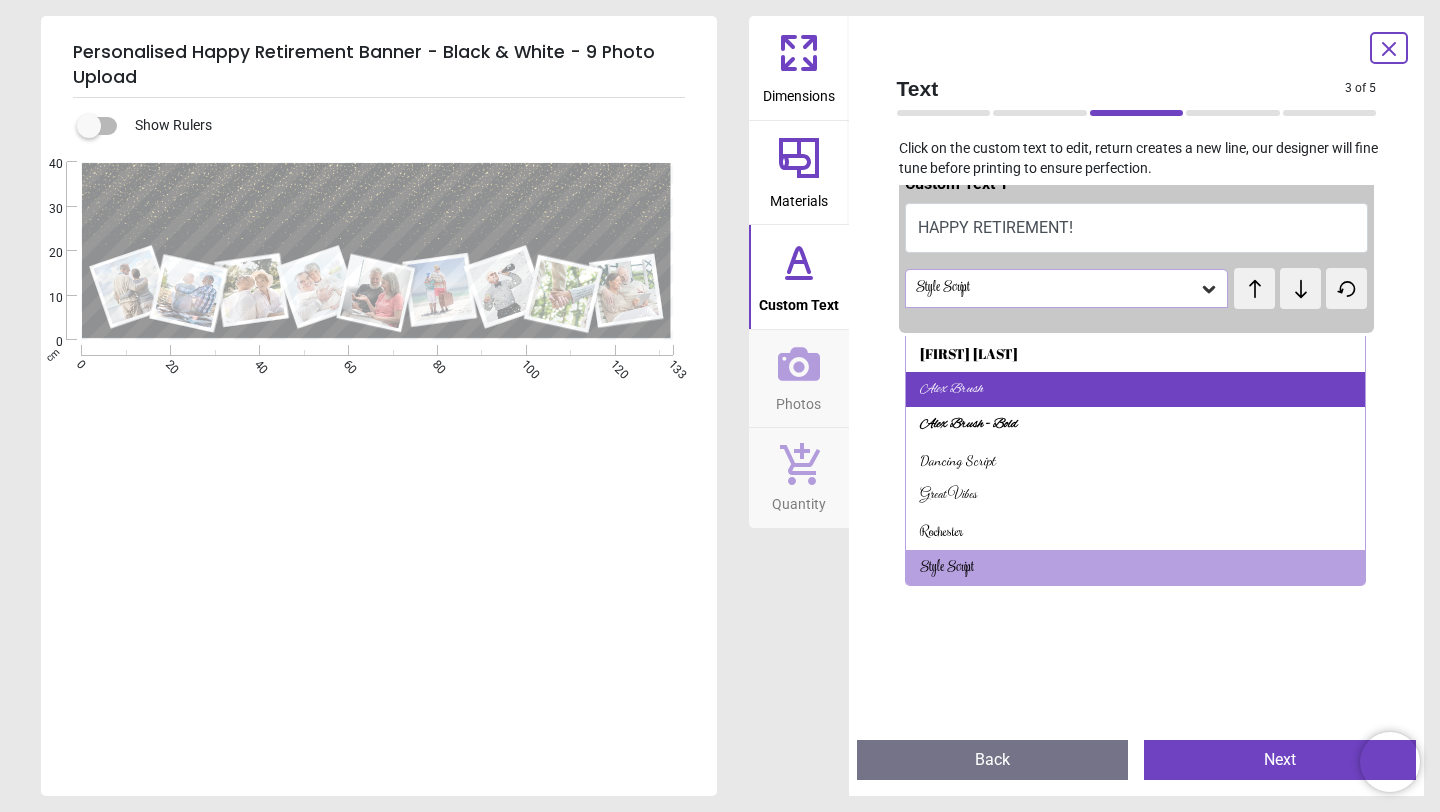 click on "Alex Brush" at bounding box center (1136, 390) 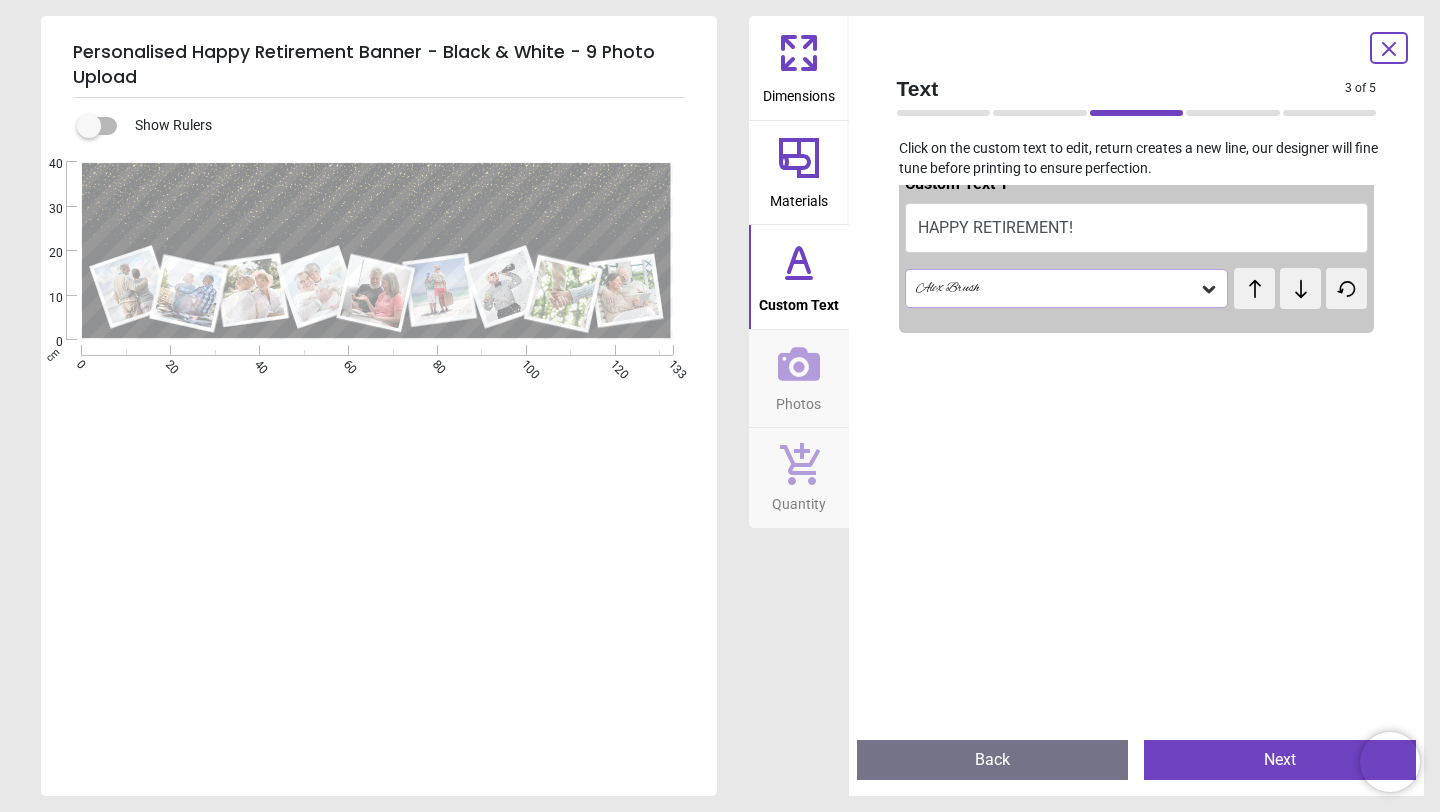 click on "Alex Brush" at bounding box center (1057, 288) 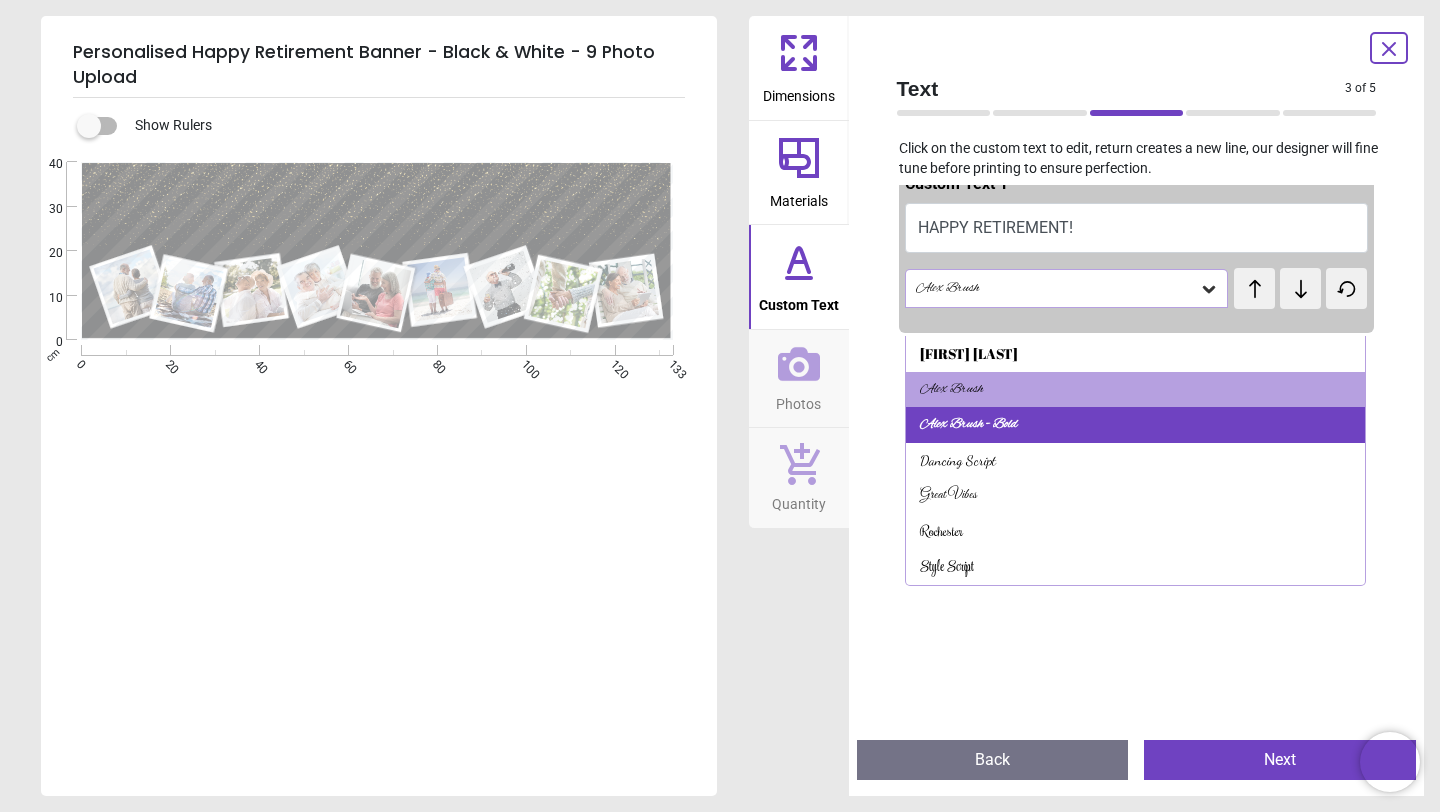 click on "Alex Brush - Bold" at bounding box center (1136, 425) 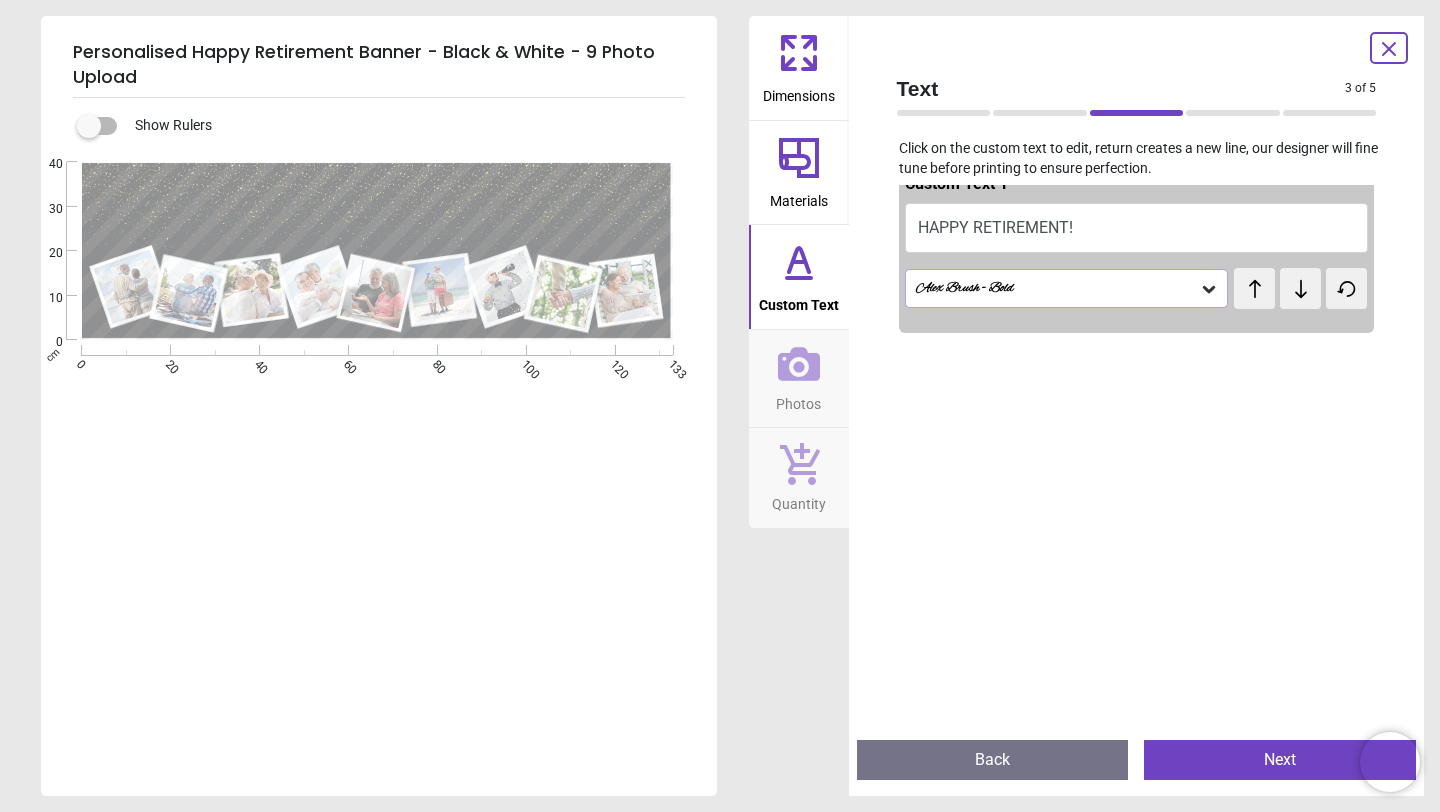 click on "Alex Brush - Bold" at bounding box center [1057, 288] 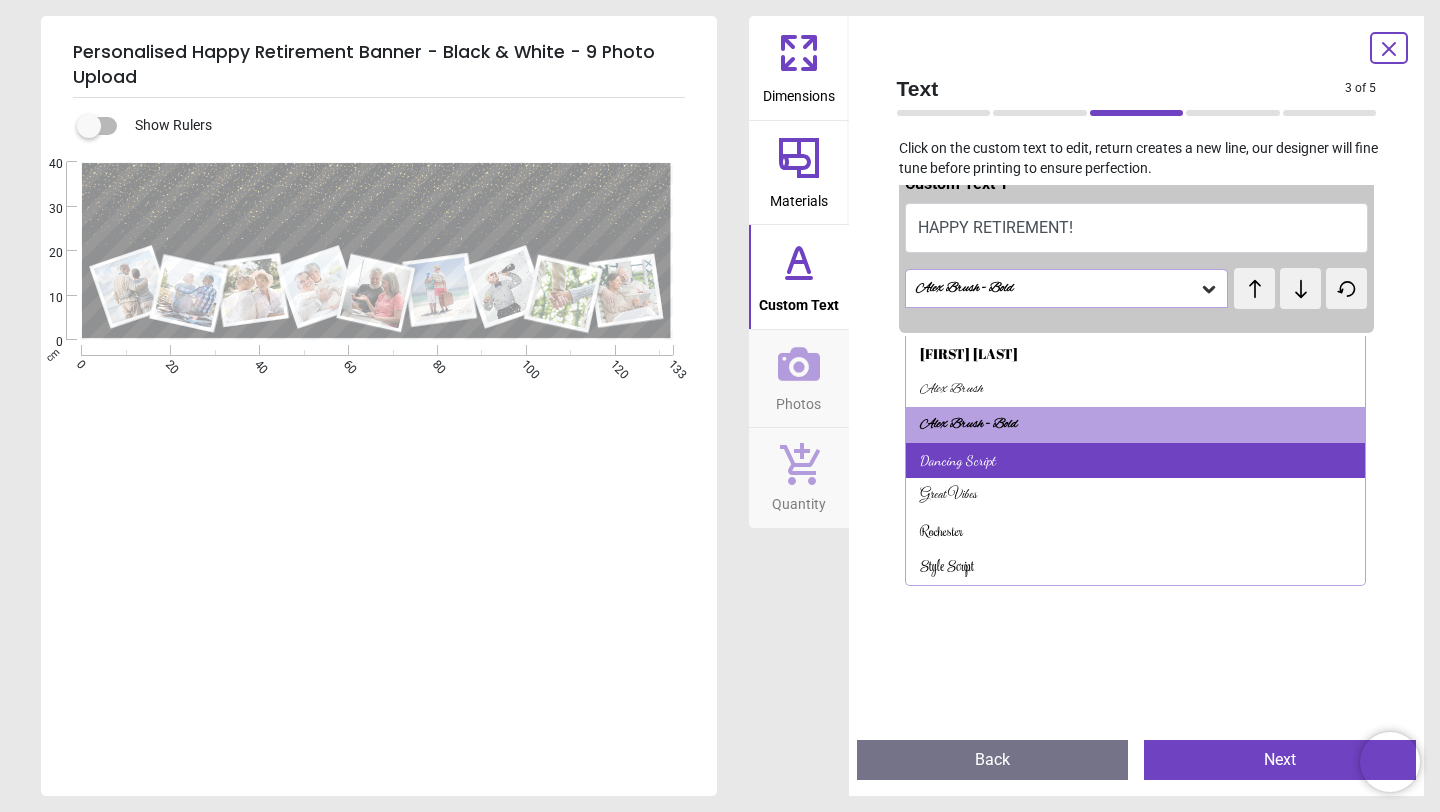 click on "Dancing Script" at bounding box center [1136, 461] 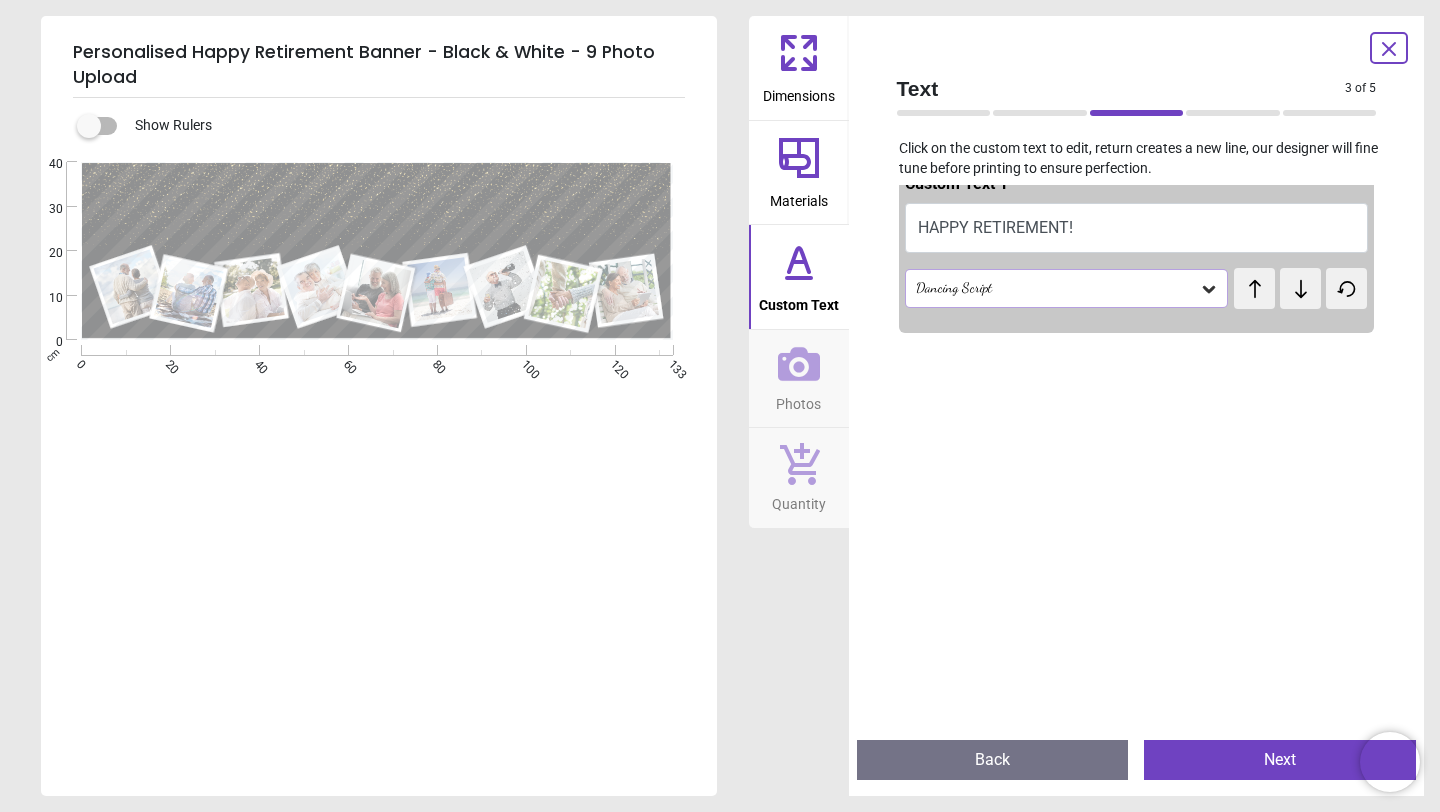 click 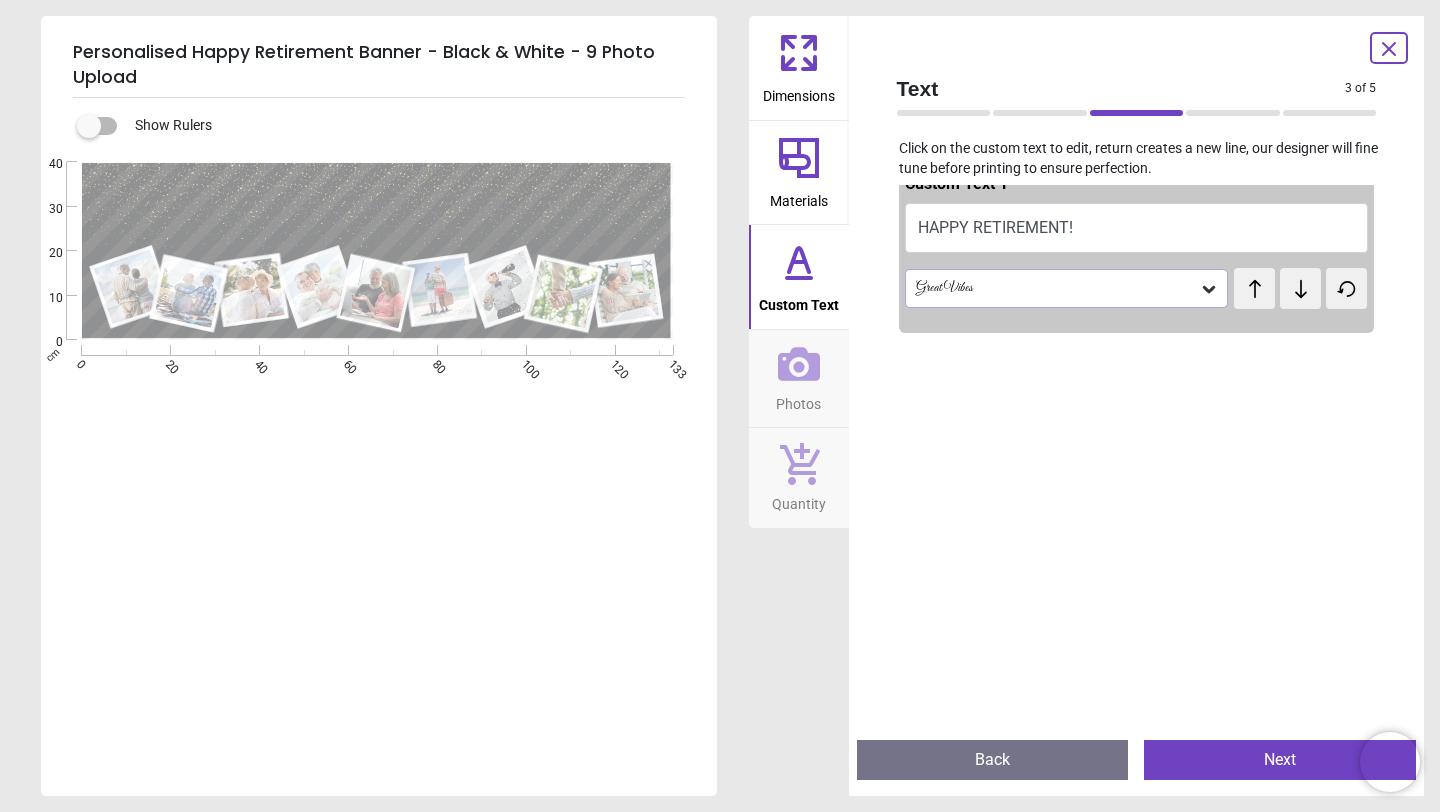 click 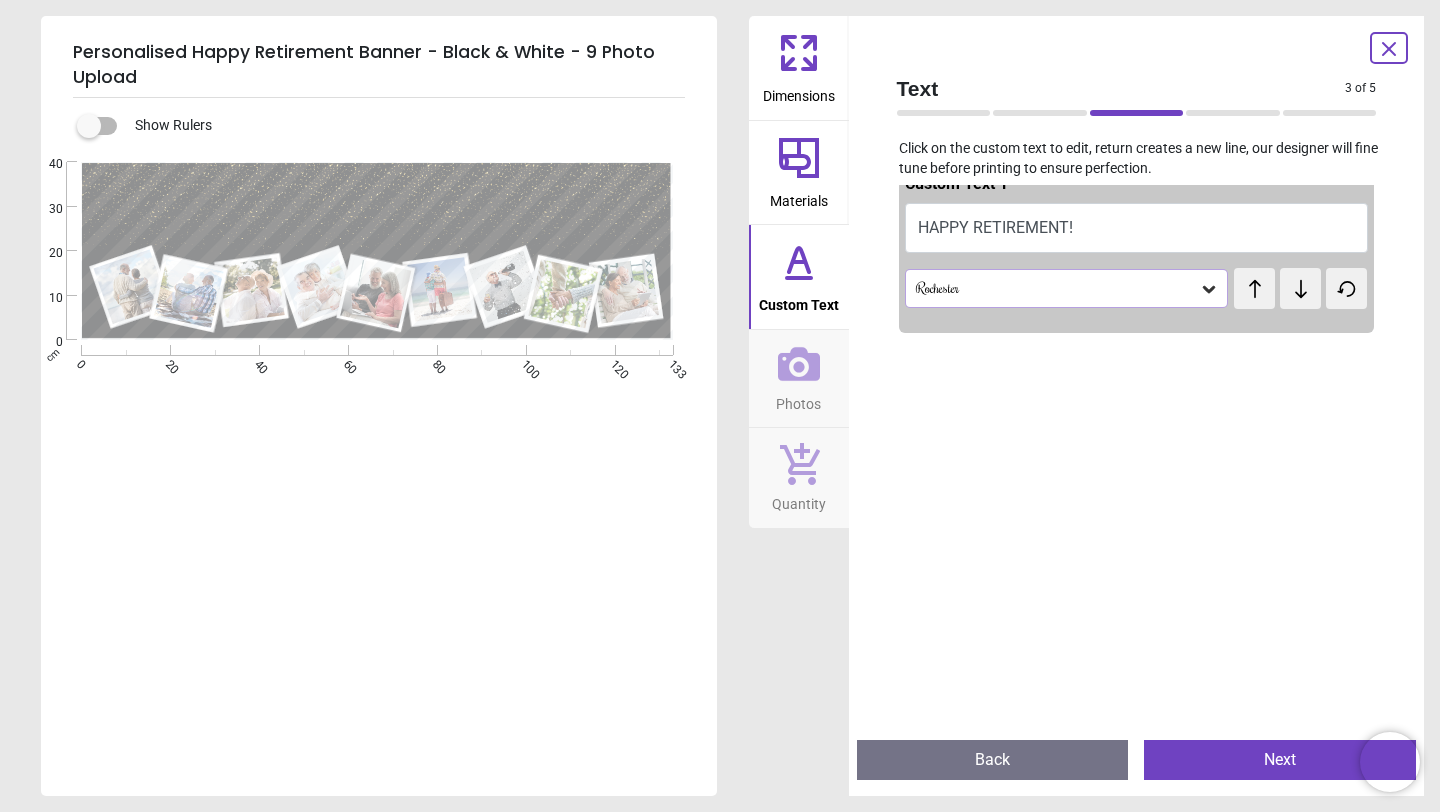 click 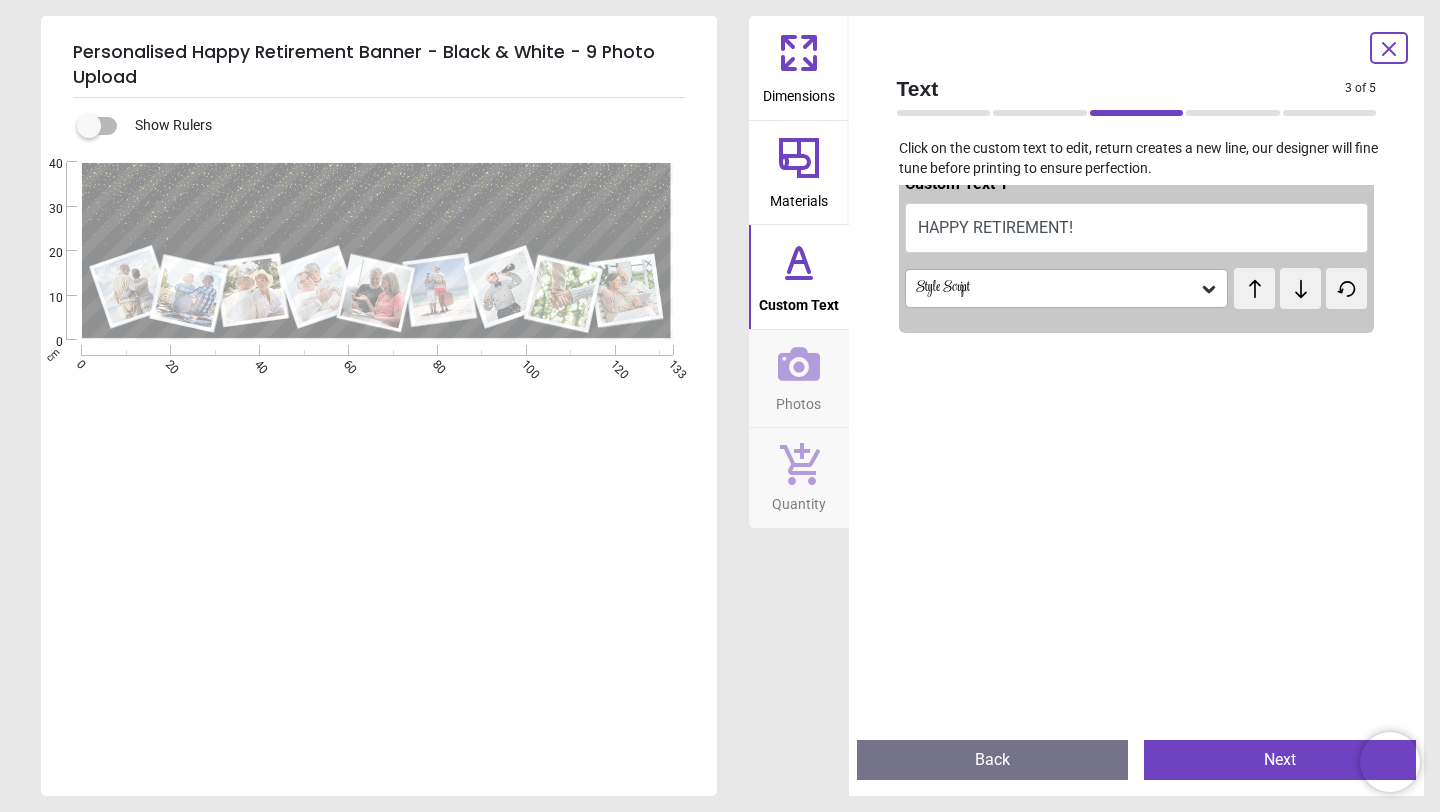 click 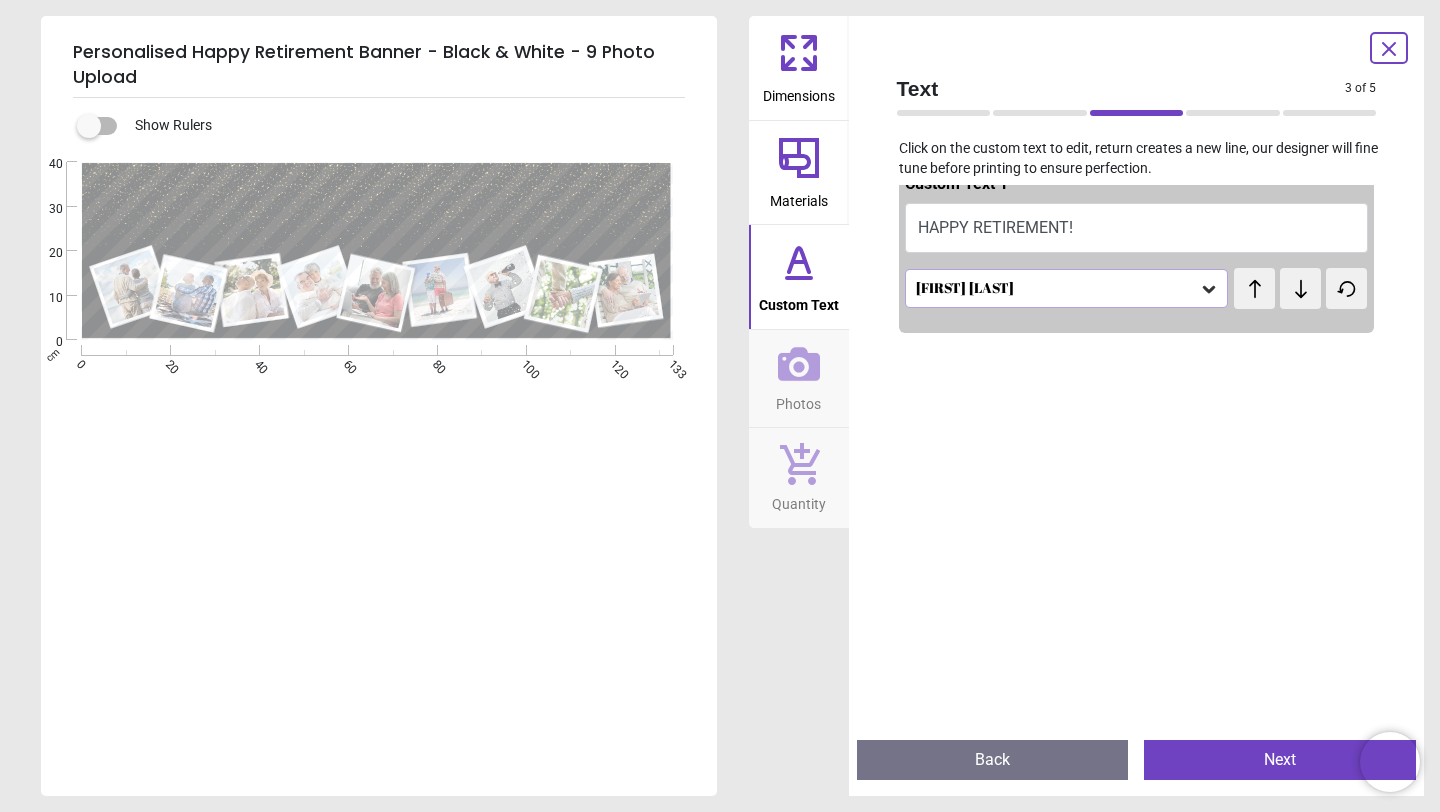 click 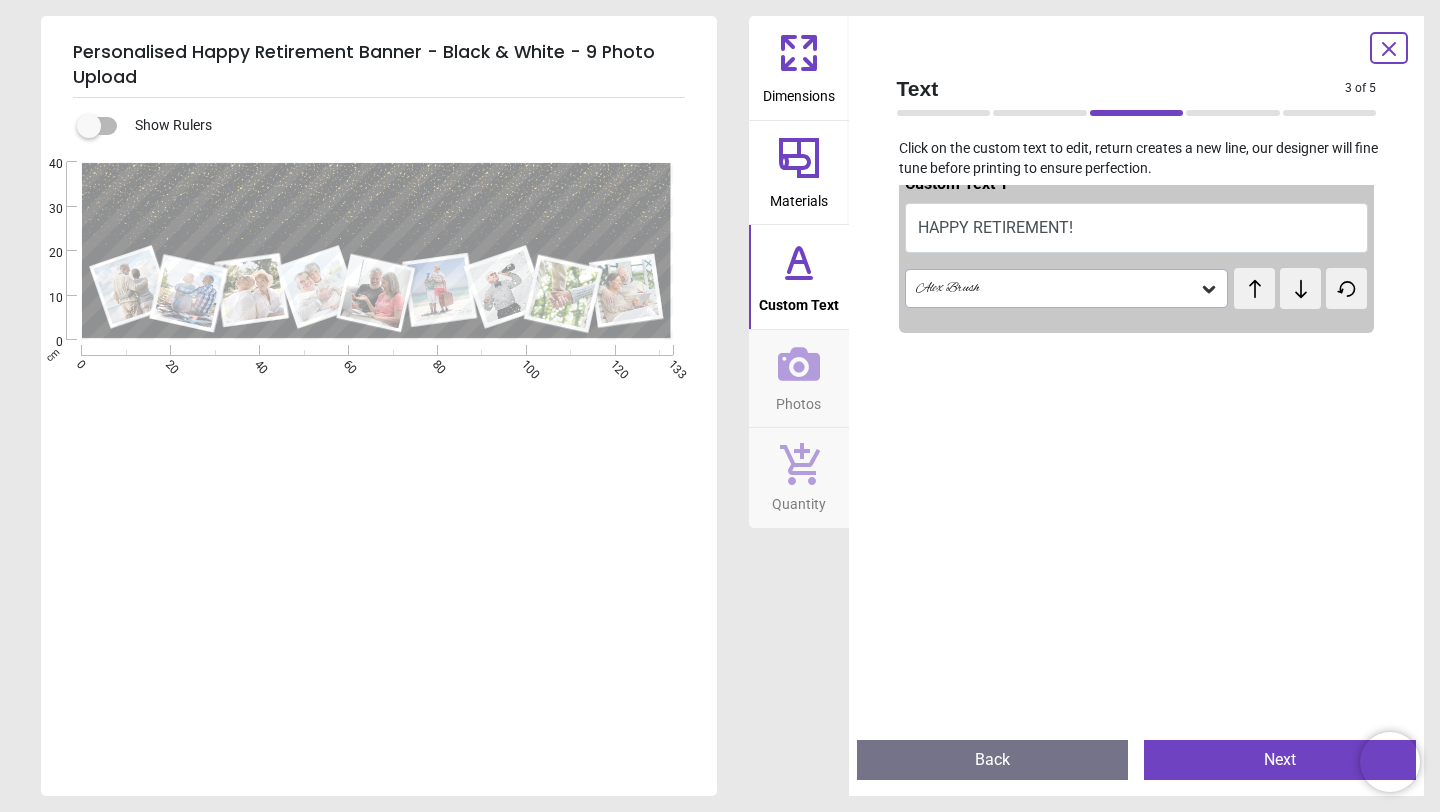 click 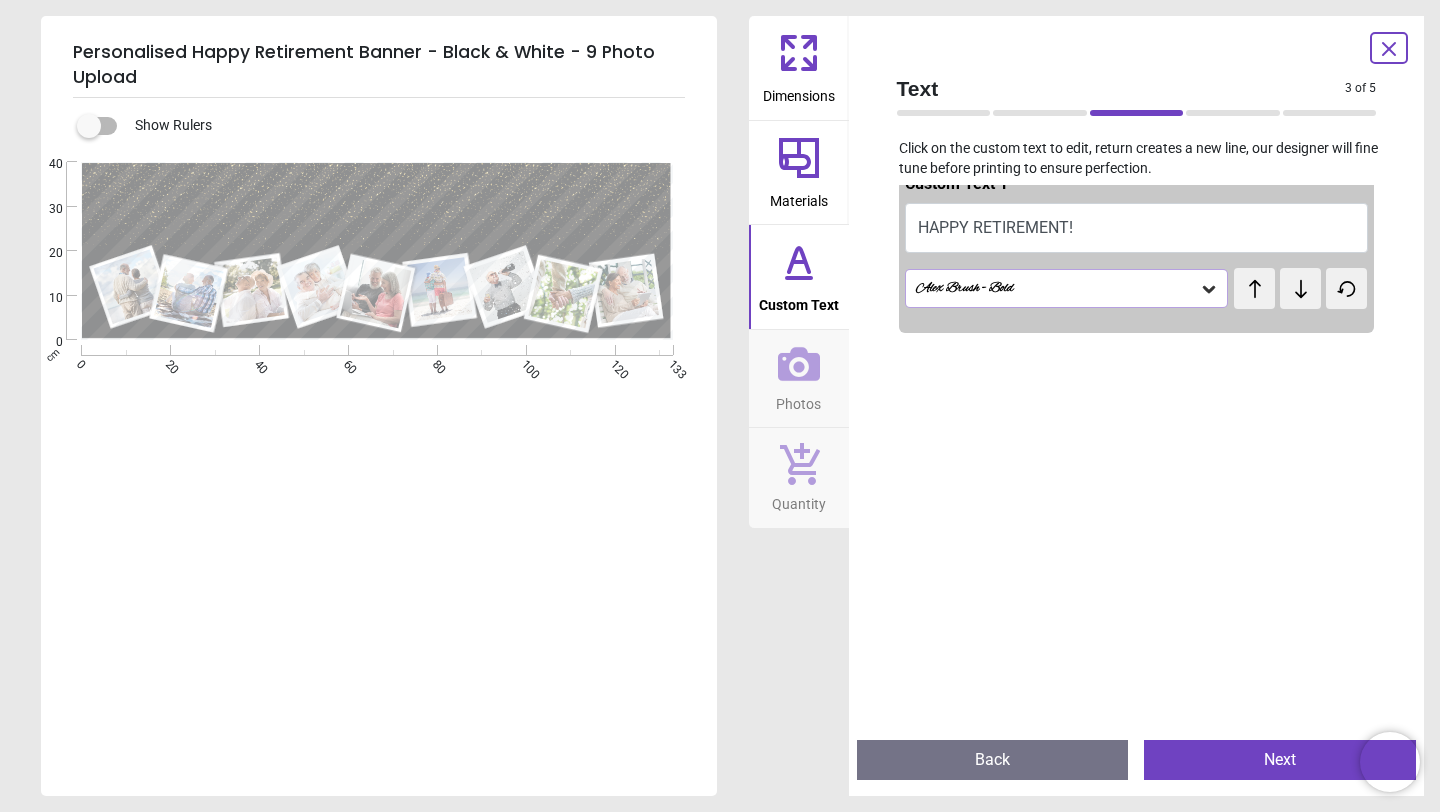 click 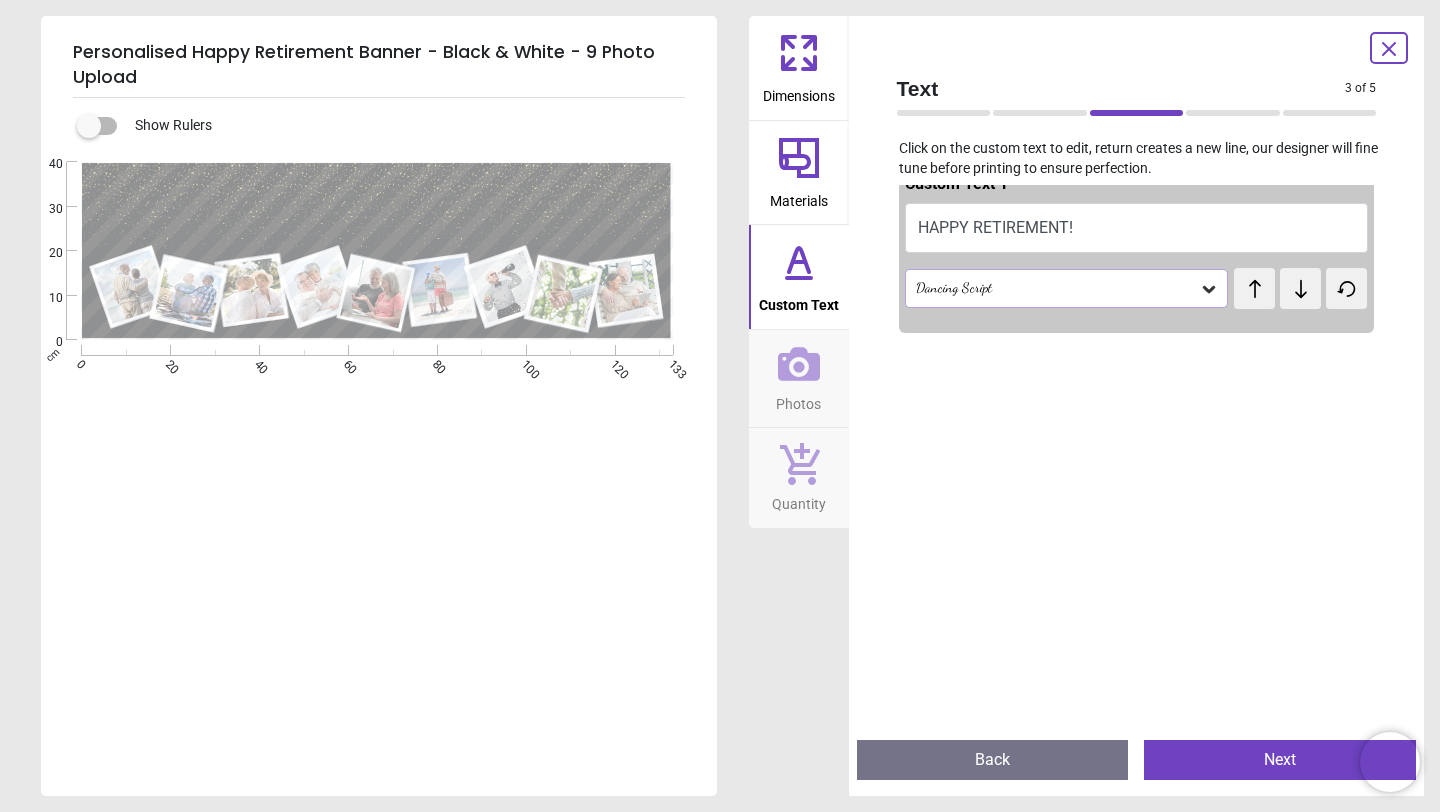 click 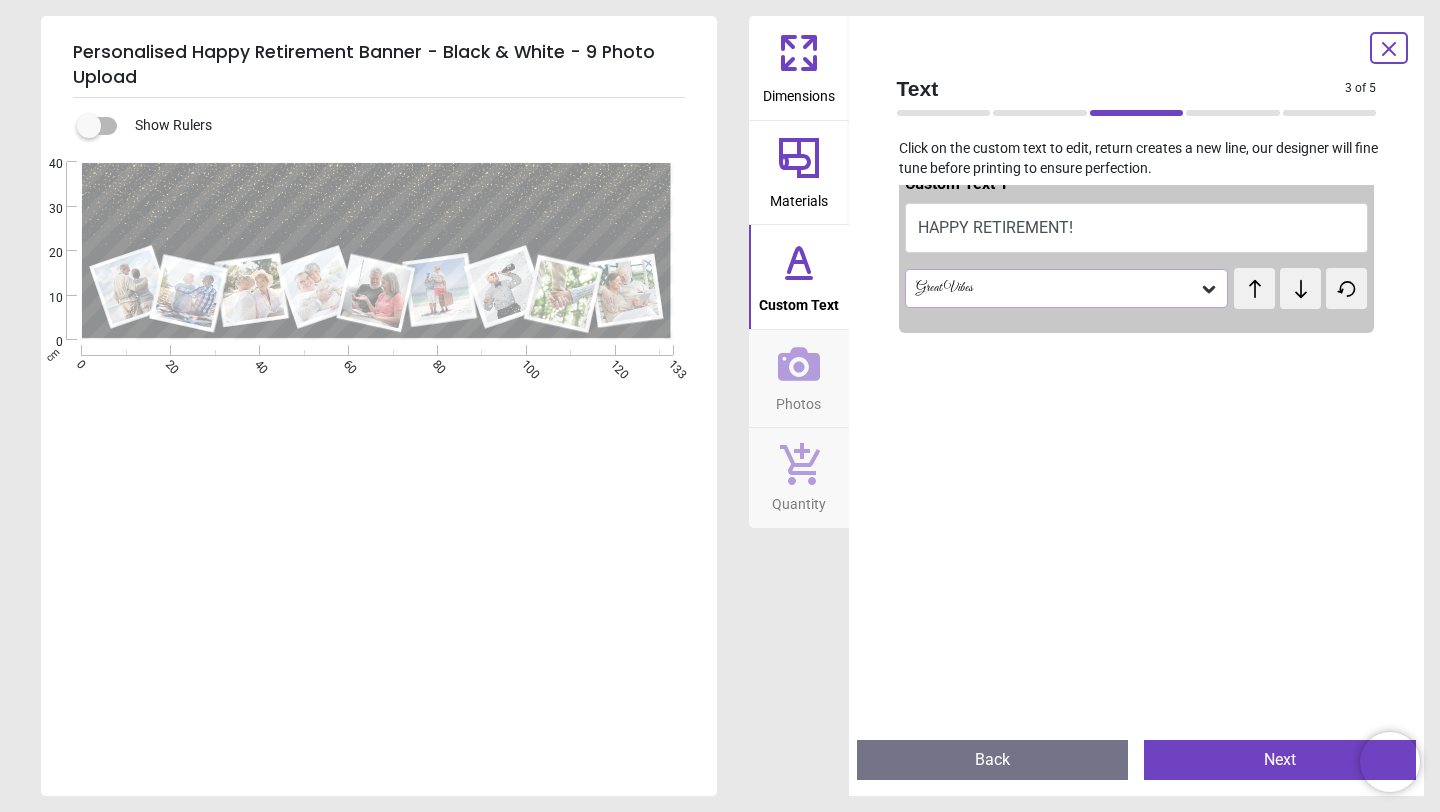 click 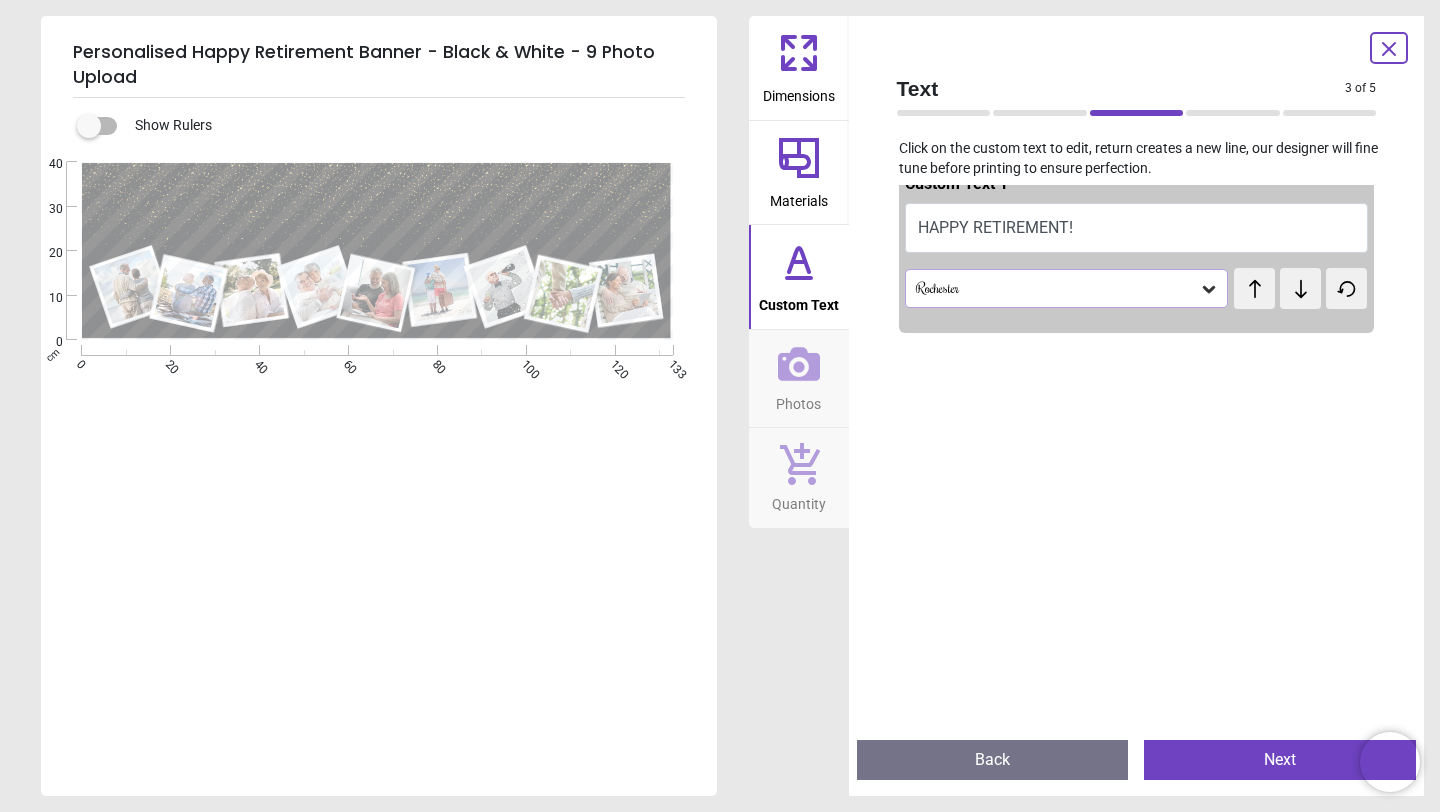 click 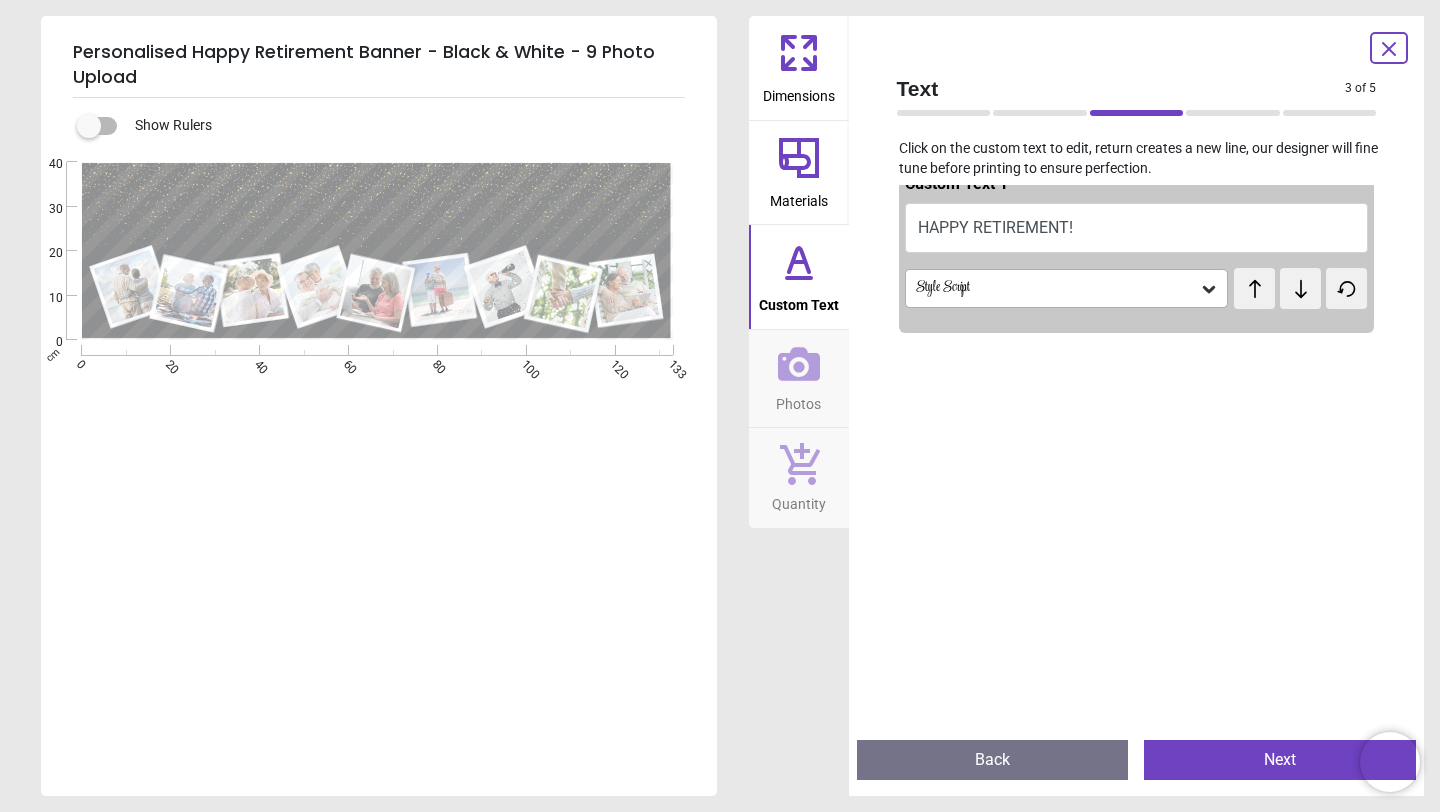 click 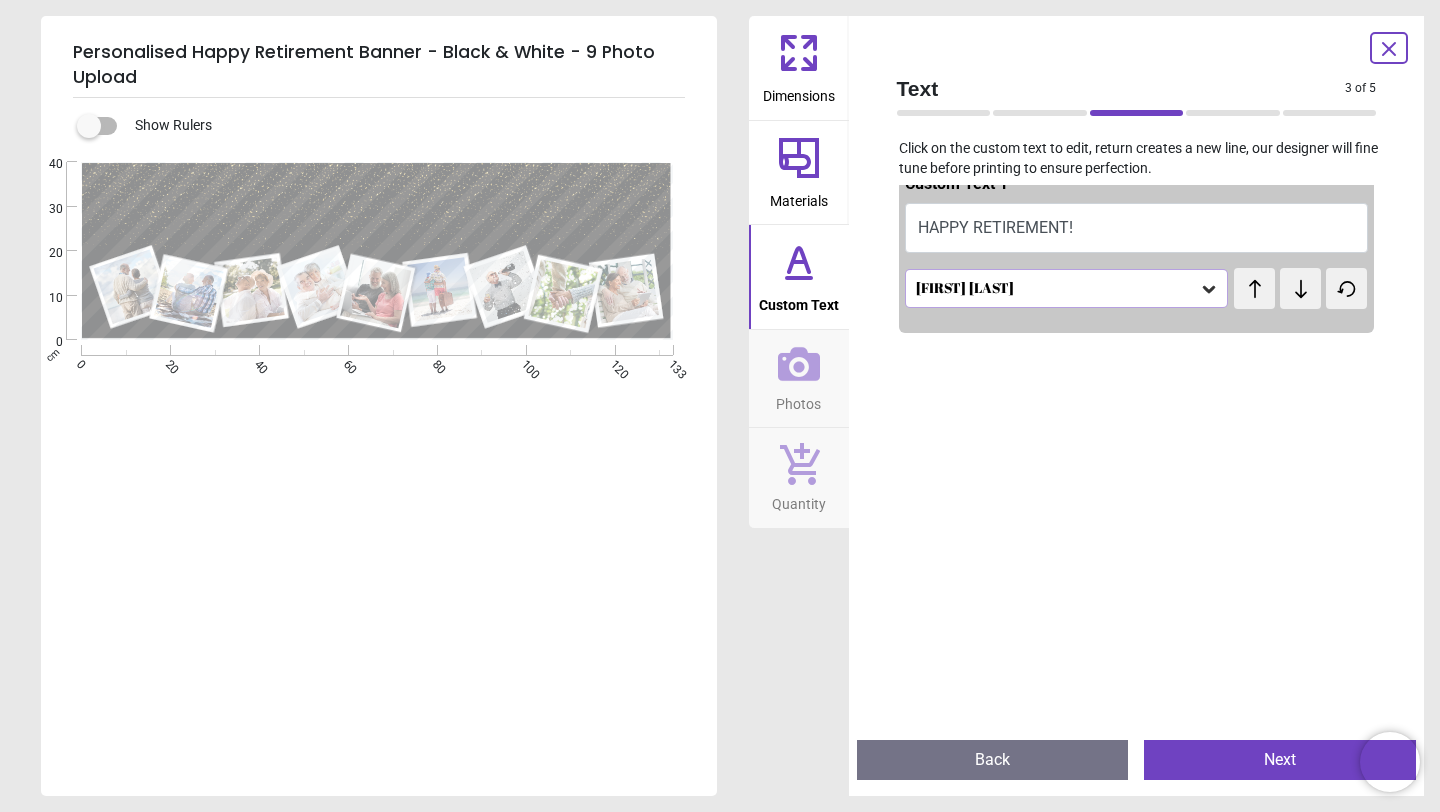 click on "Text 3   of   5 3   of  6 Click on the custom text to edit, return creates a new line, our designer will fine tune before printing to ensure perfection.   Custom Text 1 HAPPY RETIREMENT! Abril Fatface test test Preview Back Next Next" at bounding box center (1137, 406) 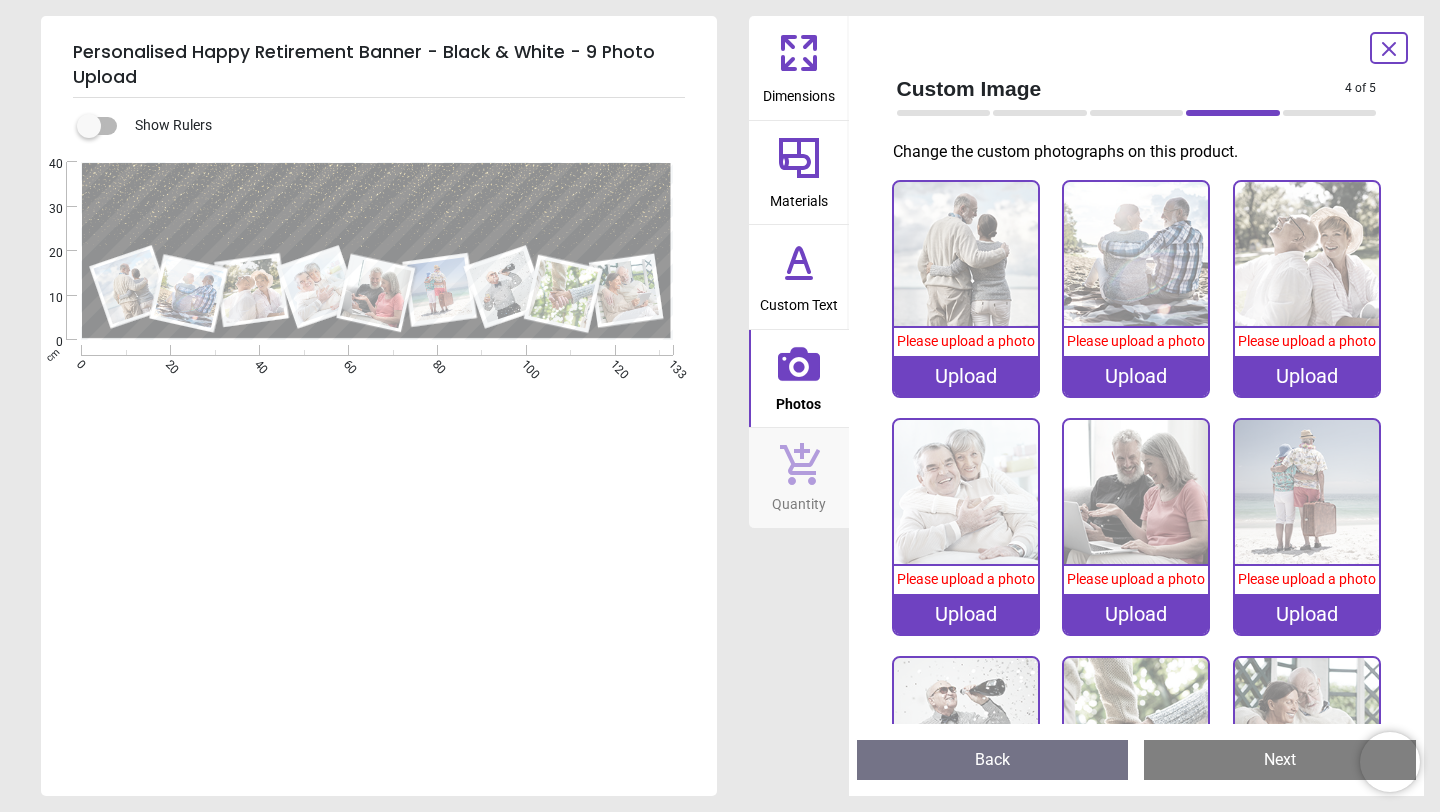 click on "Upload" at bounding box center [966, 376] 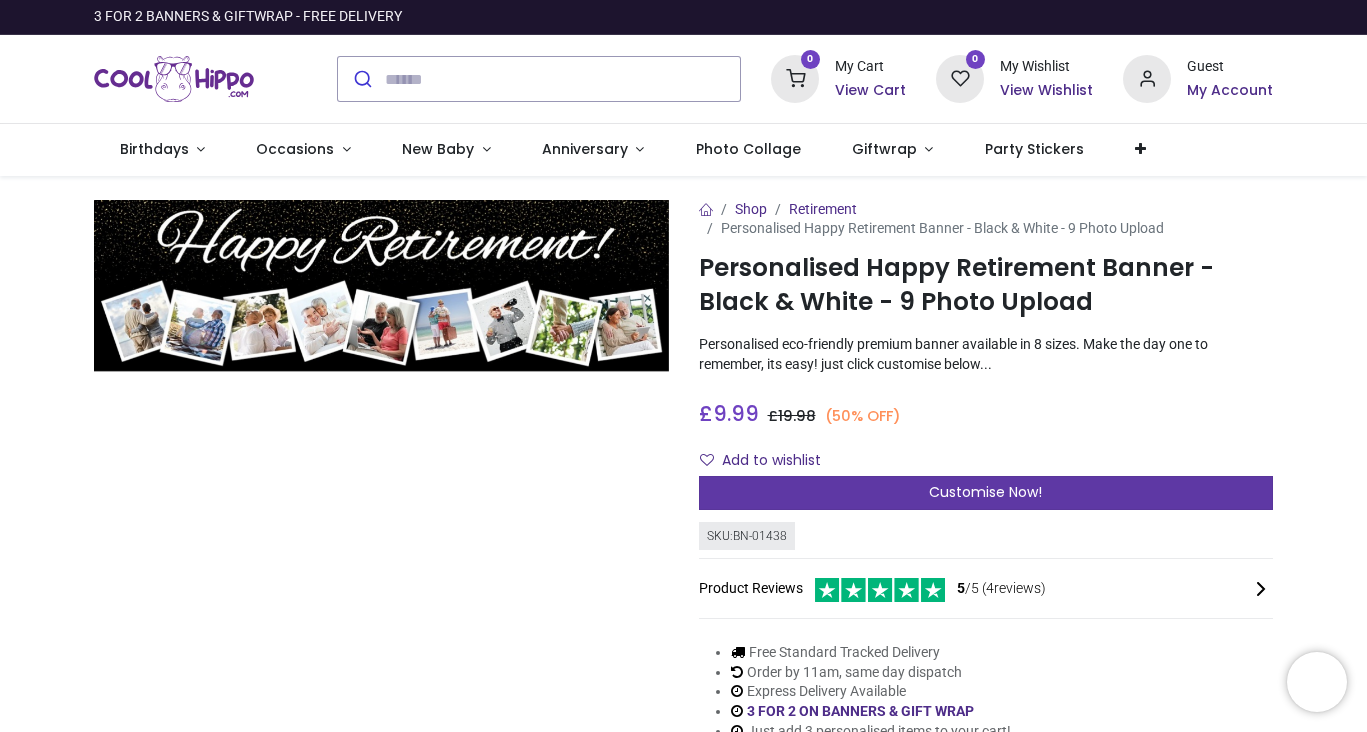 click on "Customise Now!" at bounding box center [986, 493] 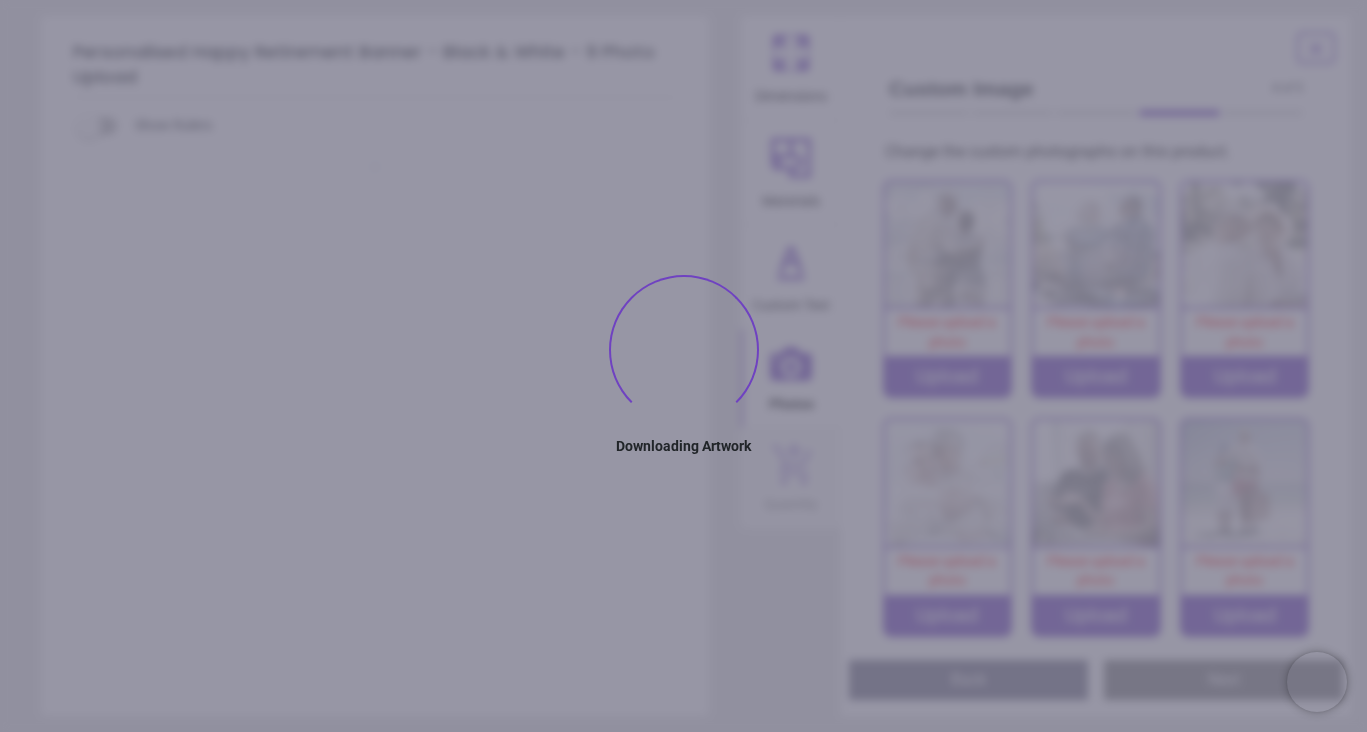 type on "**********" 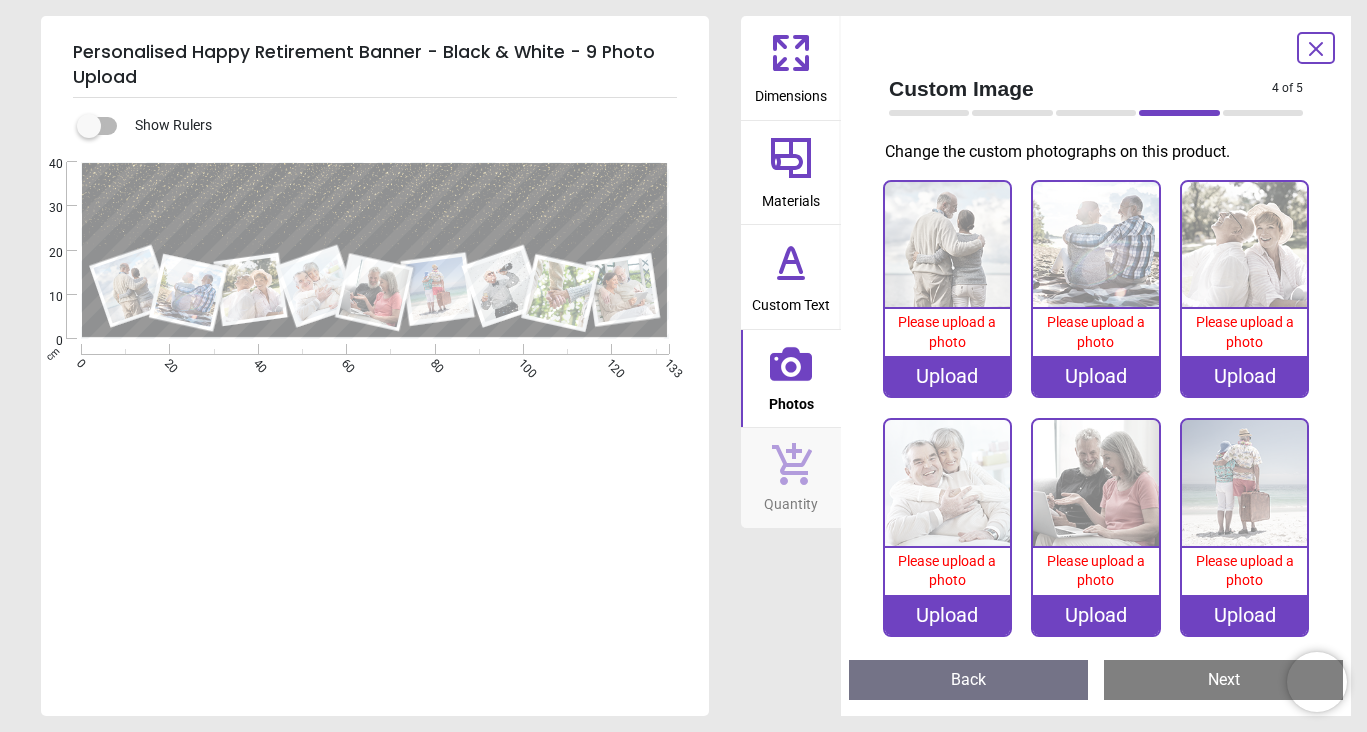 click on "Dimensions" at bounding box center [791, 92] 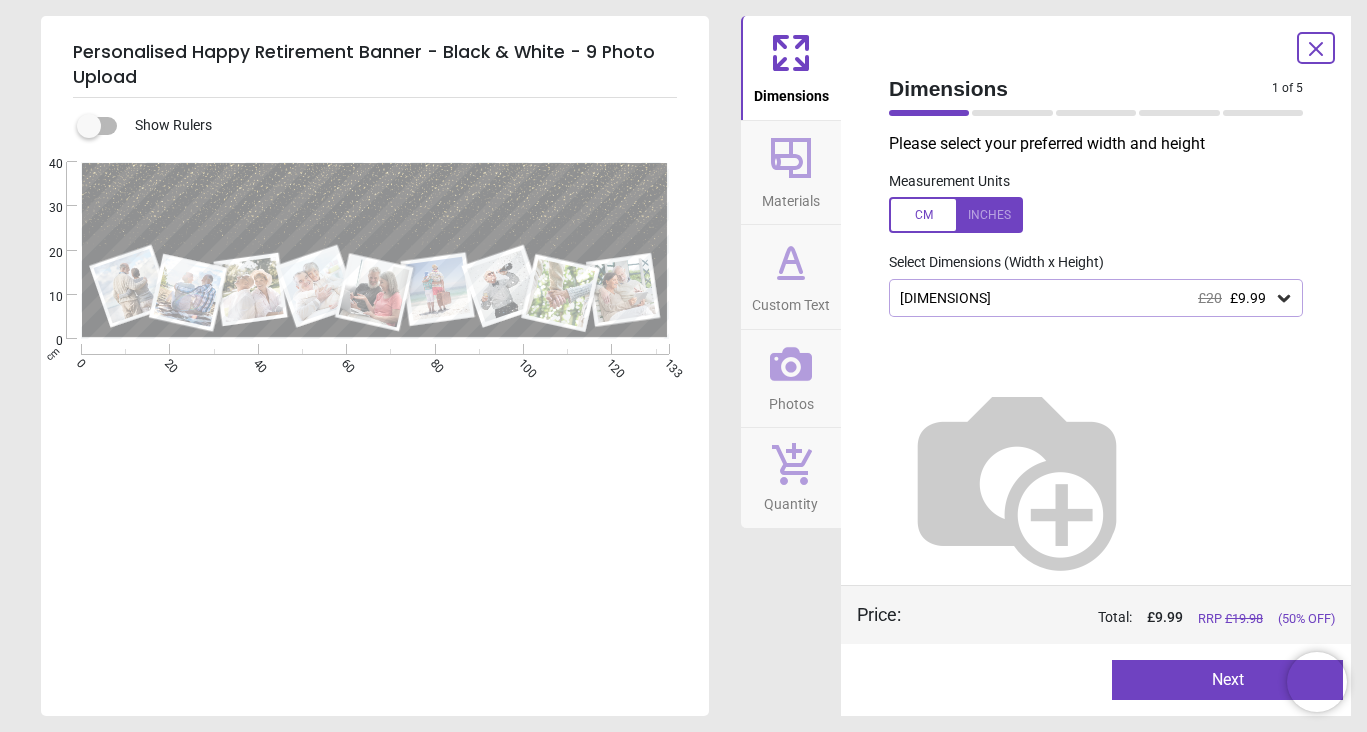 click on "Materials" at bounding box center (791, 173) 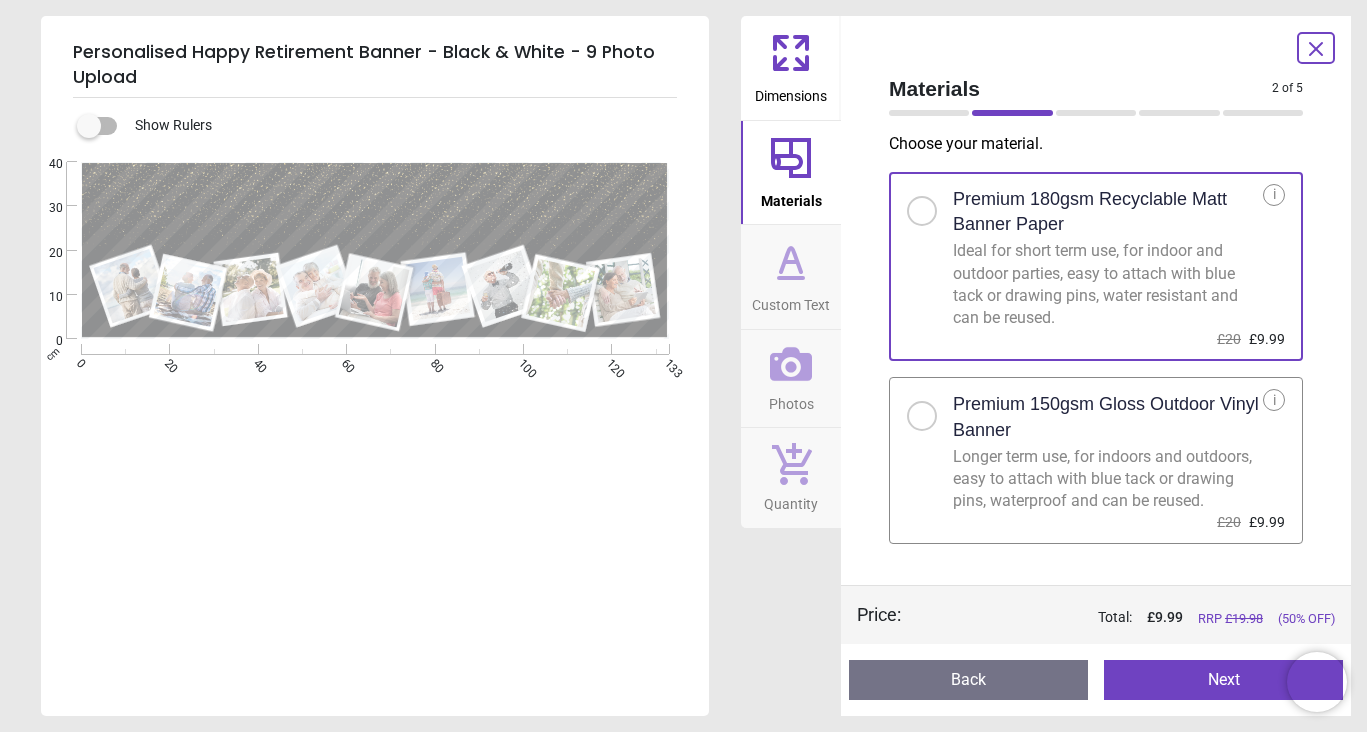 click on "Custom Text" at bounding box center [791, 301] 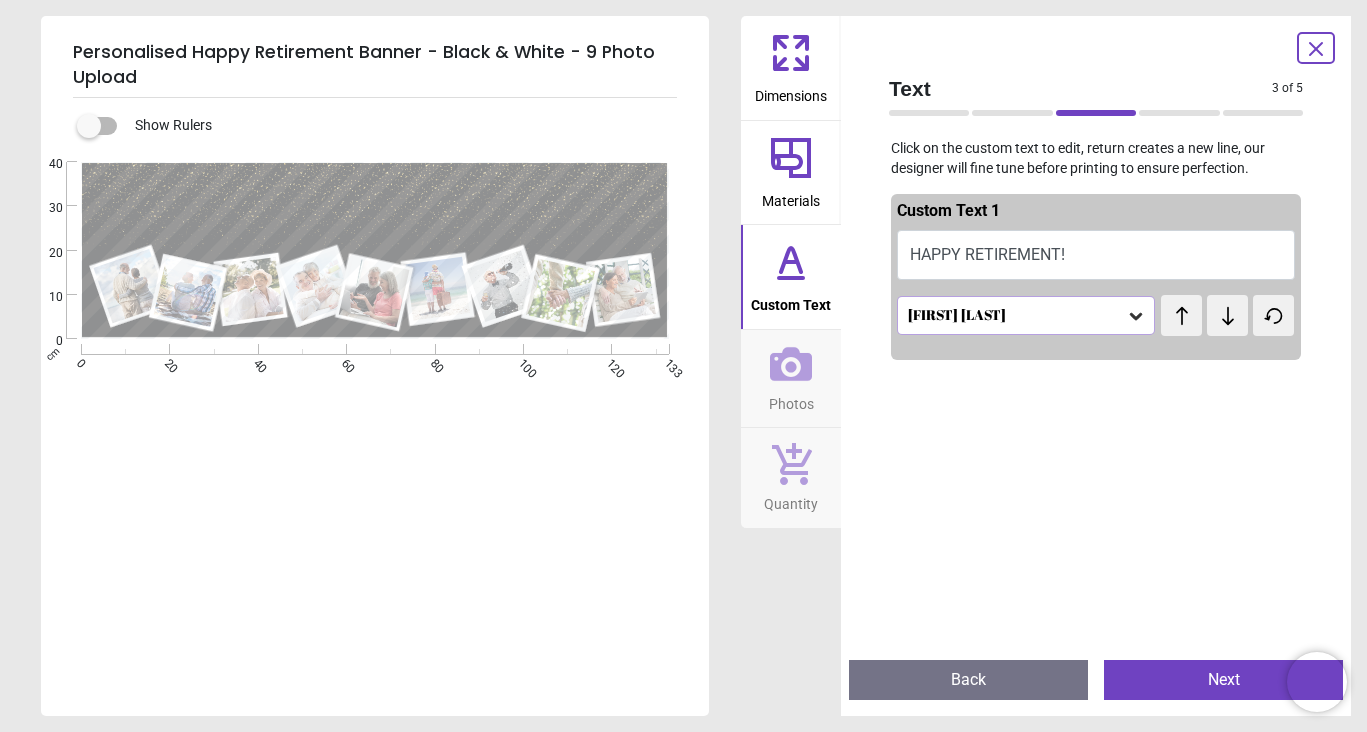 click 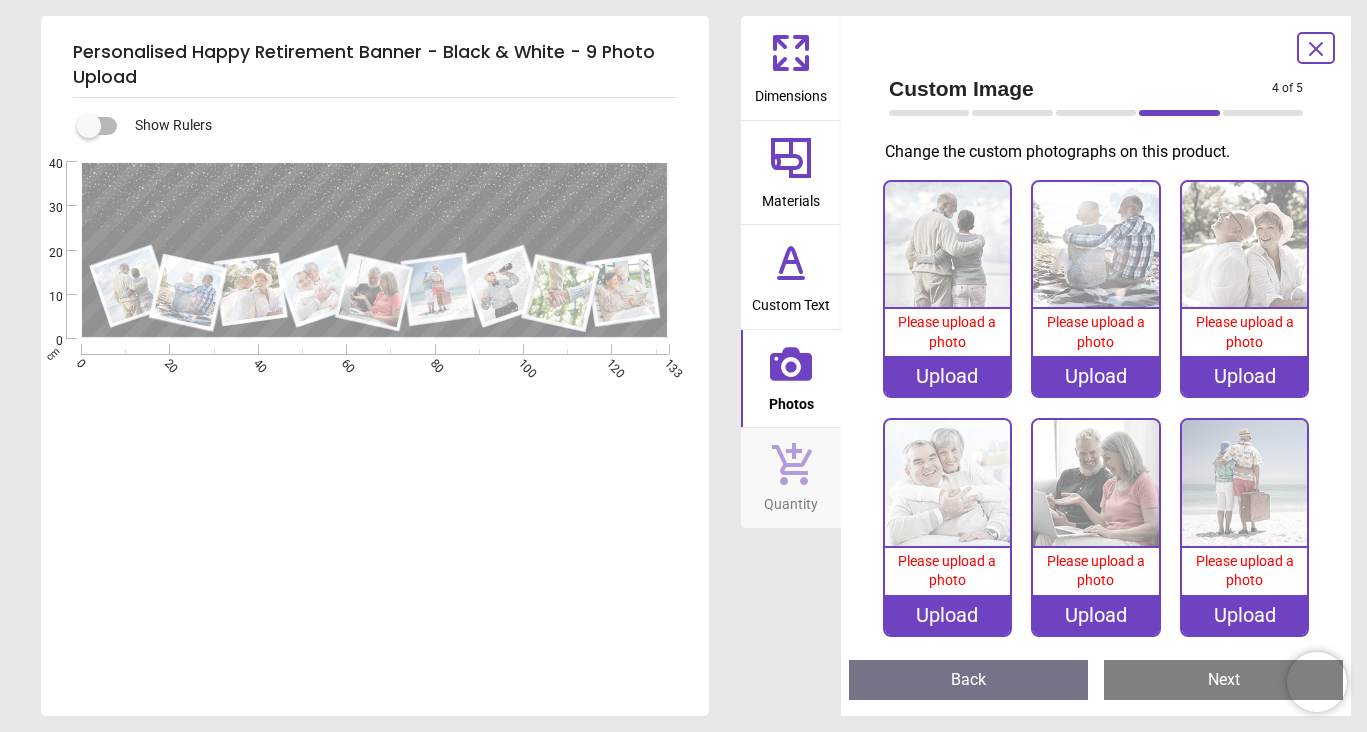 click on "Upload" at bounding box center [947, 376] 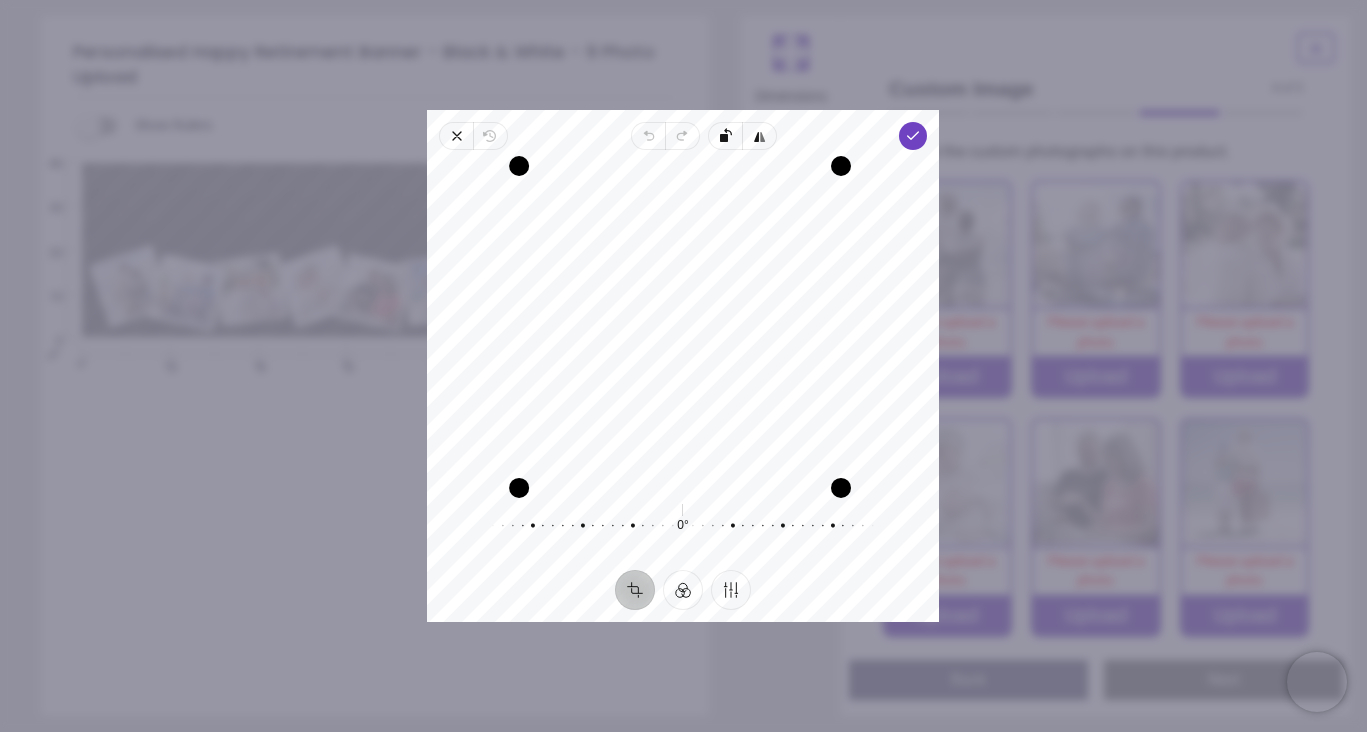drag, startPoint x: 517, startPoint y: 484, endPoint x: 457, endPoint y: 472, distance: 61.188232 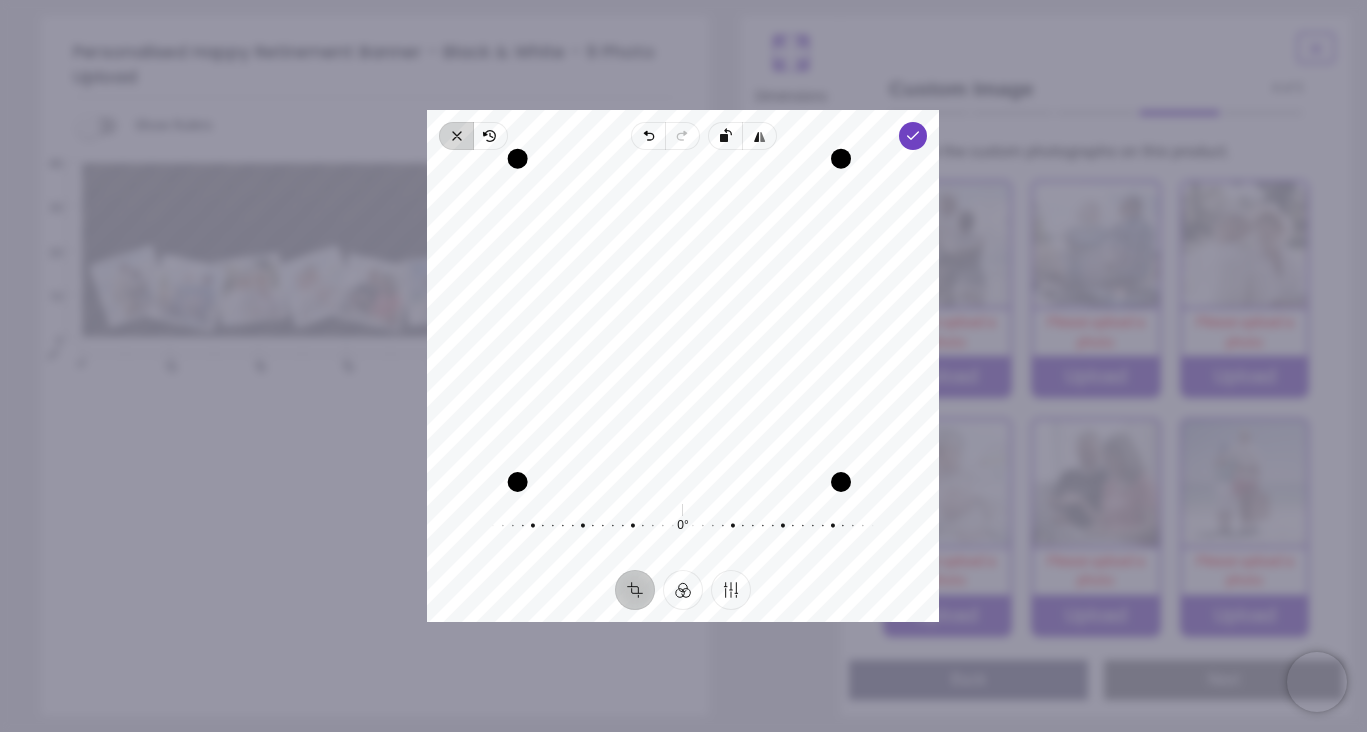 drag, startPoint x: 530, startPoint y: 163, endPoint x: 471, endPoint y: 130, distance: 67.601776 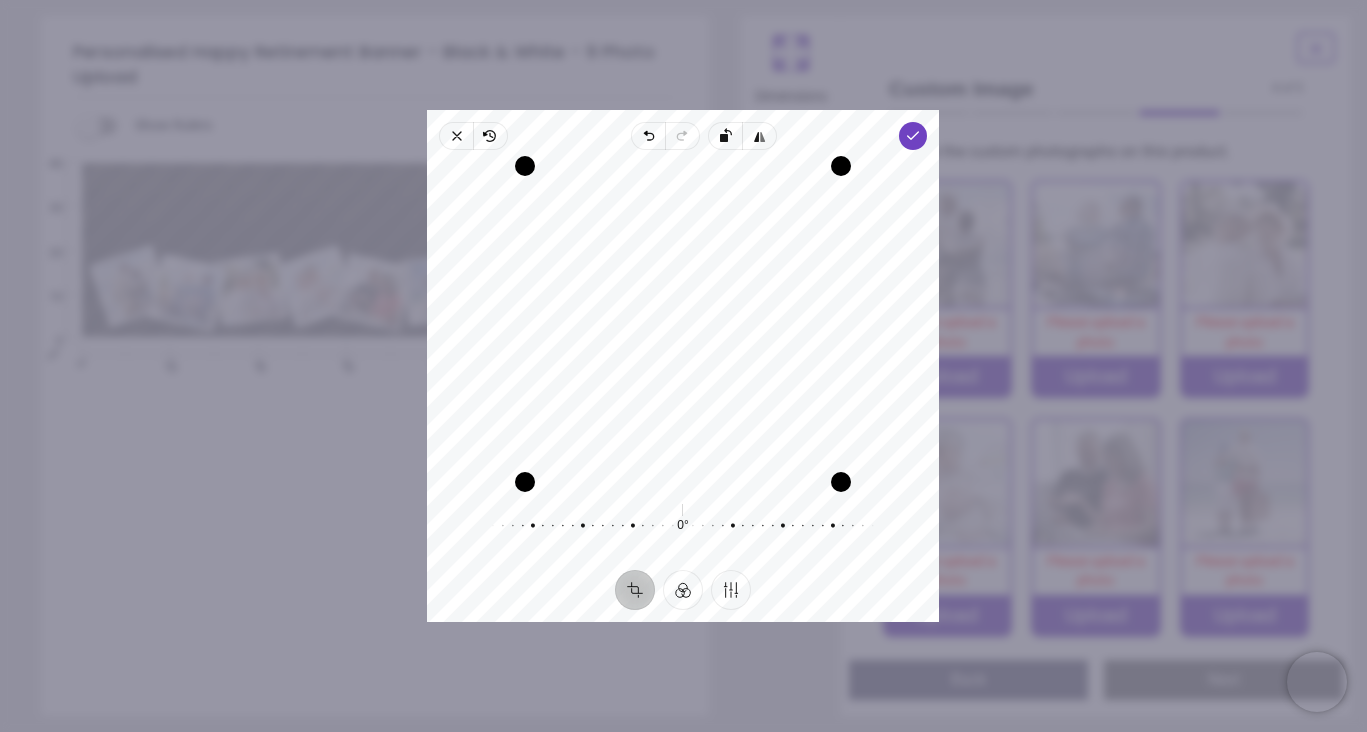 click at bounding box center (683, 166) 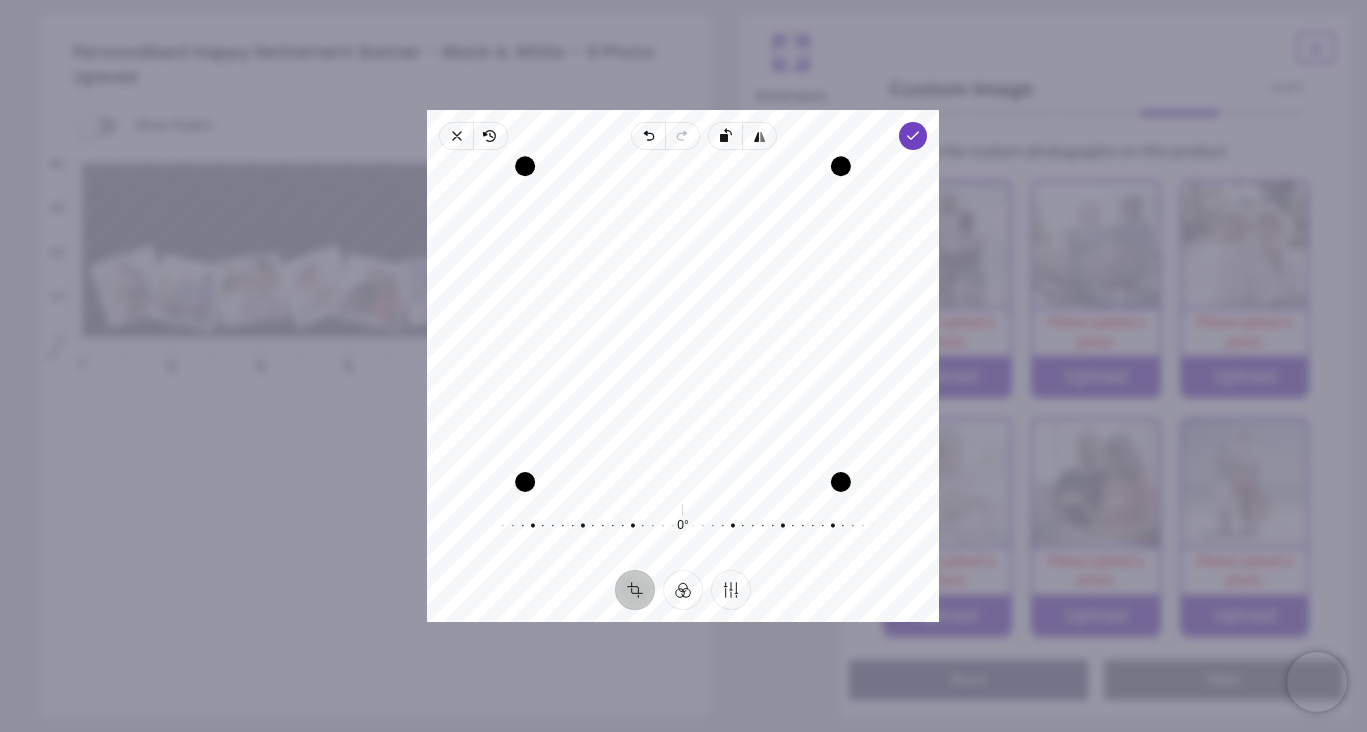 drag, startPoint x: 637, startPoint y: 166, endPoint x: 587, endPoint y: 161, distance: 50.24938 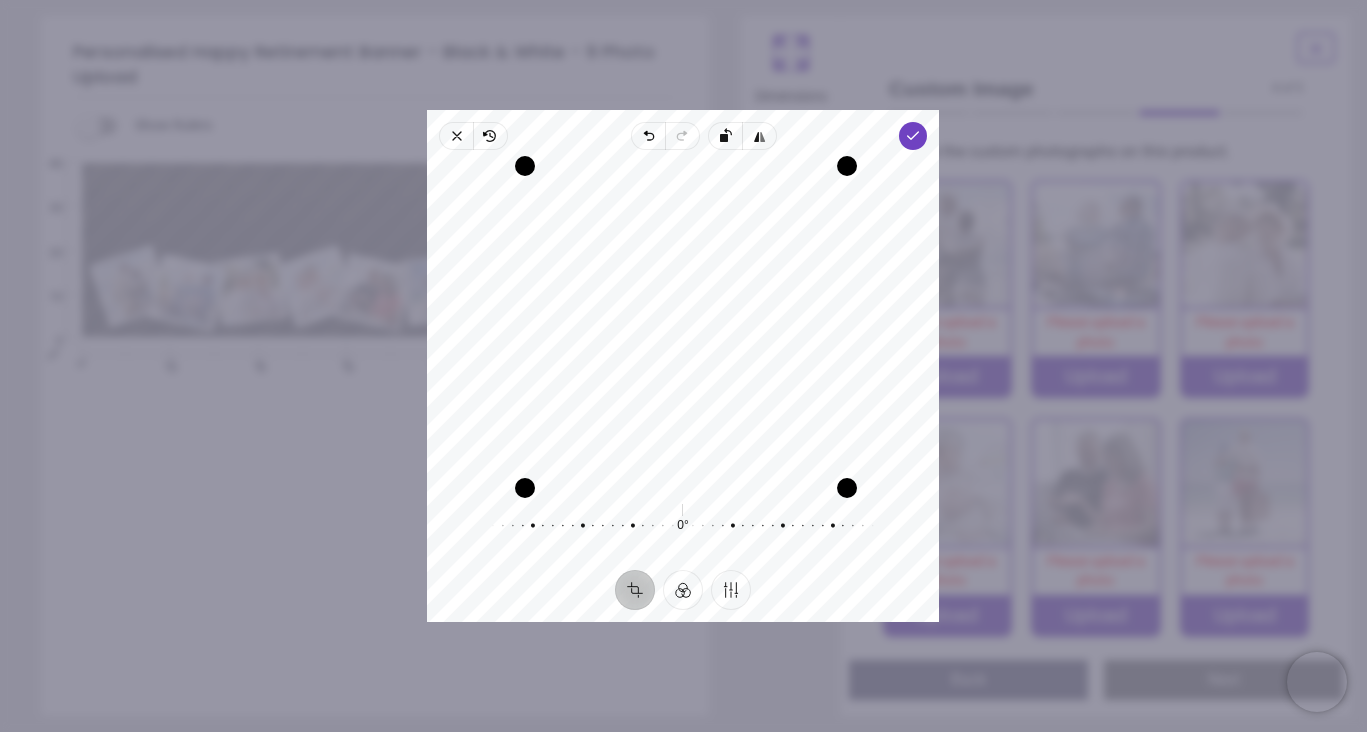 drag, startPoint x: 833, startPoint y: 484, endPoint x: 891, endPoint y: 483, distance: 58.00862 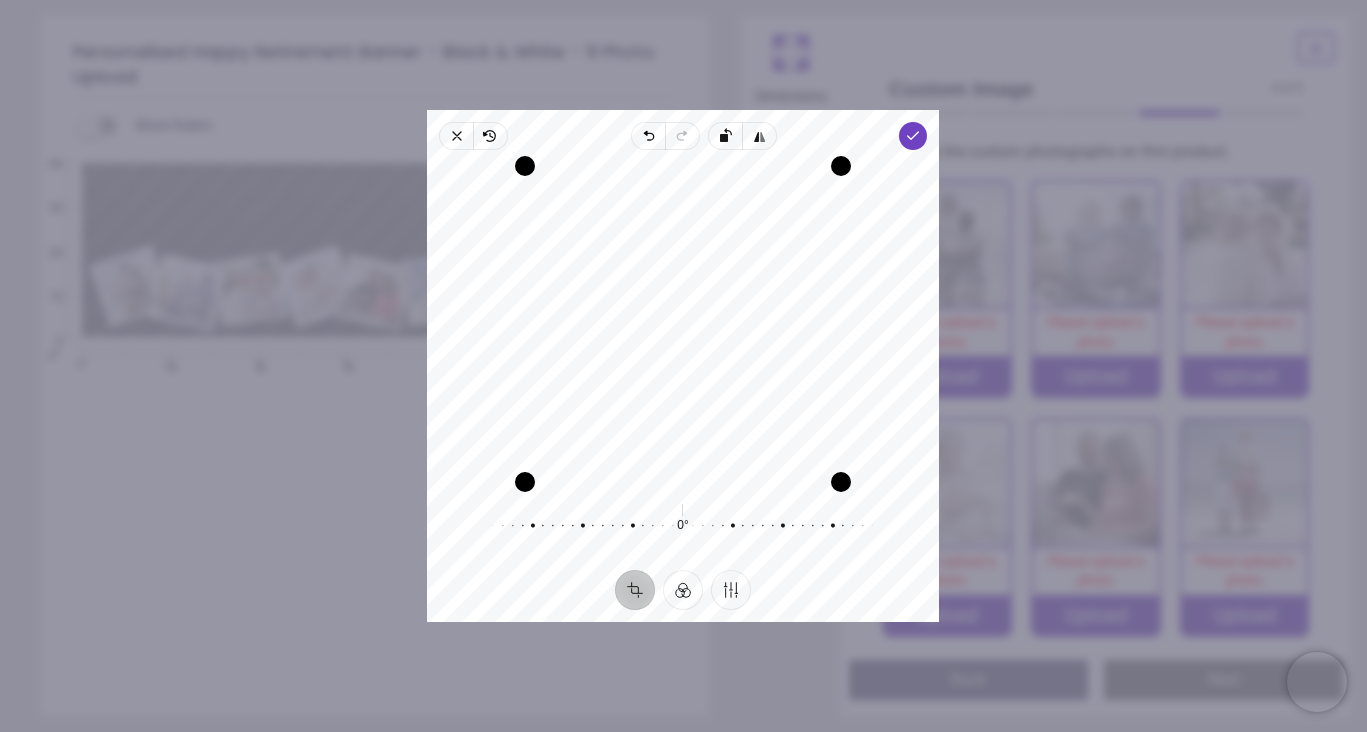 drag, startPoint x: 684, startPoint y: 237, endPoint x: 659, endPoint y: 234, distance: 25.179358 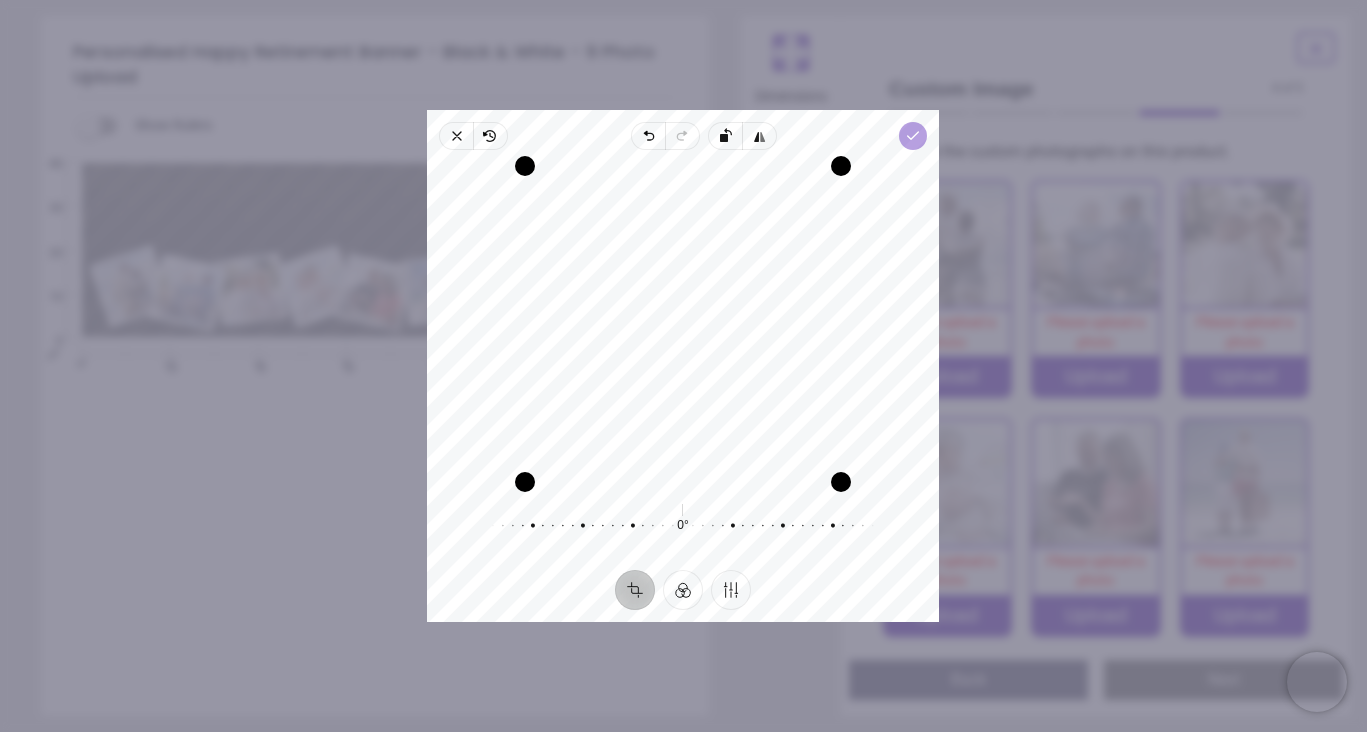 click 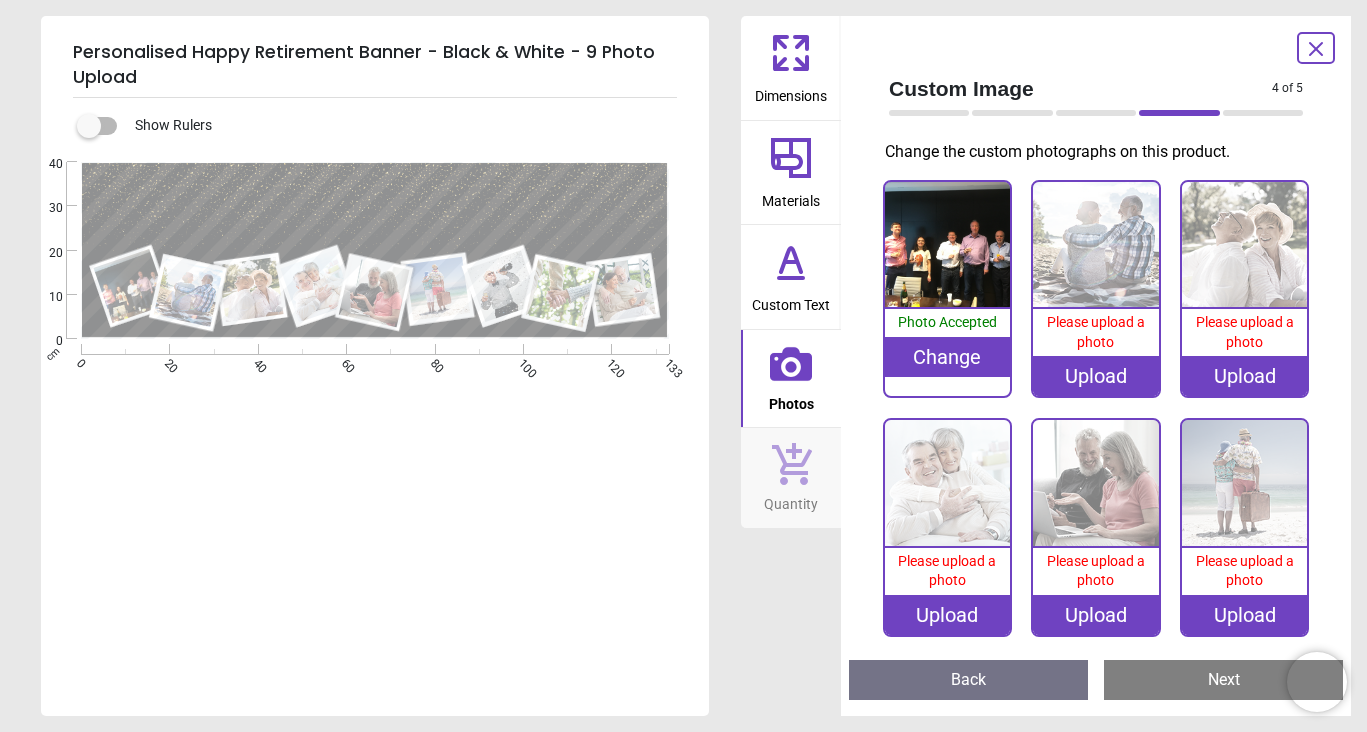 click on "Upload" at bounding box center (1095, 376) 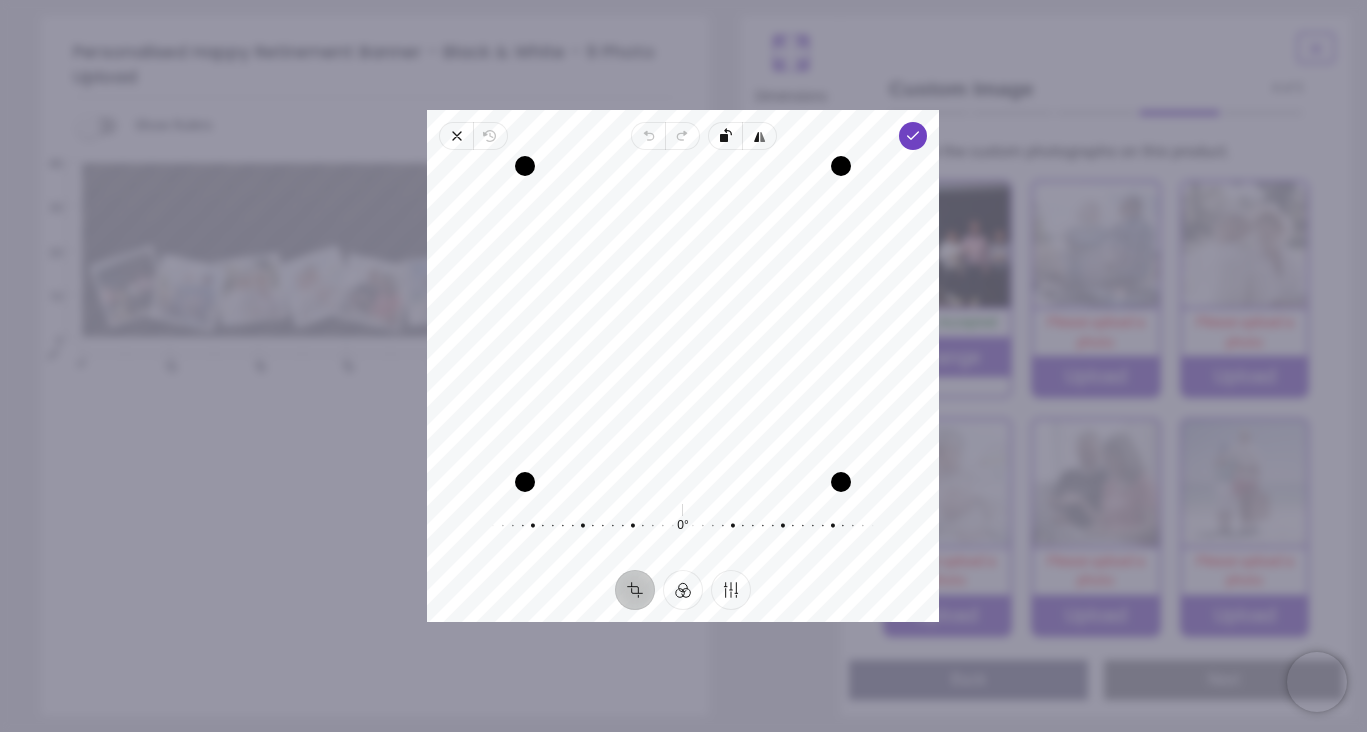 click on "Recenter" at bounding box center [683, 324] 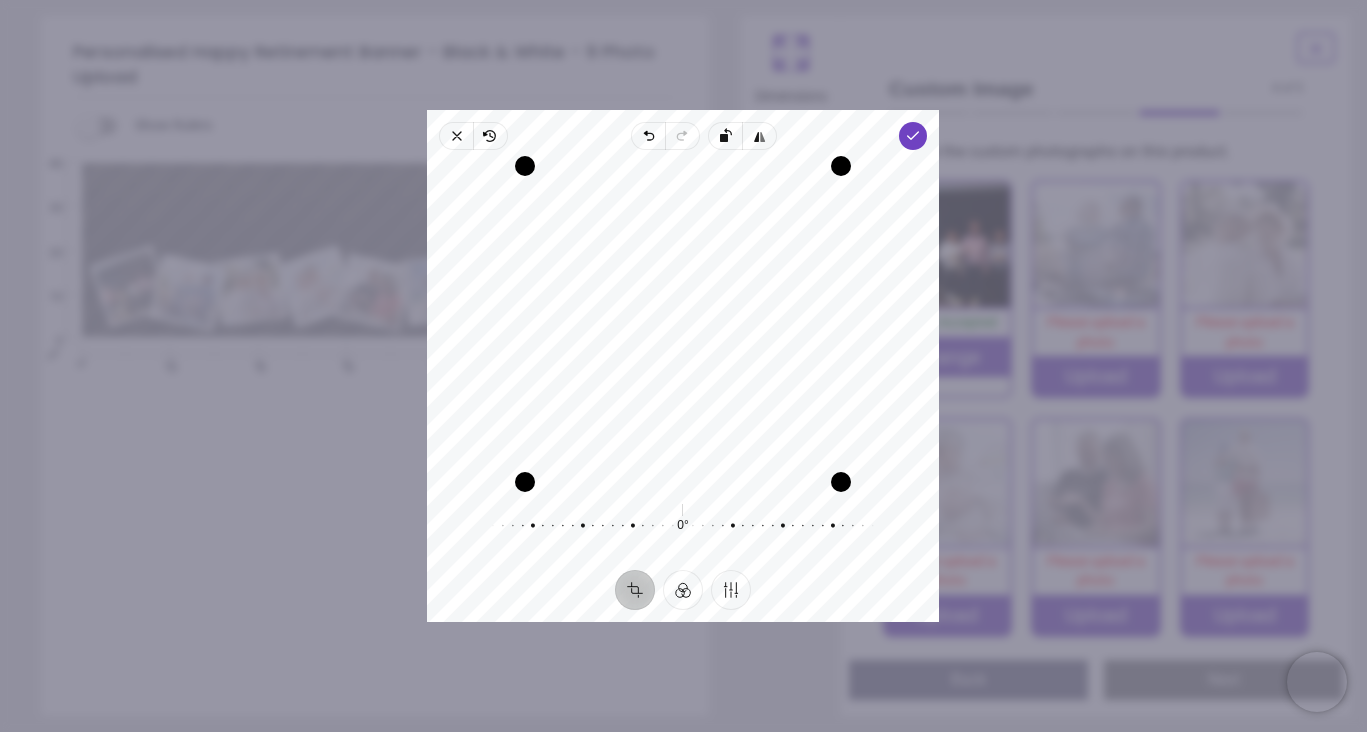 click on "Recenter" at bounding box center (683, 324) 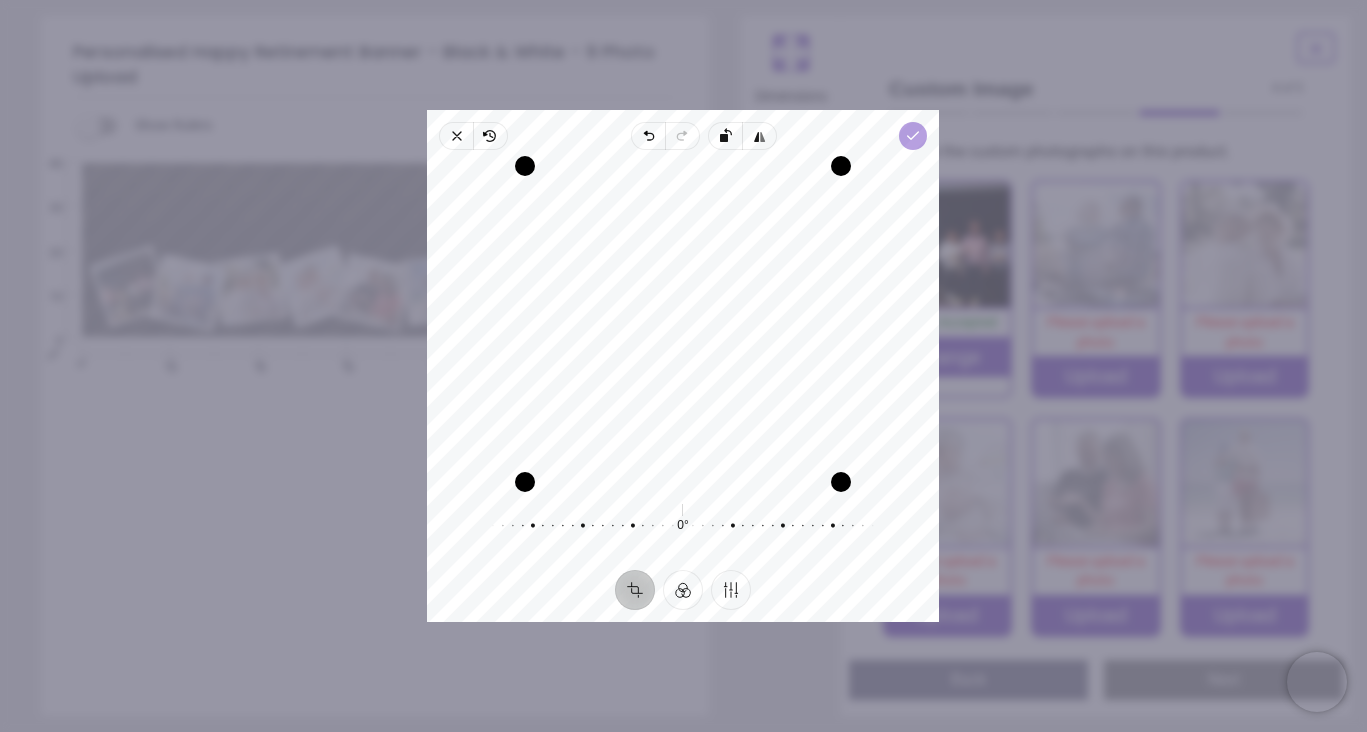 click on "Done" at bounding box center [914, 136] 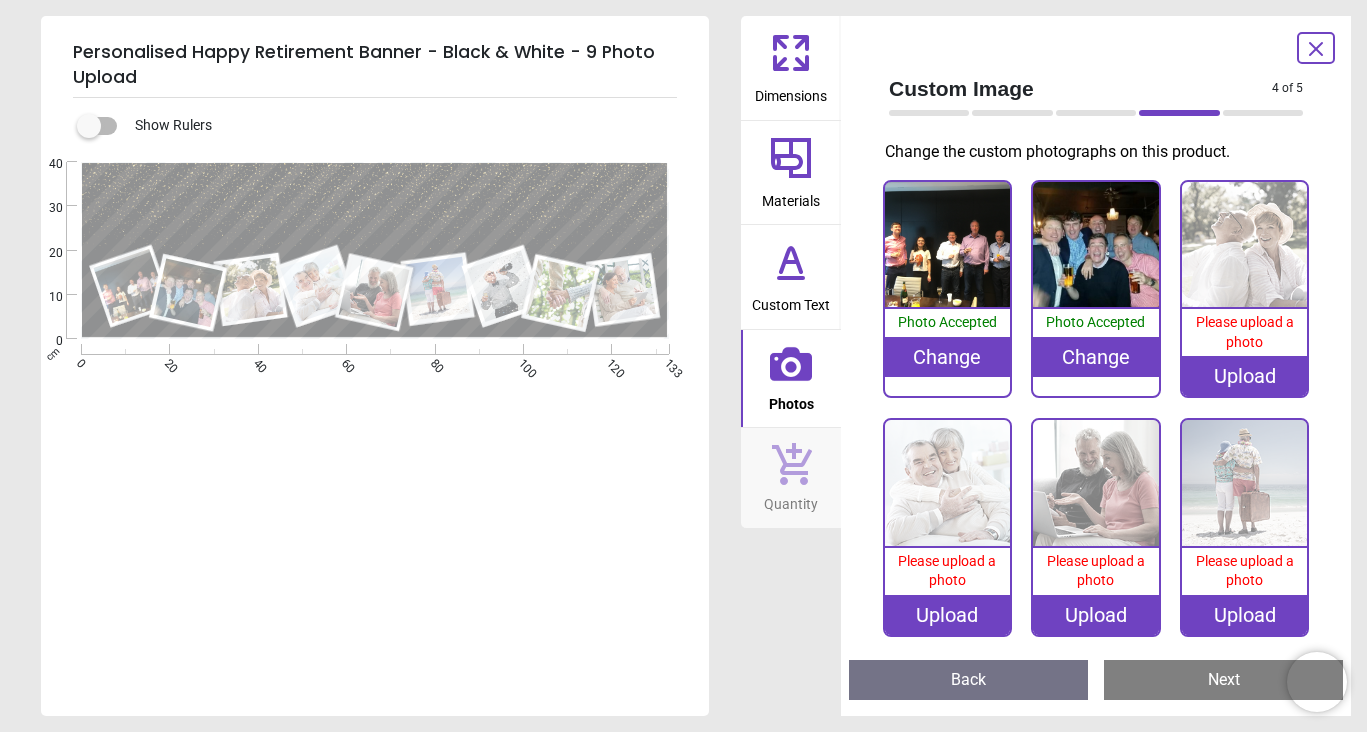 click on "Custom Image 4   of   5 4   of  6 Change the custom photographs on this product. 100% Photo Accepted Change 100% Photo Accepted Change 0% Please upload a photo Upload 0% Please upload a photo Upload 0% Please upload a photo Upload 0% Please upload a photo Upload 0% Please upload a photo Upload 0% Please upload a photo Upload 0% Please upload a photo Upload Preview Back Next Next" at bounding box center [1096, 366] 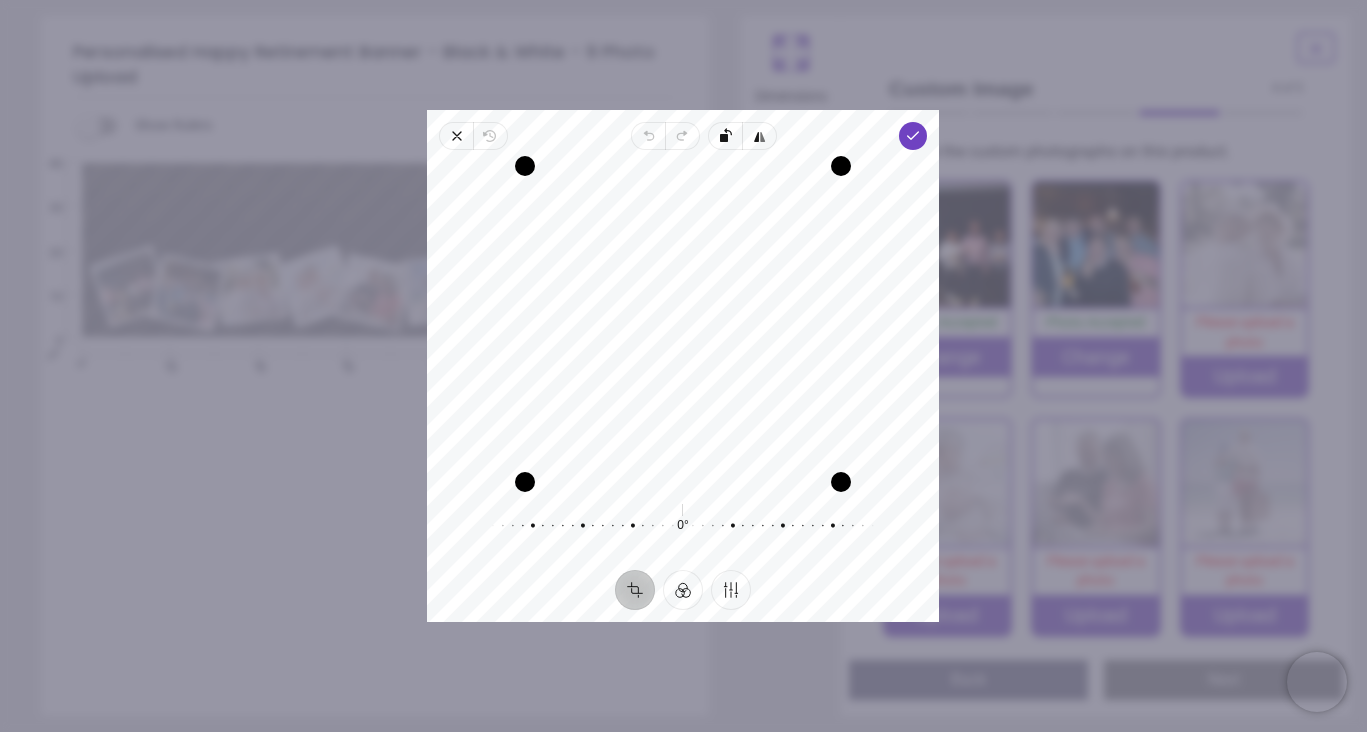 scroll, scrollTop: 0, scrollLeft: 0, axis: both 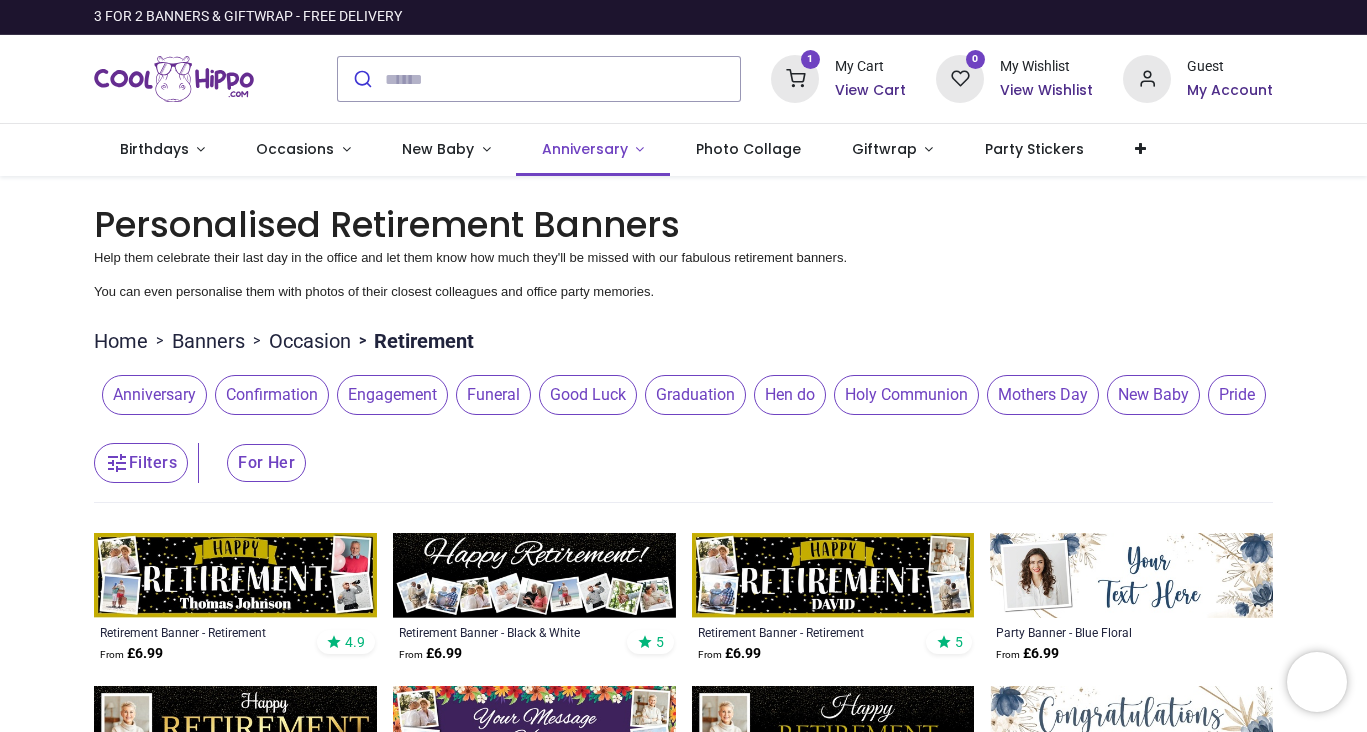 click on "Anniversary" at bounding box center [593, 150] 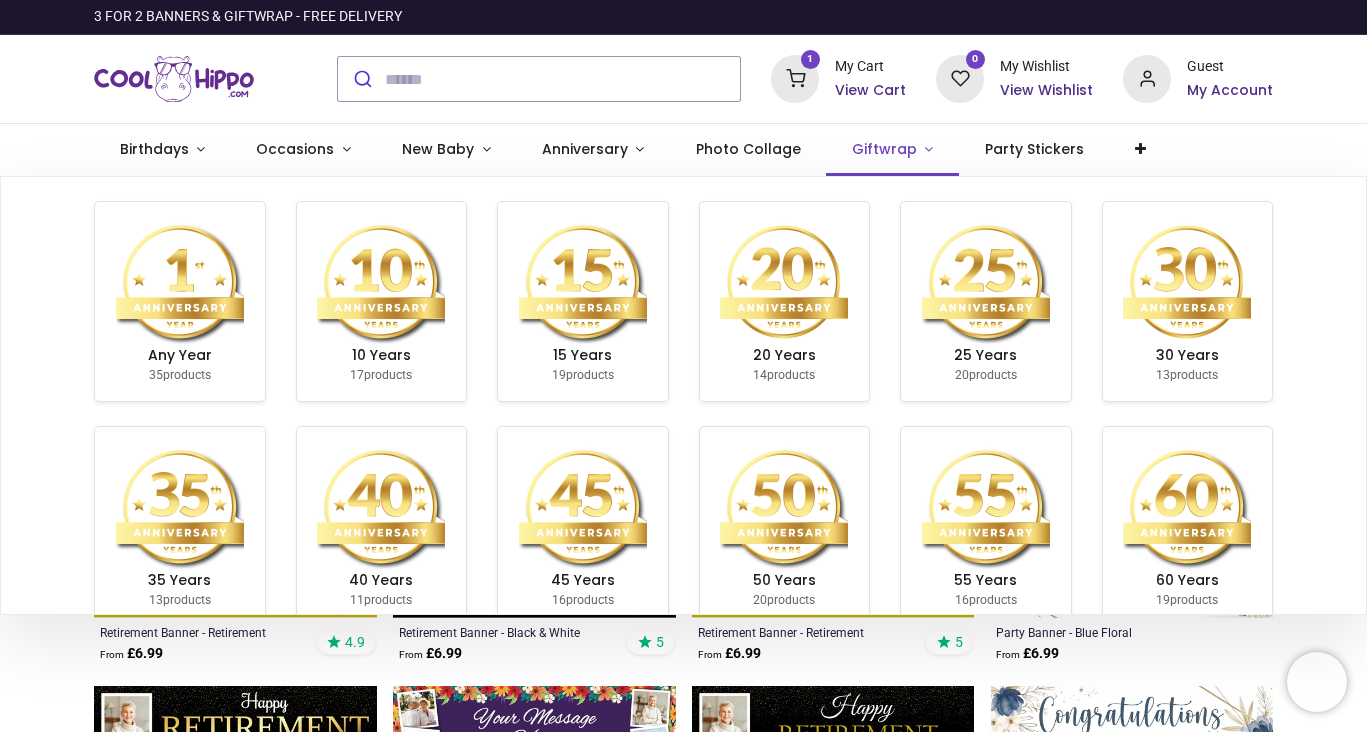 click on "Giftwrap" at bounding box center [884, 149] 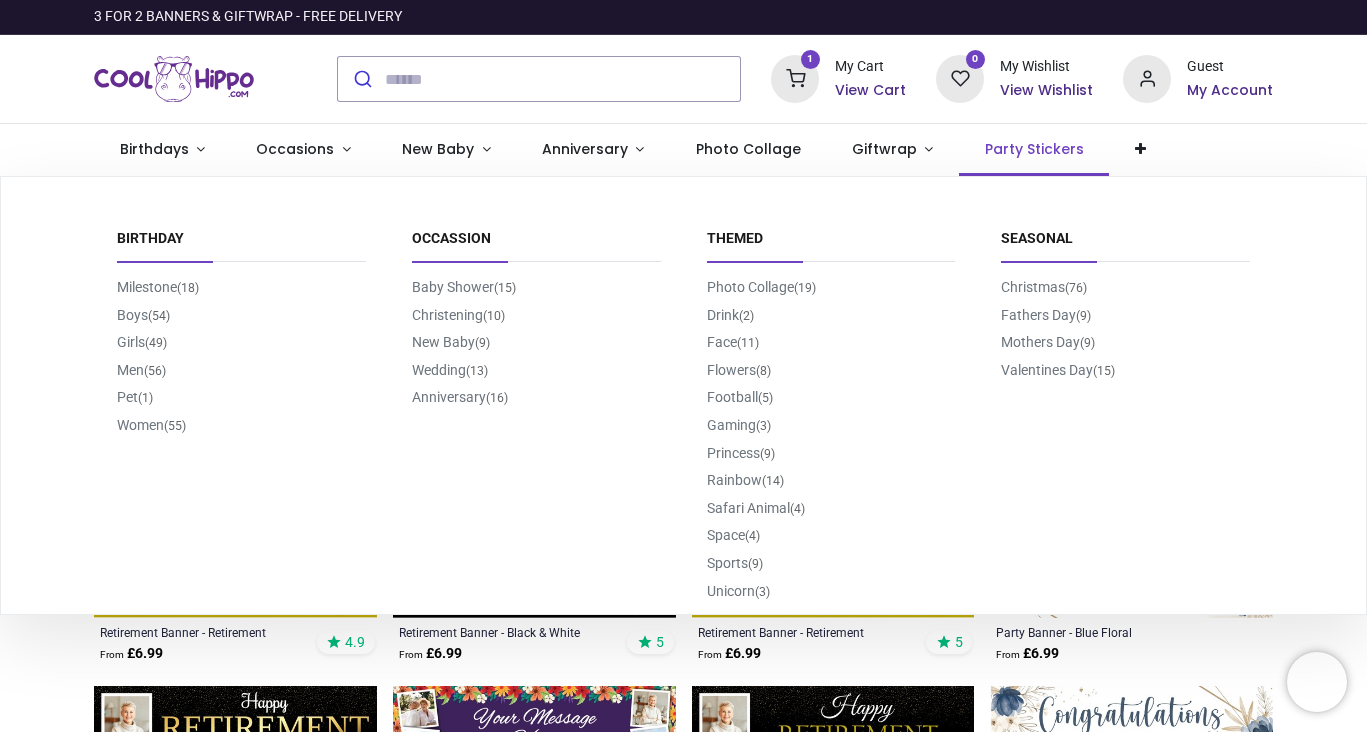 click on "Party Stickers" at bounding box center [1034, 150] 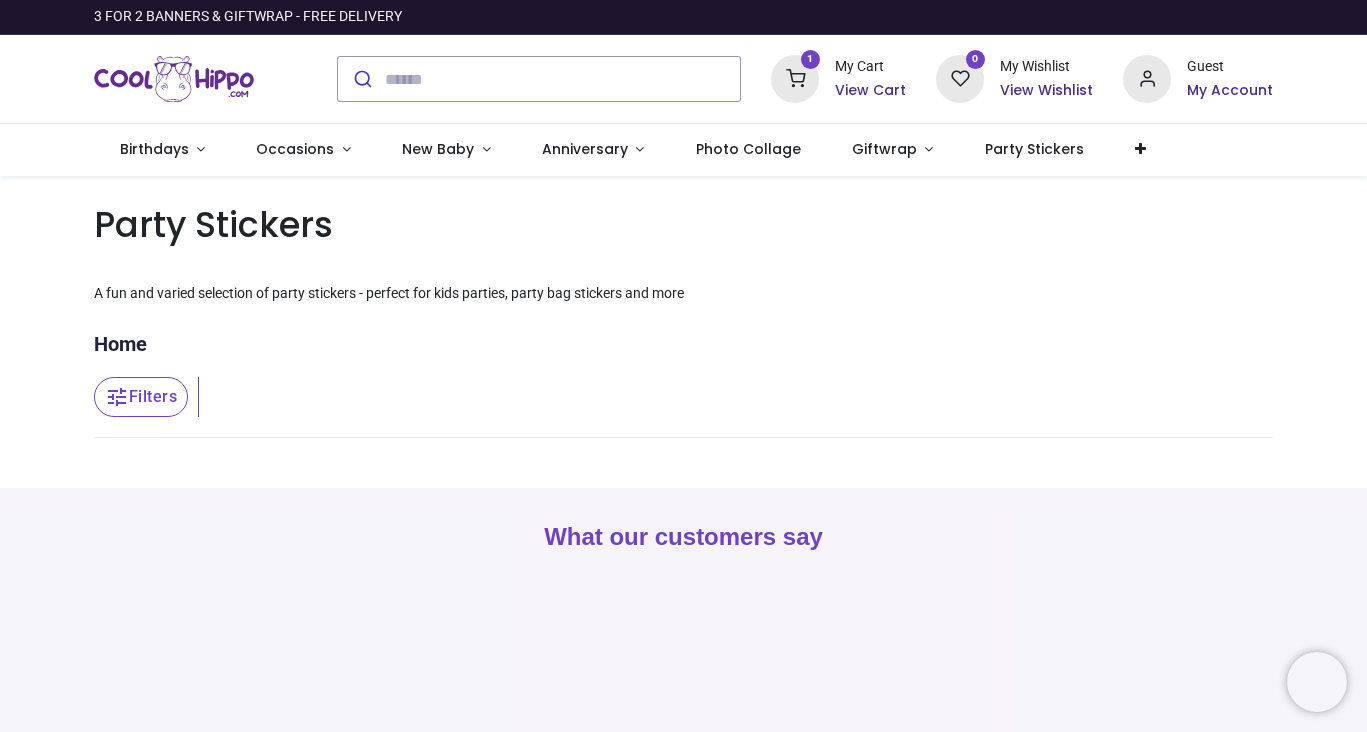 scroll, scrollTop: 0, scrollLeft: 0, axis: both 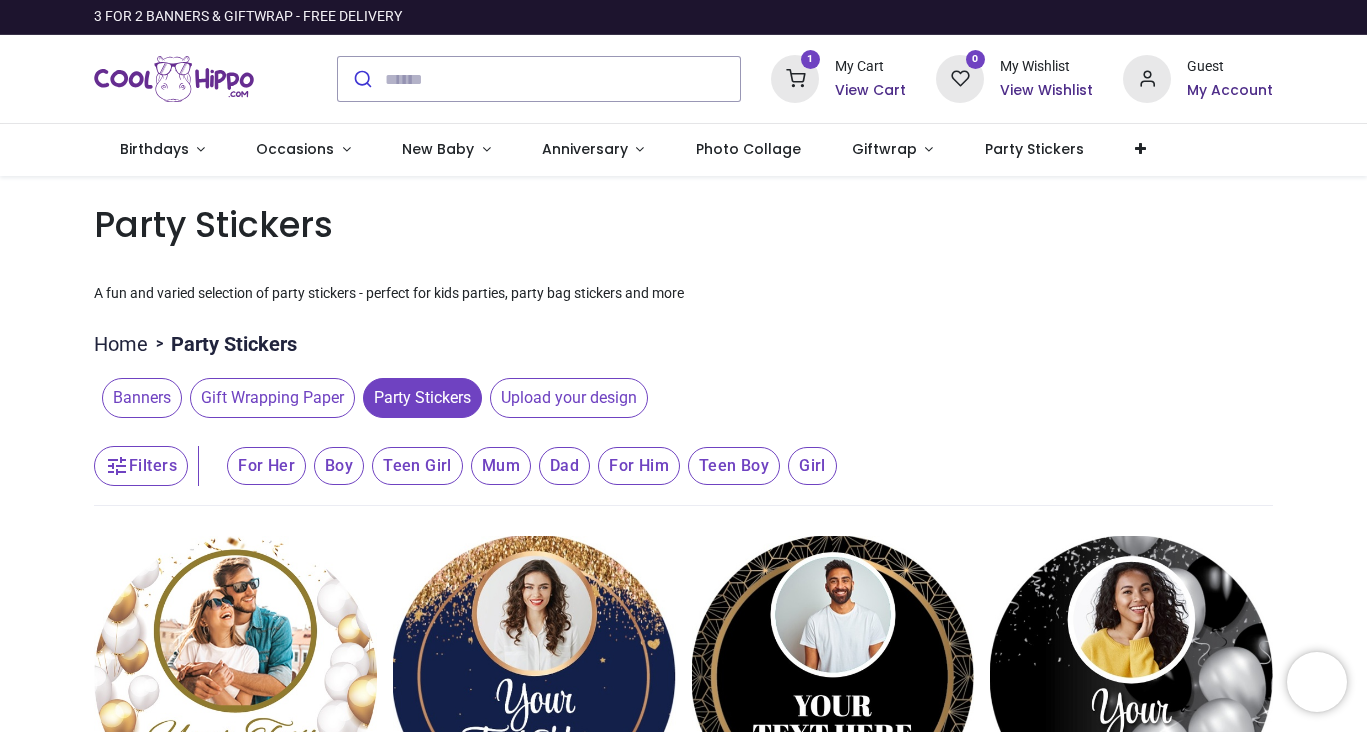 click on "Gift Wrapping Paper" at bounding box center (272, 398) 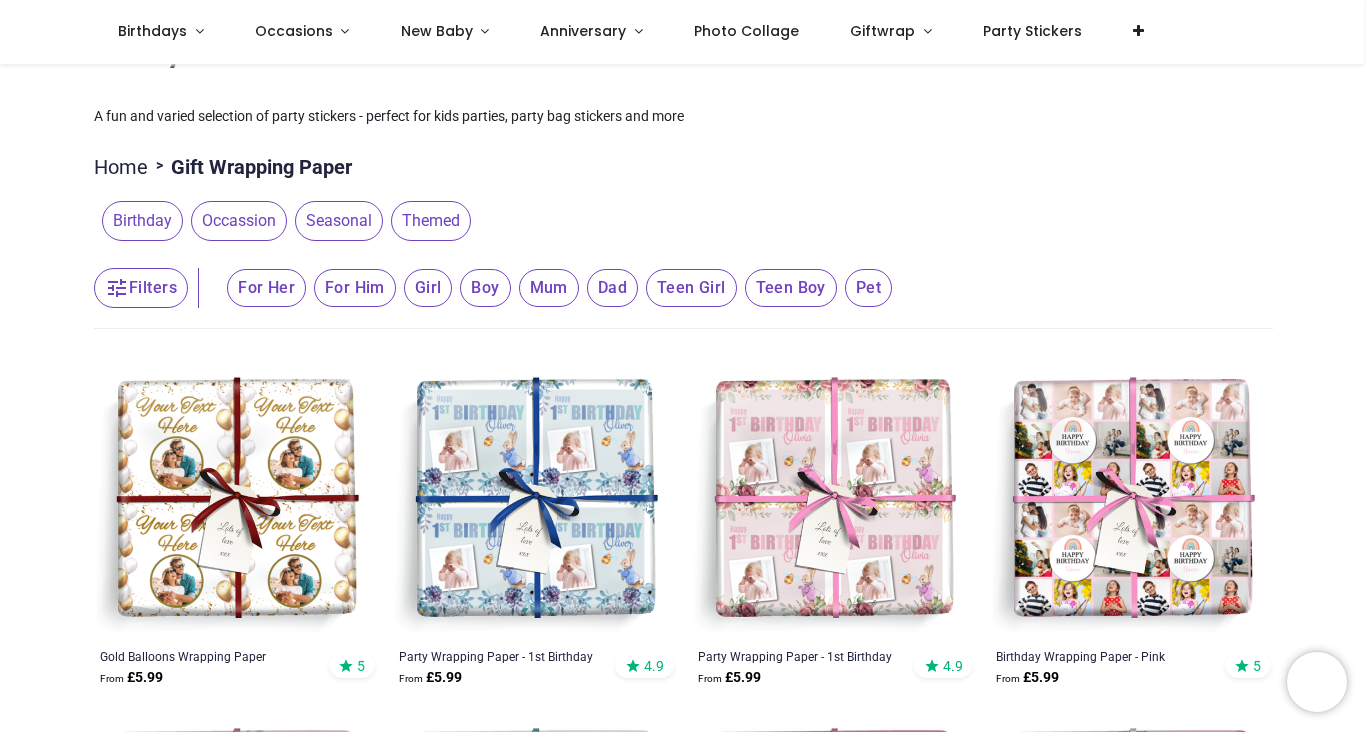 scroll, scrollTop: 68, scrollLeft: 0, axis: vertical 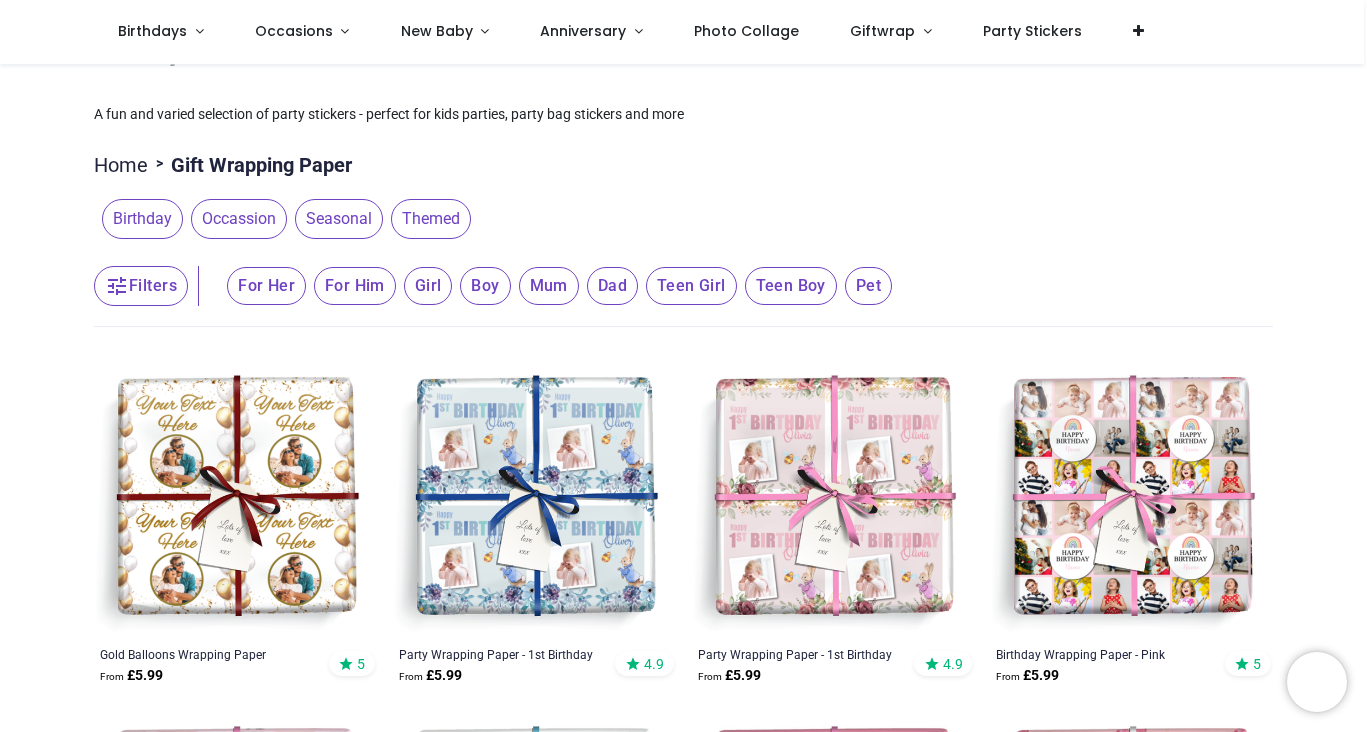 click on "Themed" at bounding box center [431, 219] 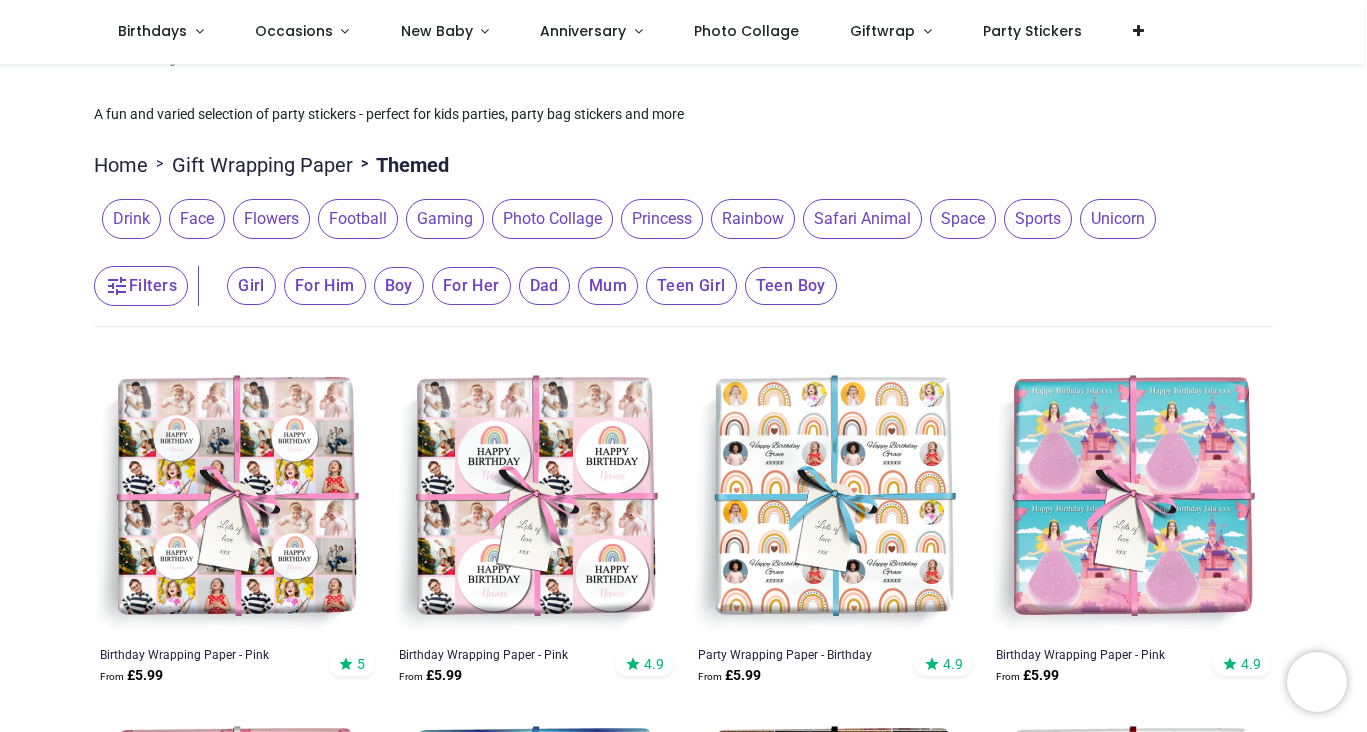 click on "Home" at bounding box center (121, 165) 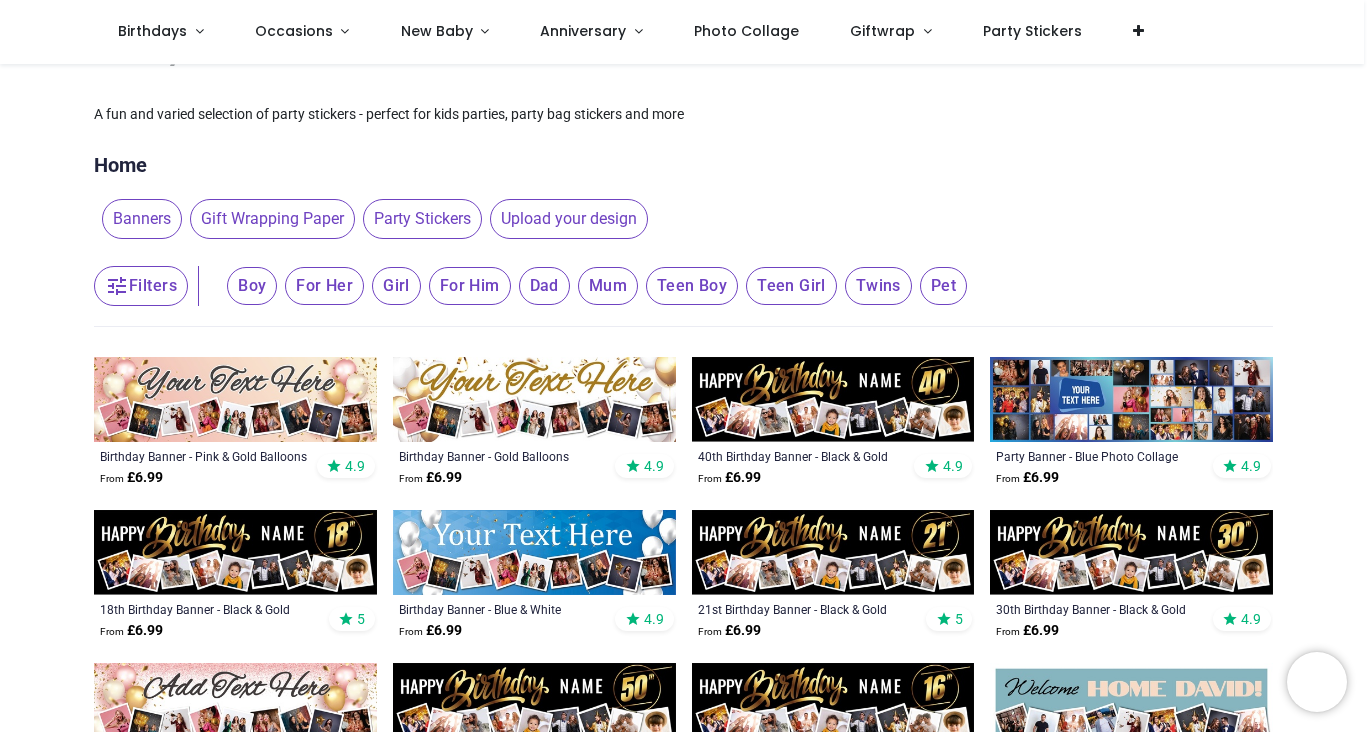 scroll, scrollTop: 0, scrollLeft: 0, axis: both 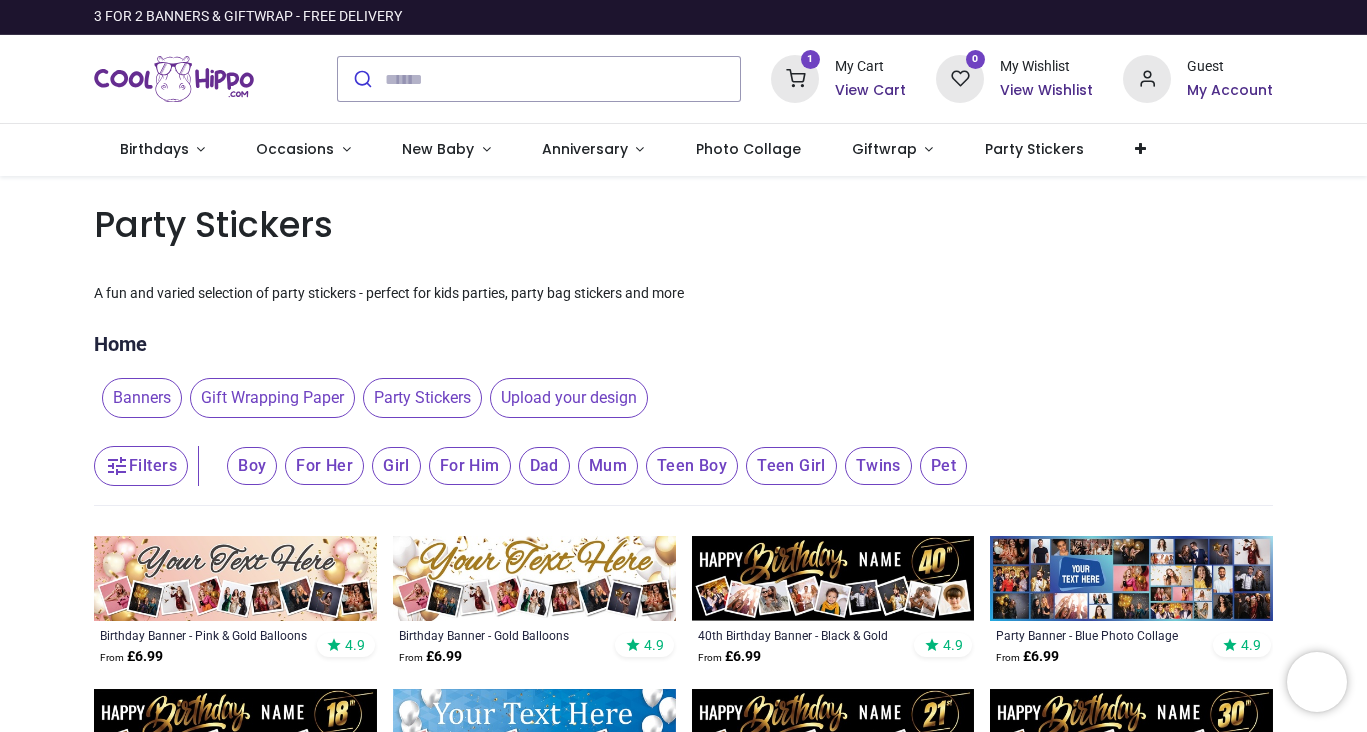 click on "View Cart" at bounding box center [870, 91] 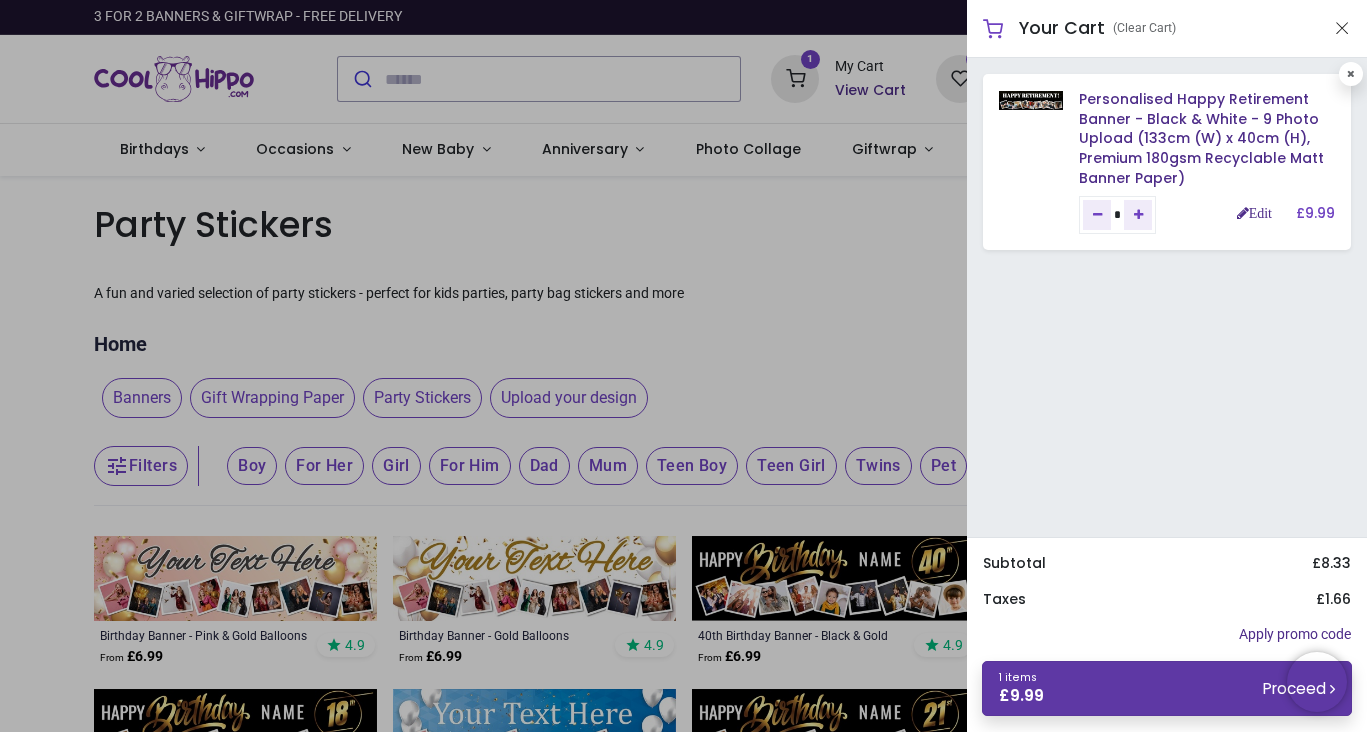 click on "1 items
£  9.99
Proceed" at bounding box center (1167, 688) 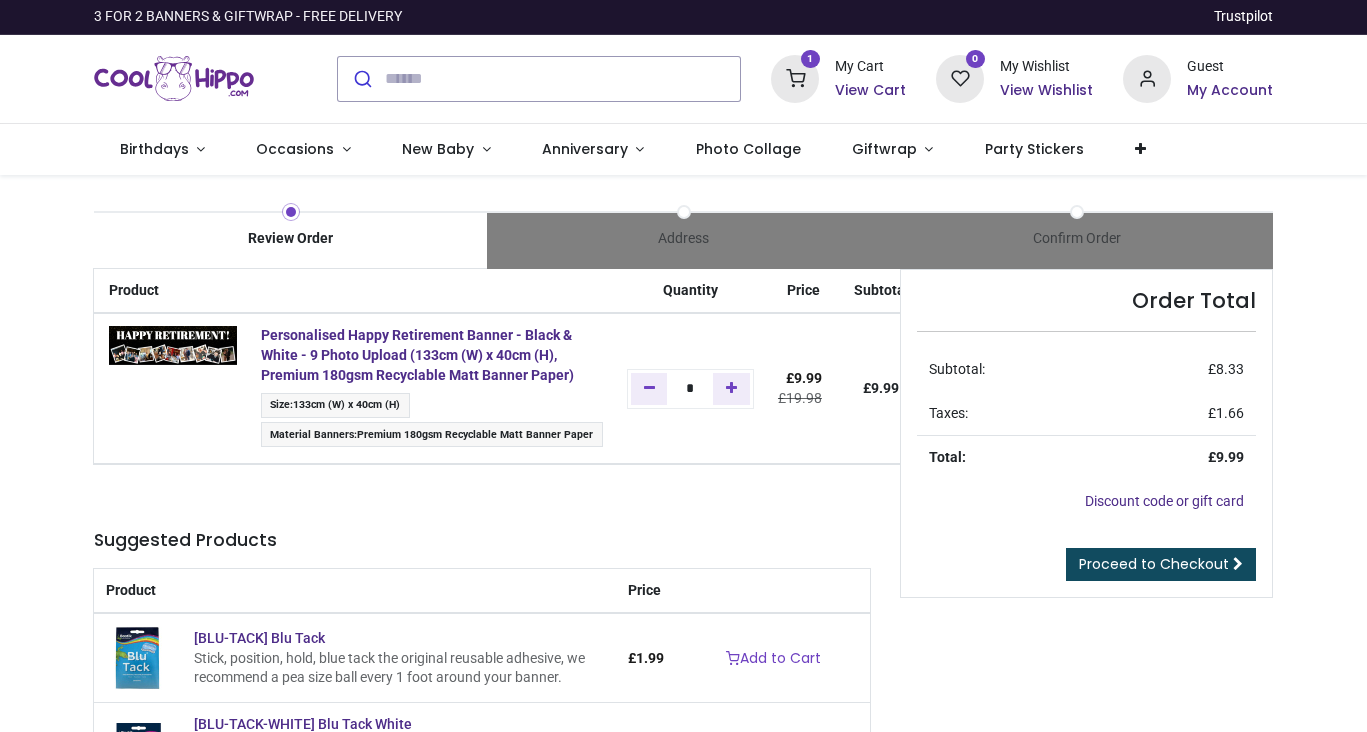 scroll, scrollTop: 0, scrollLeft: 0, axis: both 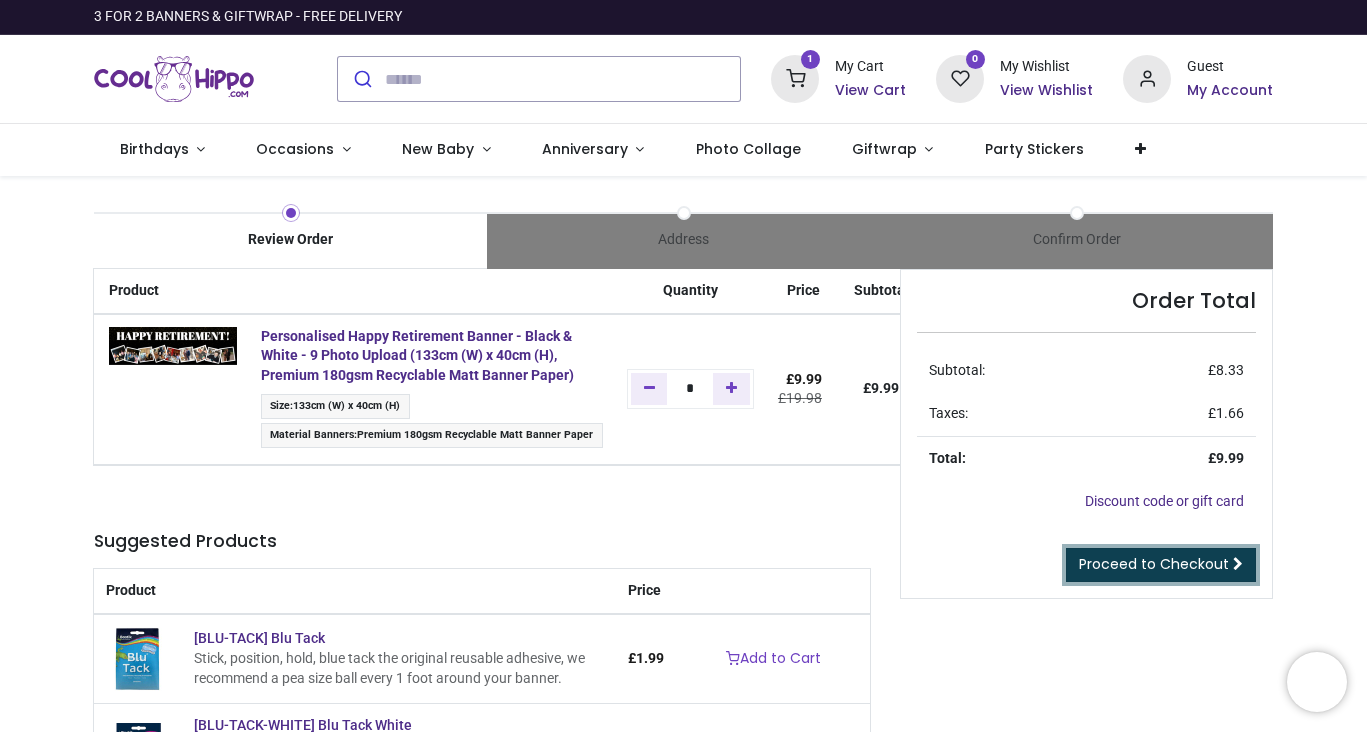 click on "Proceed to Checkout" at bounding box center (1154, 564) 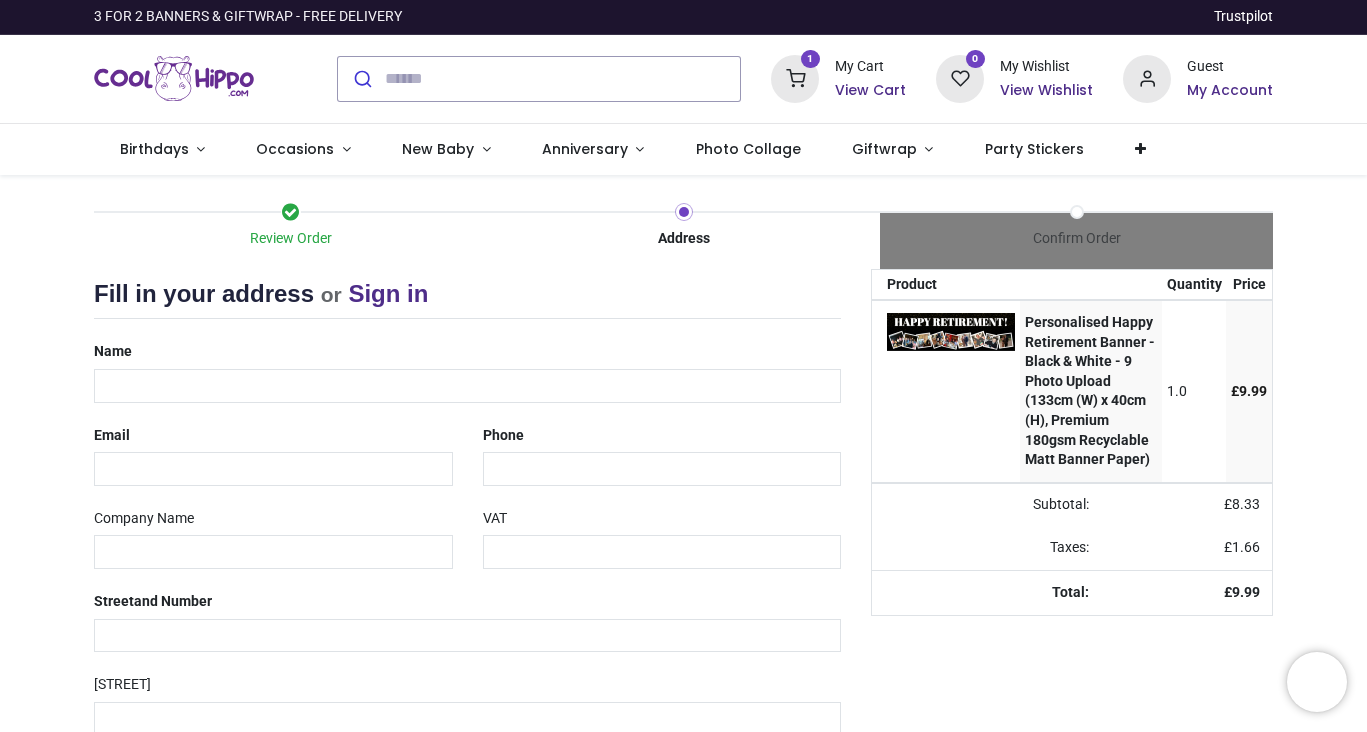 scroll, scrollTop: 0, scrollLeft: 0, axis: both 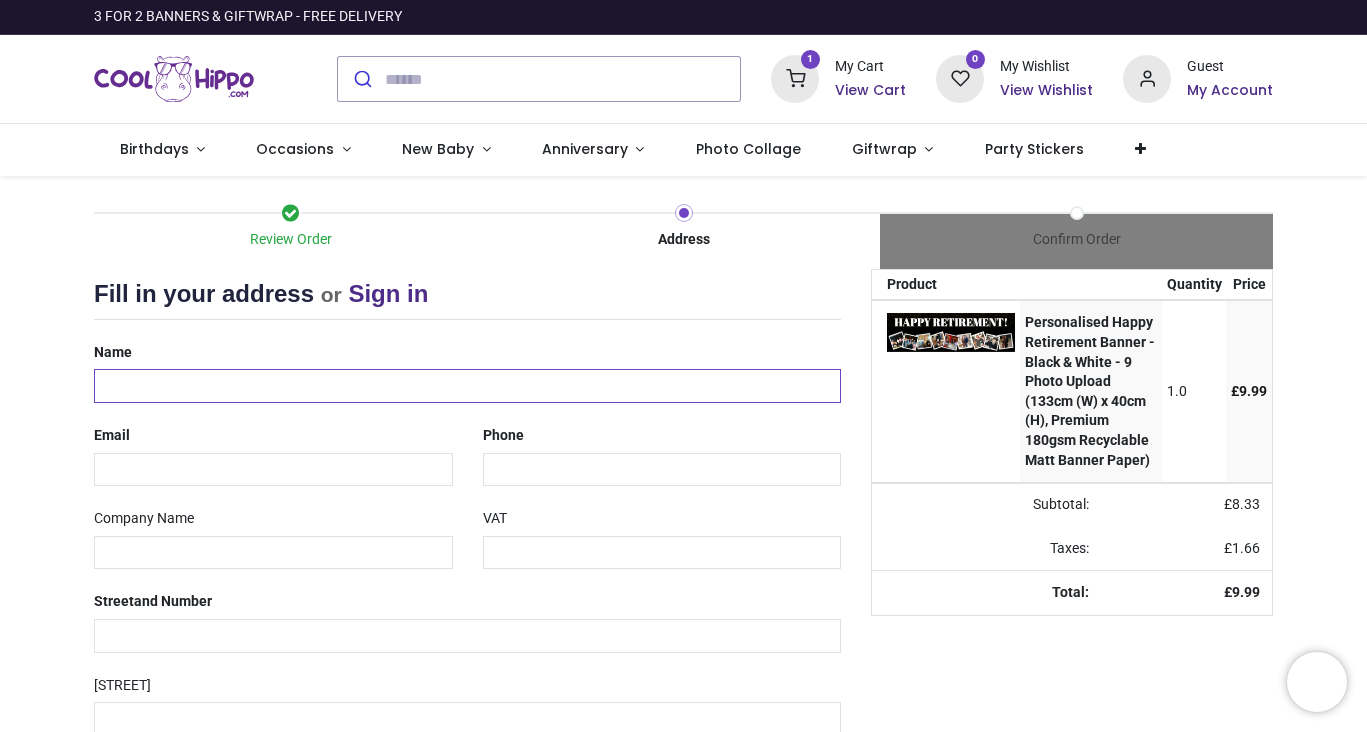 click at bounding box center [467, 386] 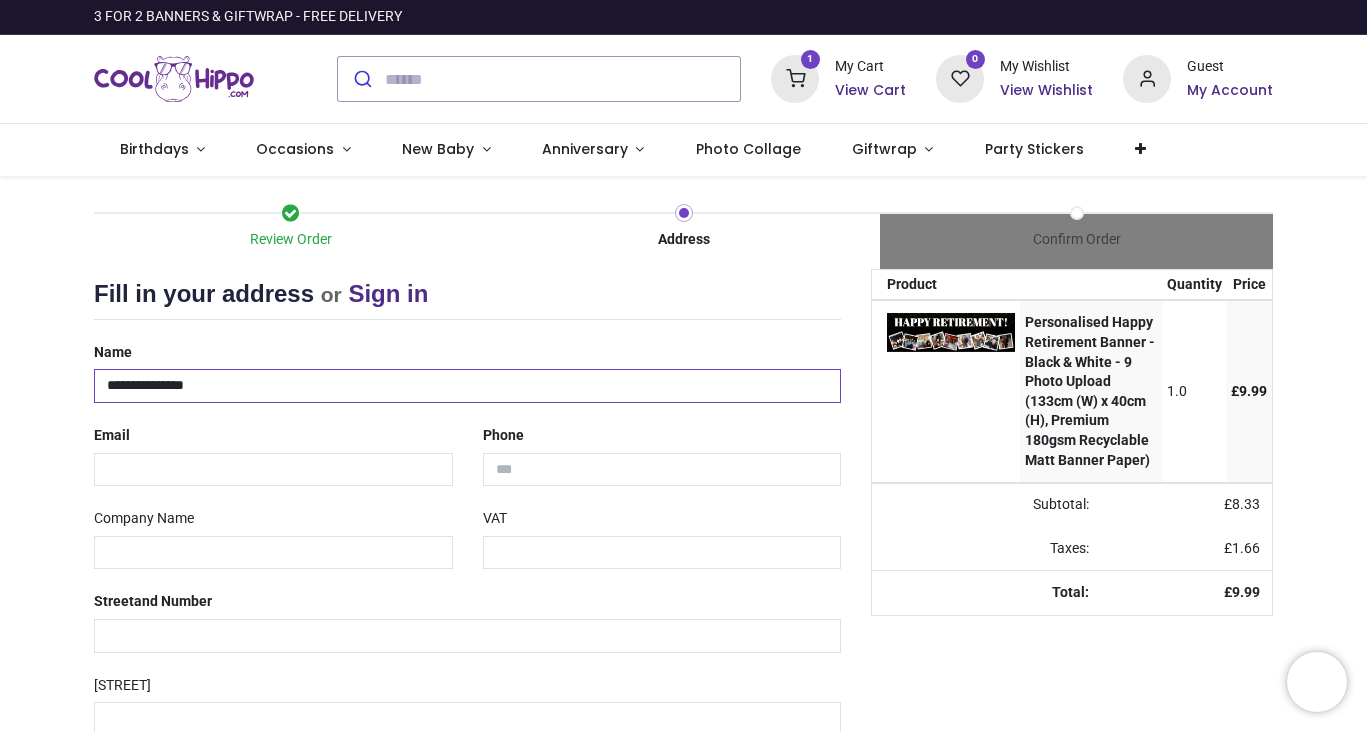 type on "**********" 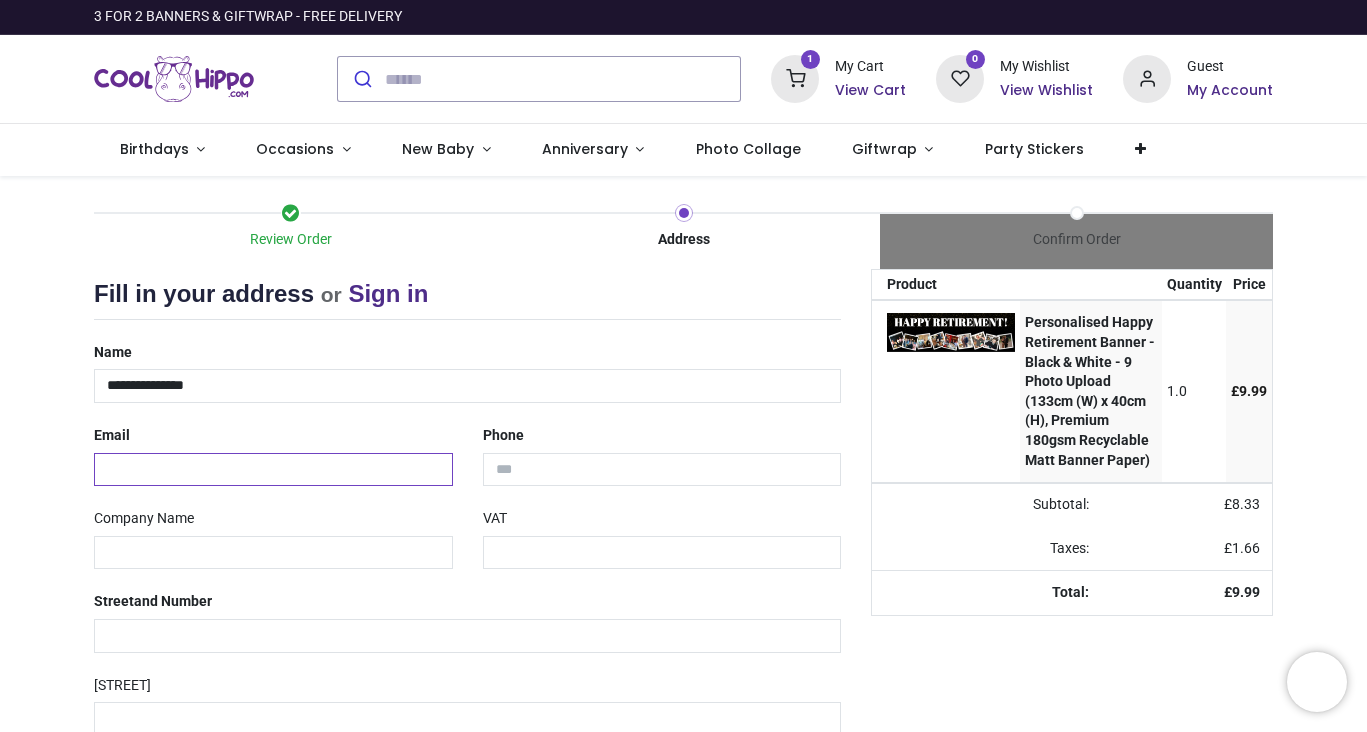 click at bounding box center (273, 470) 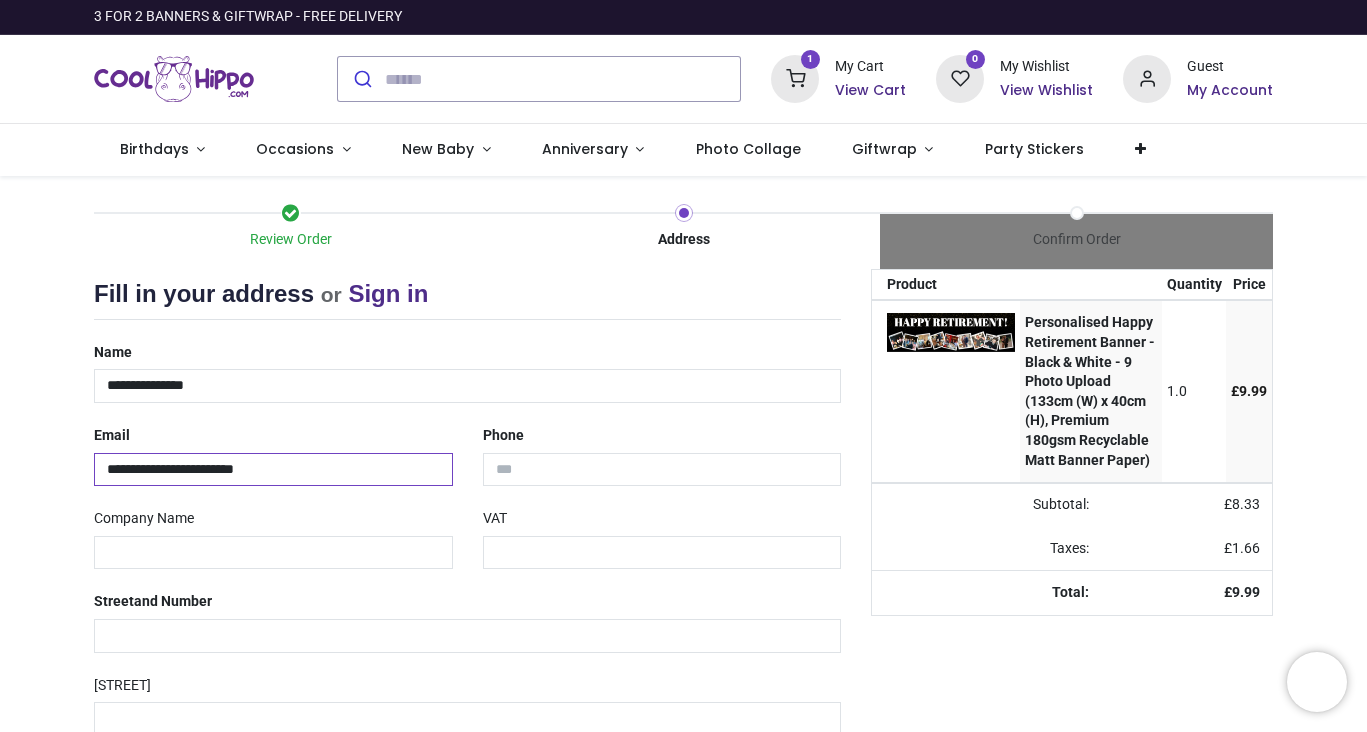 type on "**********" 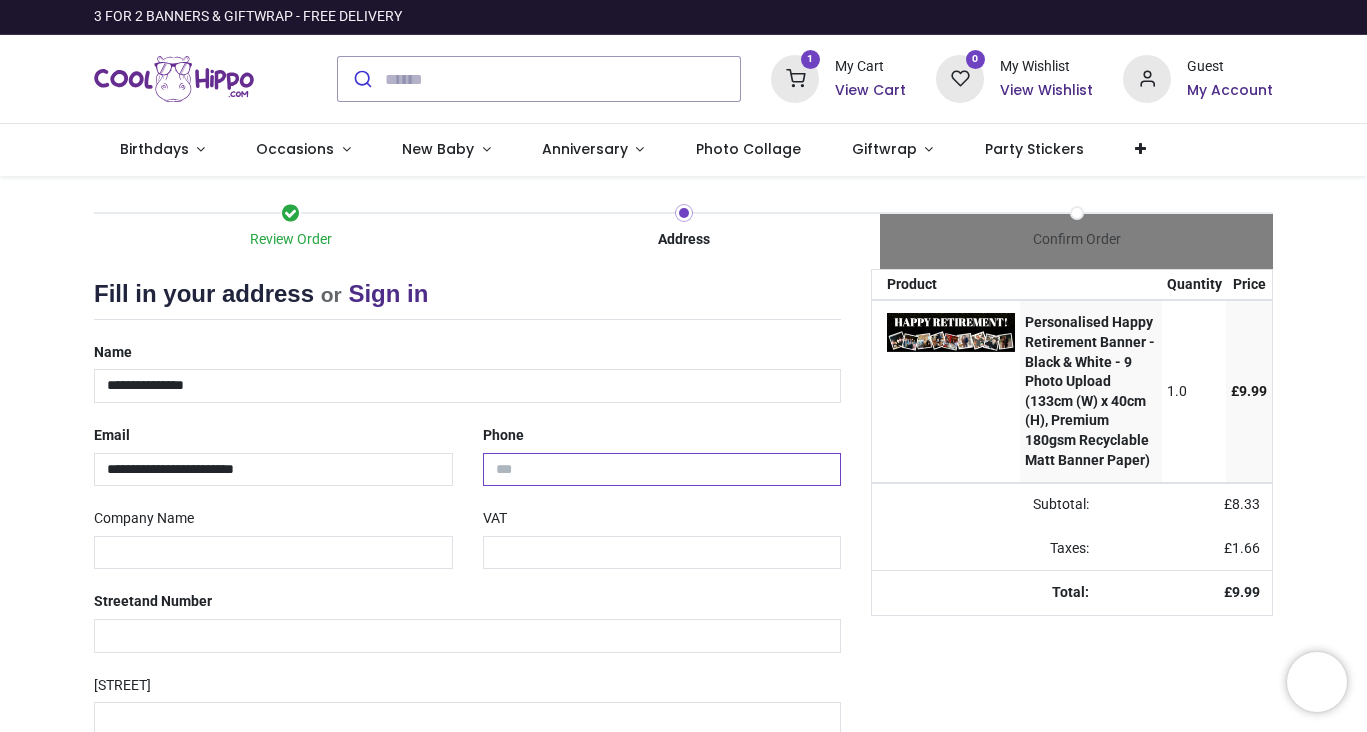 click at bounding box center (662, 470) 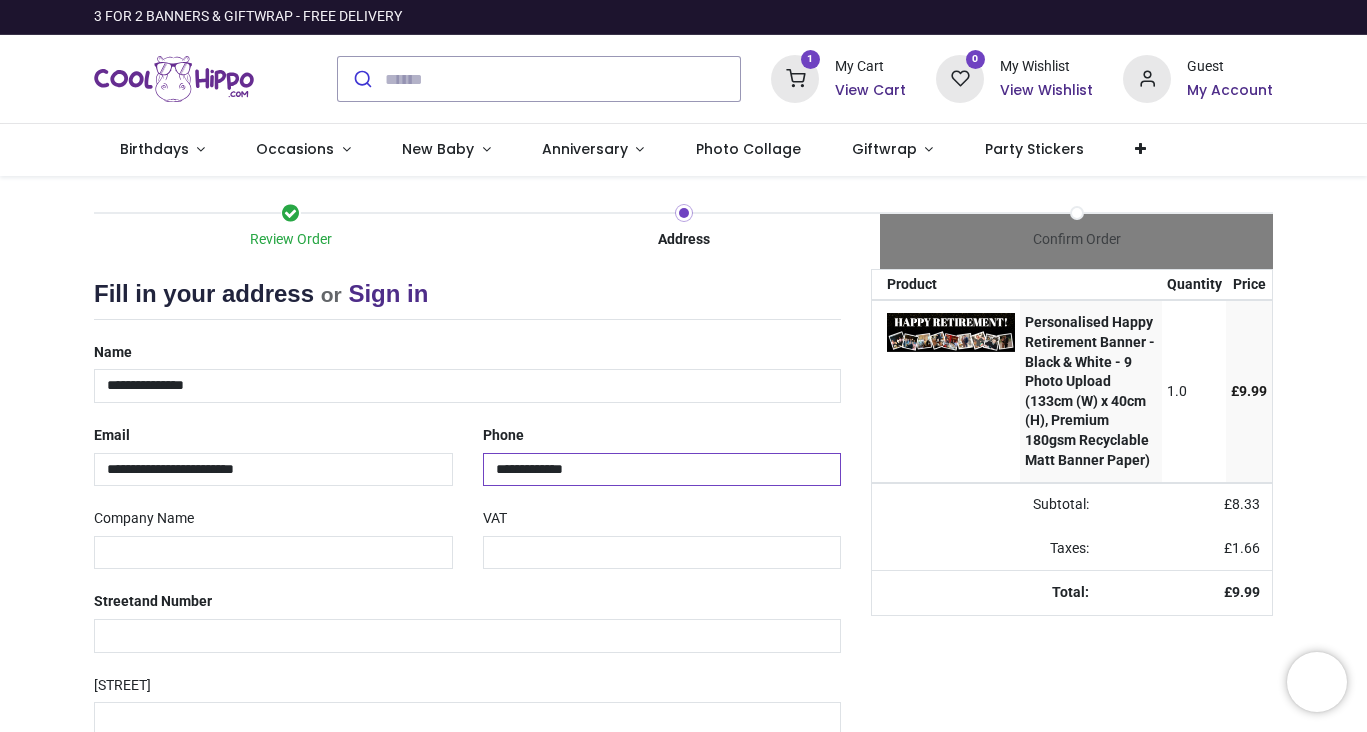 type on "**********" 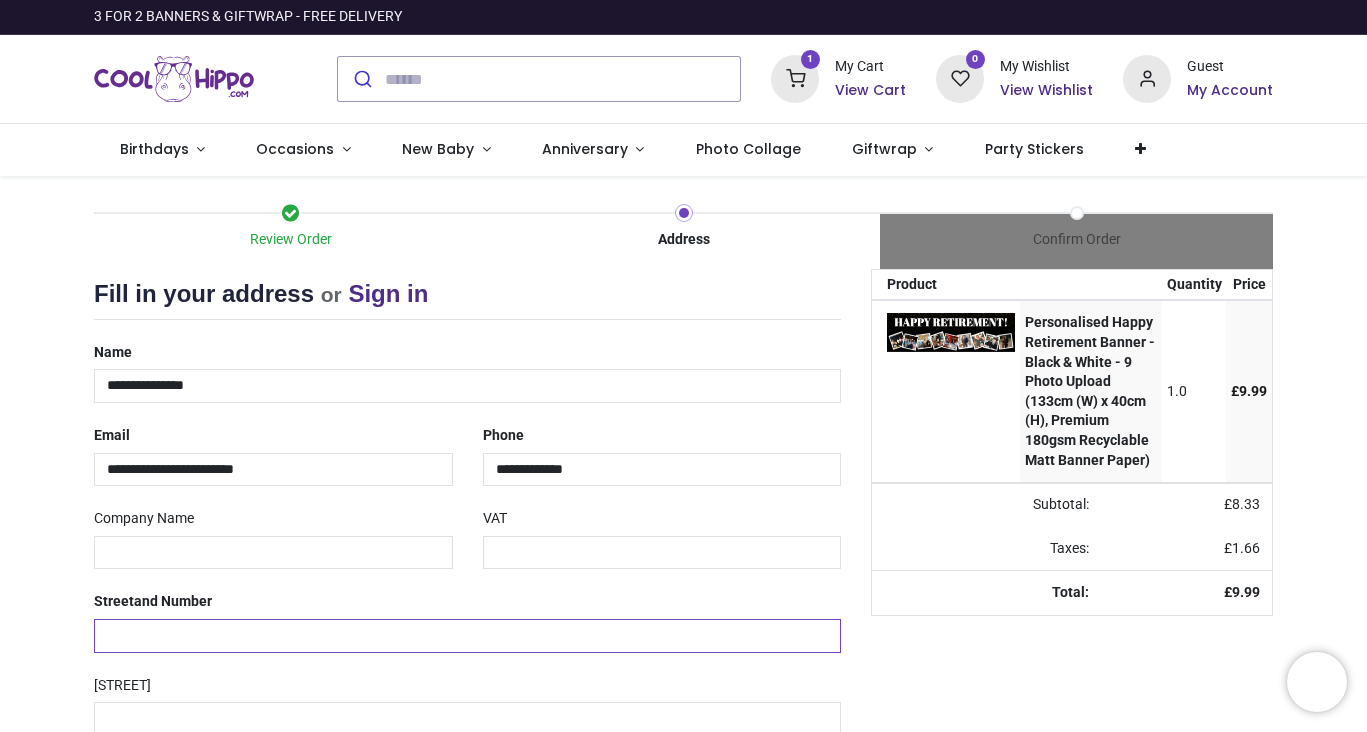 click at bounding box center [467, 636] 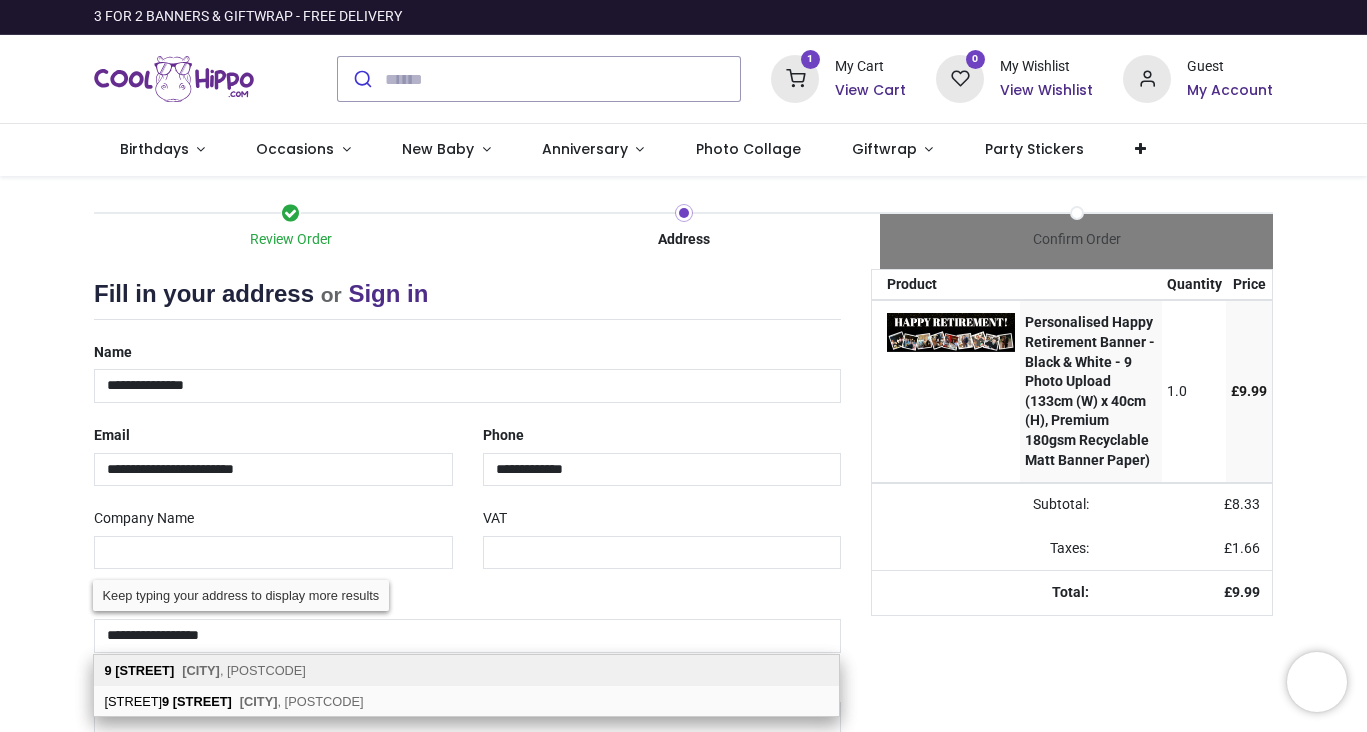click on "9   The Leys Amersham , HP6 5NP" at bounding box center (466, 670) 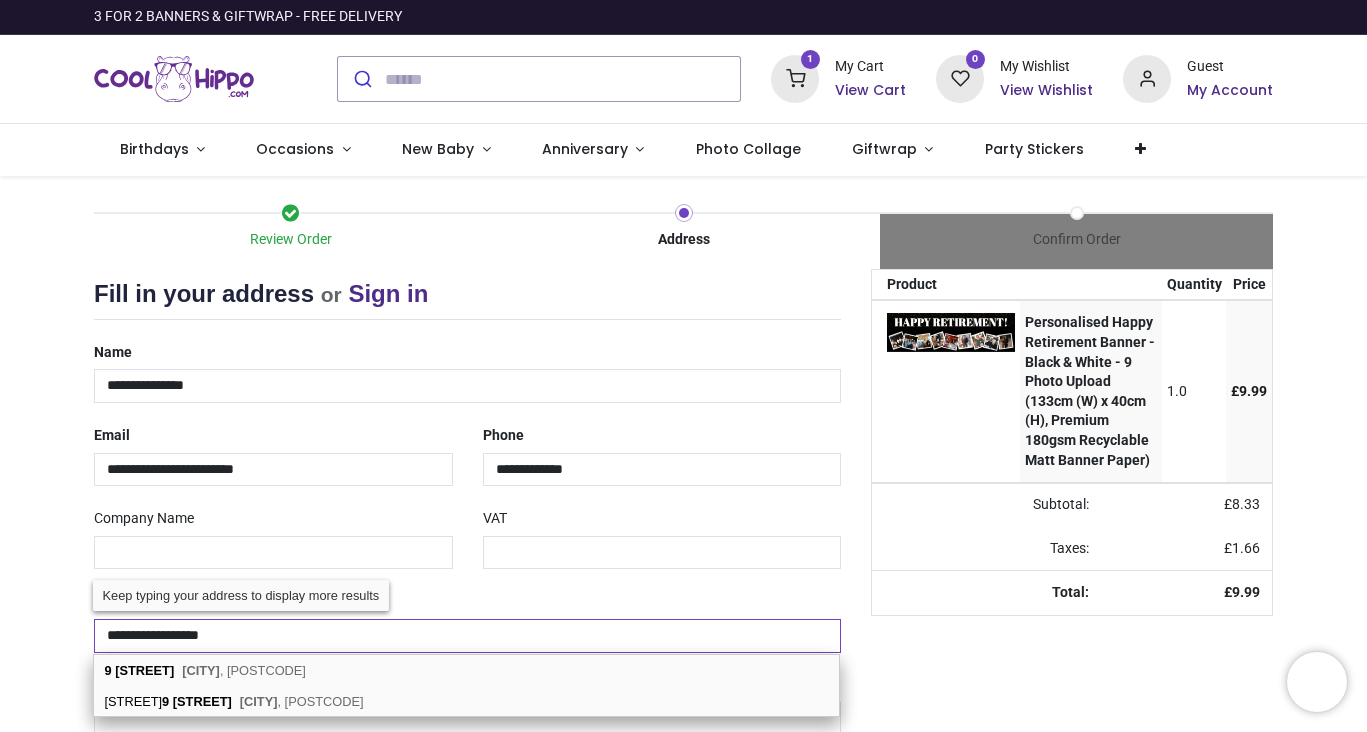 type on "**********" 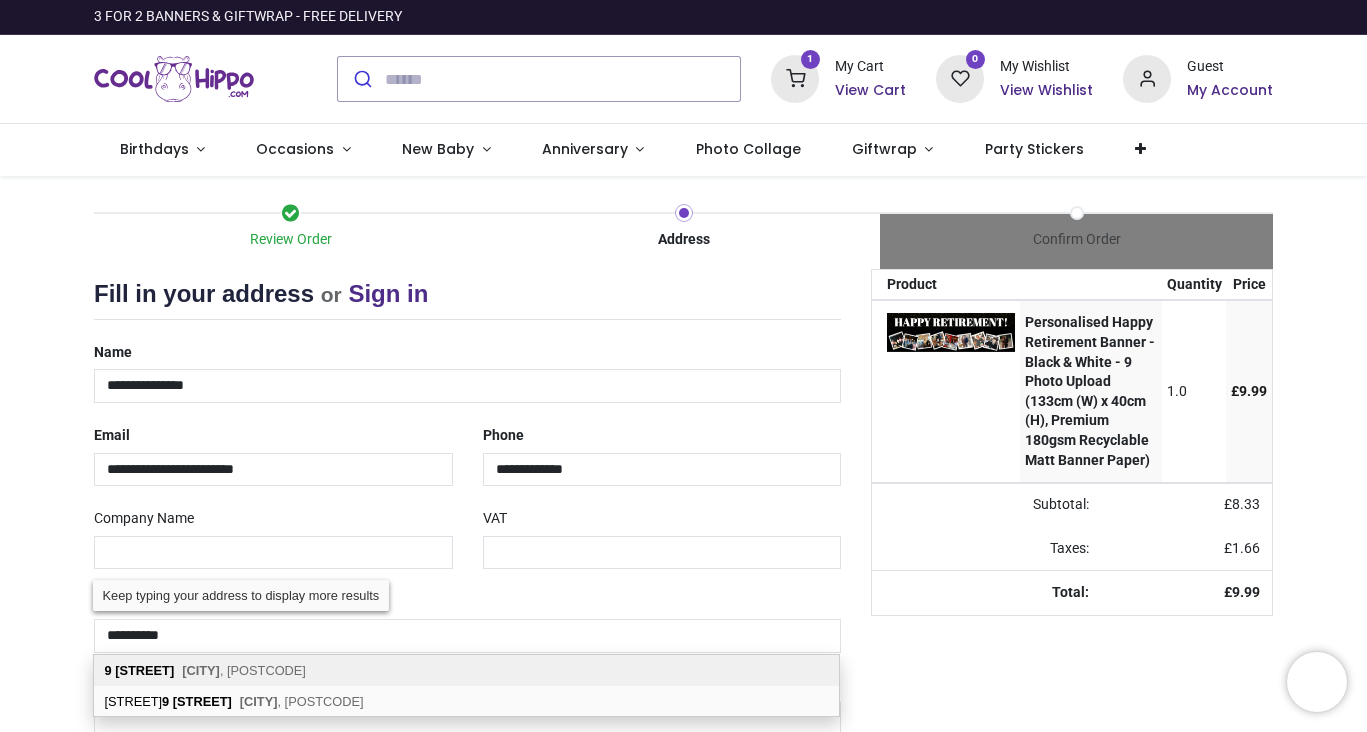 click on "Amersham" at bounding box center (201, 670) 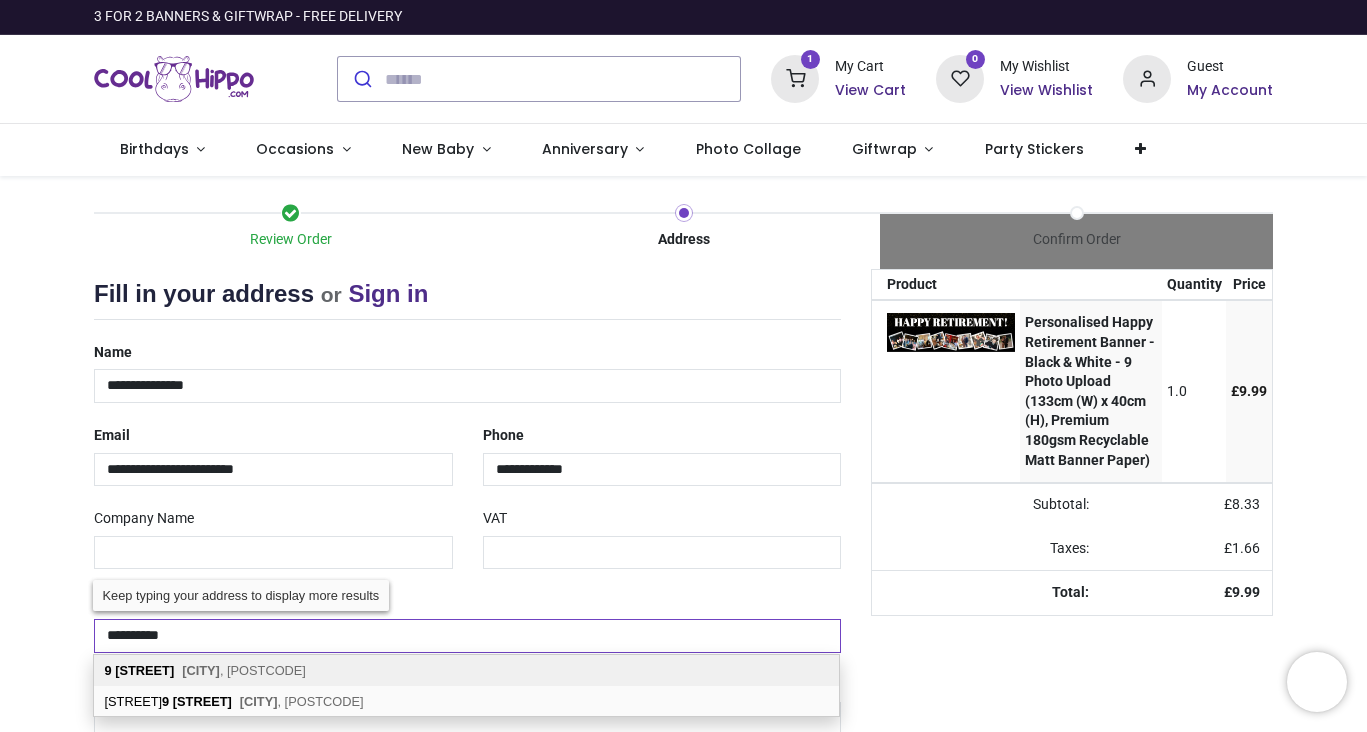 select on "***" 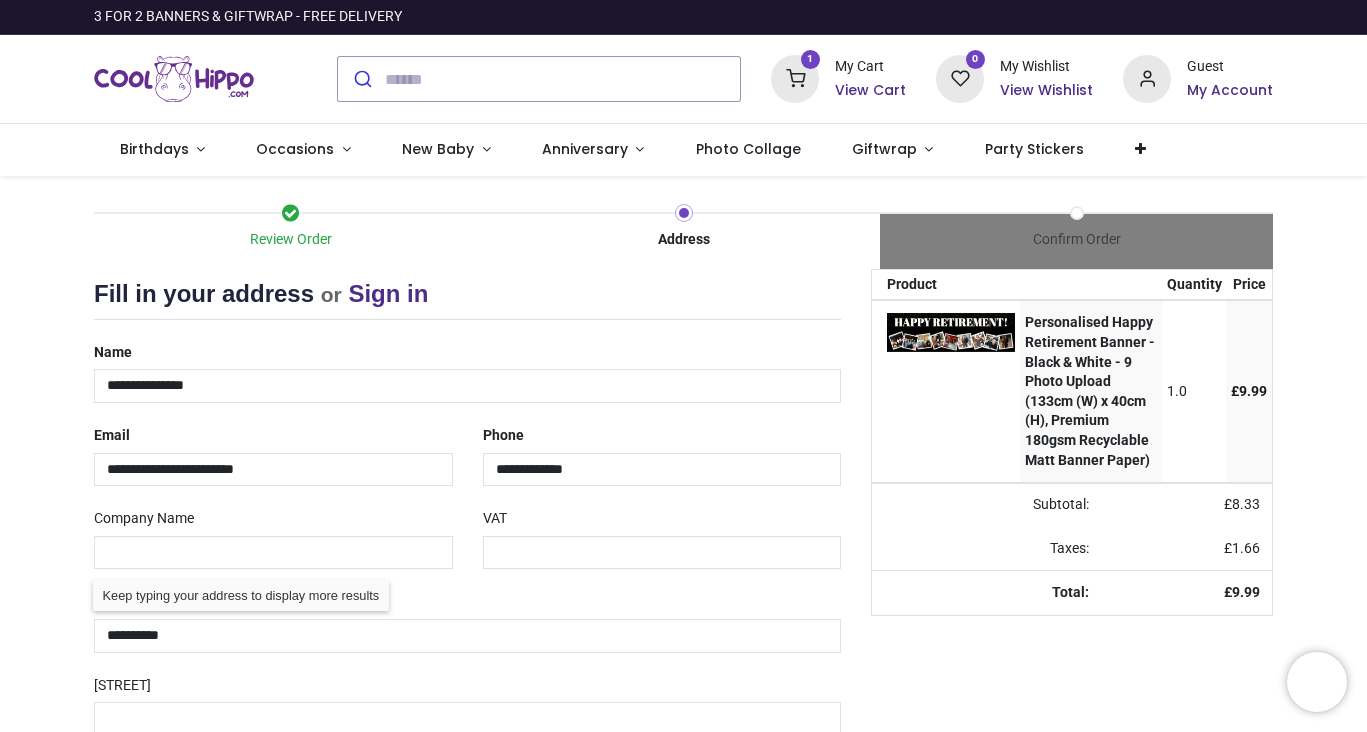click on "Review Order
Address
Confirm Order
Your order:    £  9.99 Product Price 0" at bounding box center [683, 596] 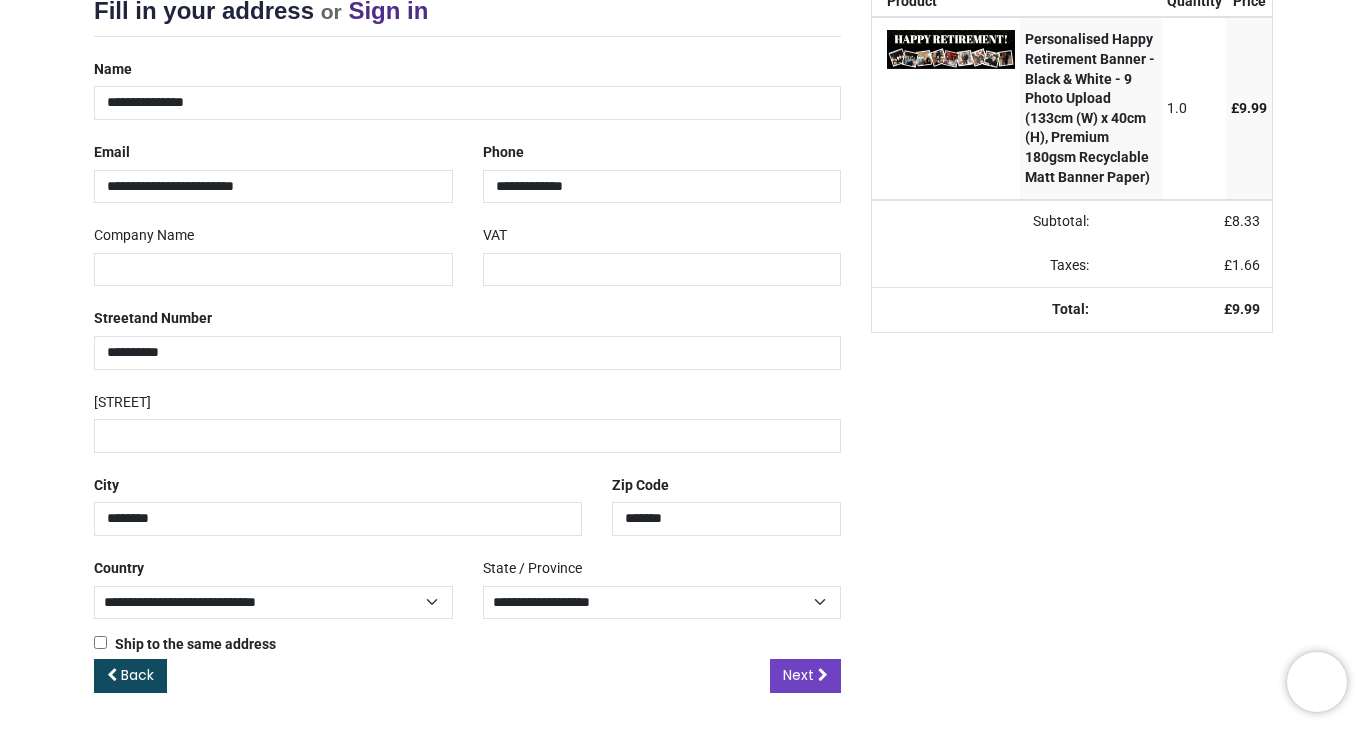 scroll, scrollTop: 280, scrollLeft: 0, axis: vertical 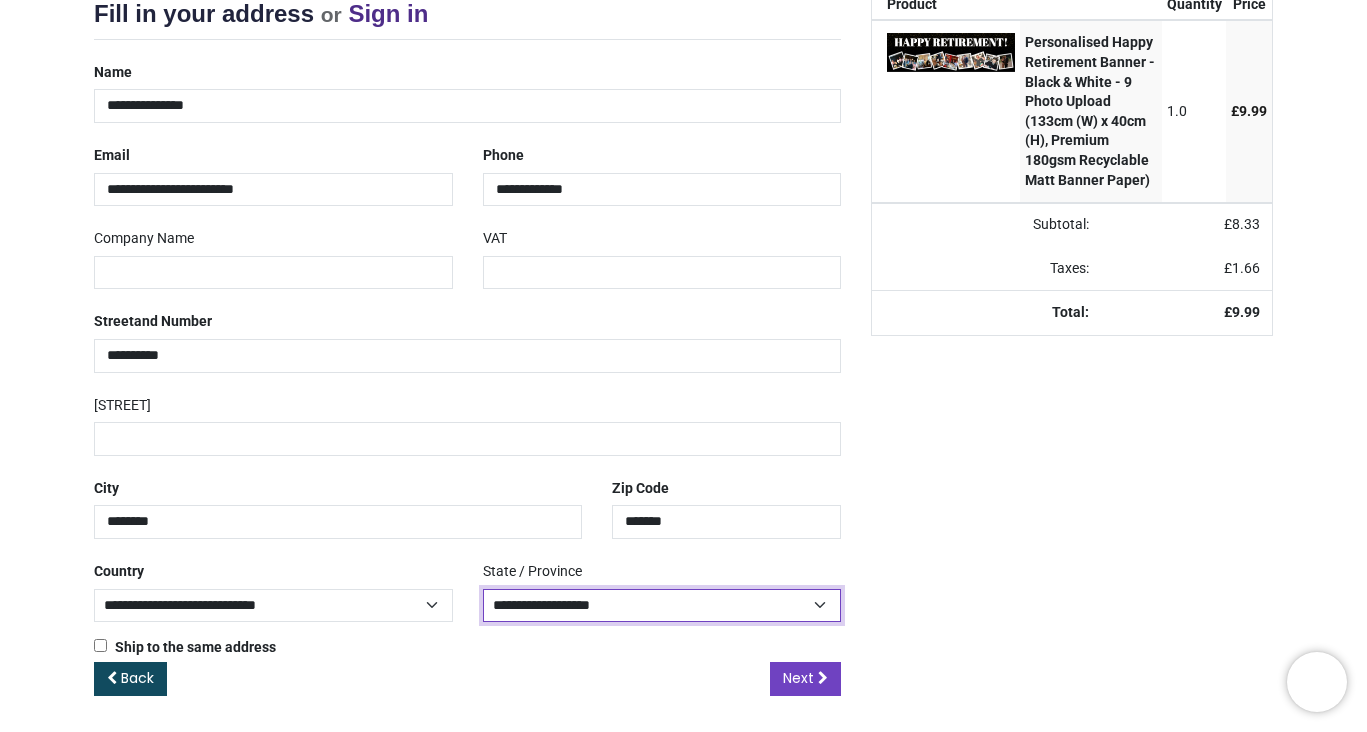 click on "**********" at bounding box center [662, 606] 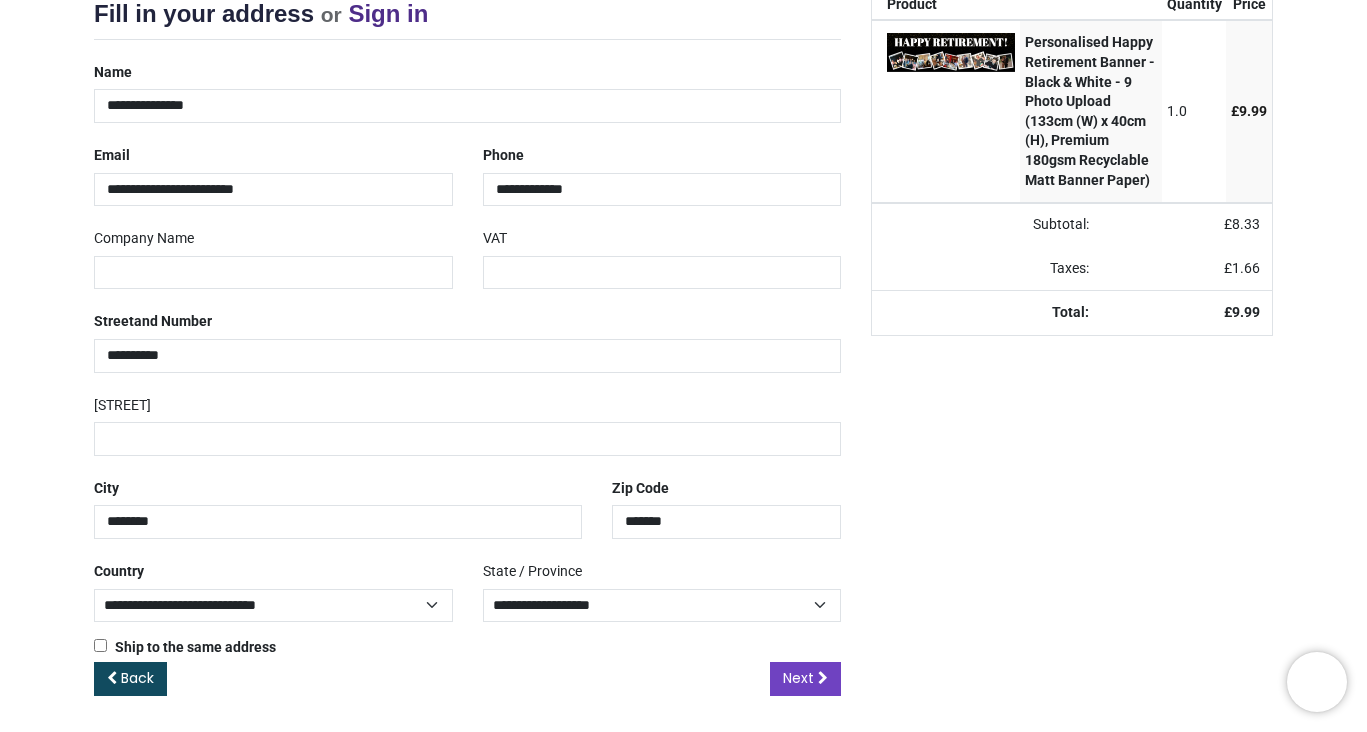 click on "Back
Next" at bounding box center [467, 695] 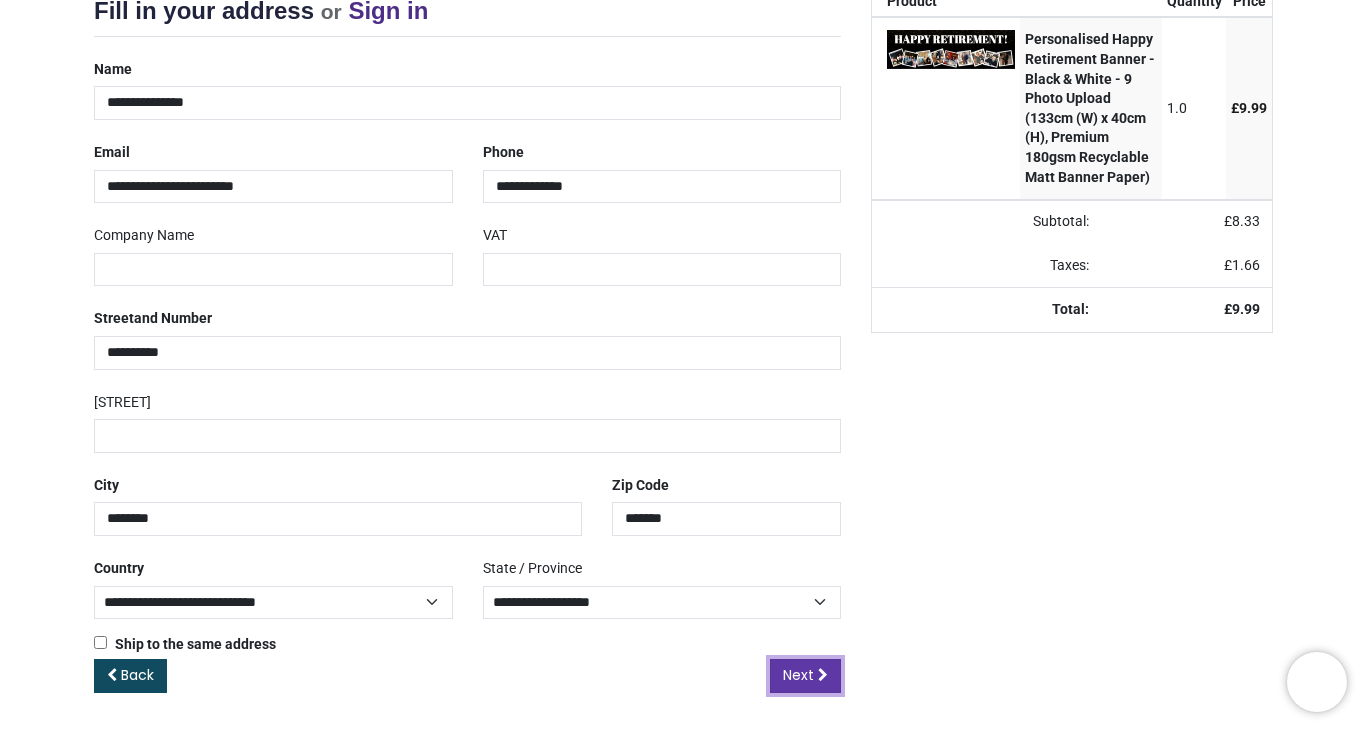 click at bounding box center [823, 675] 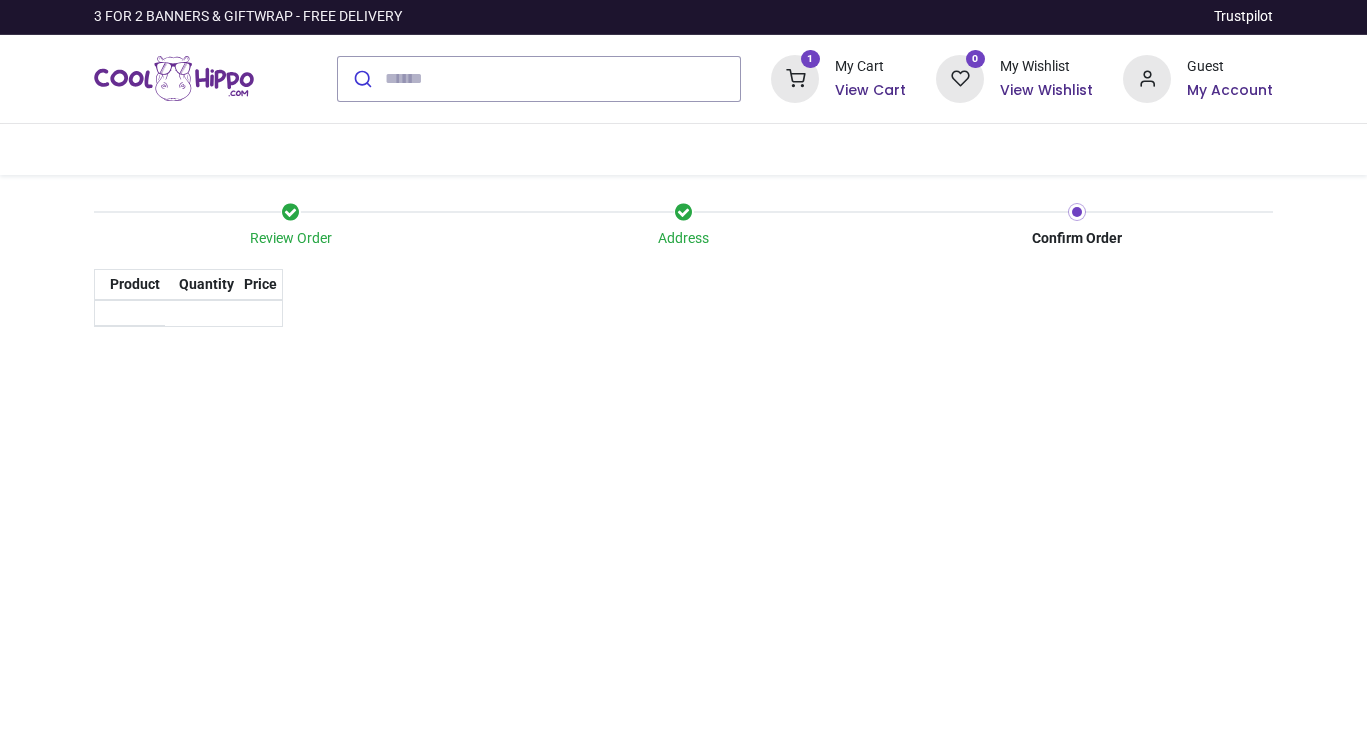 scroll, scrollTop: 0, scrollLeft: 0, axis: both 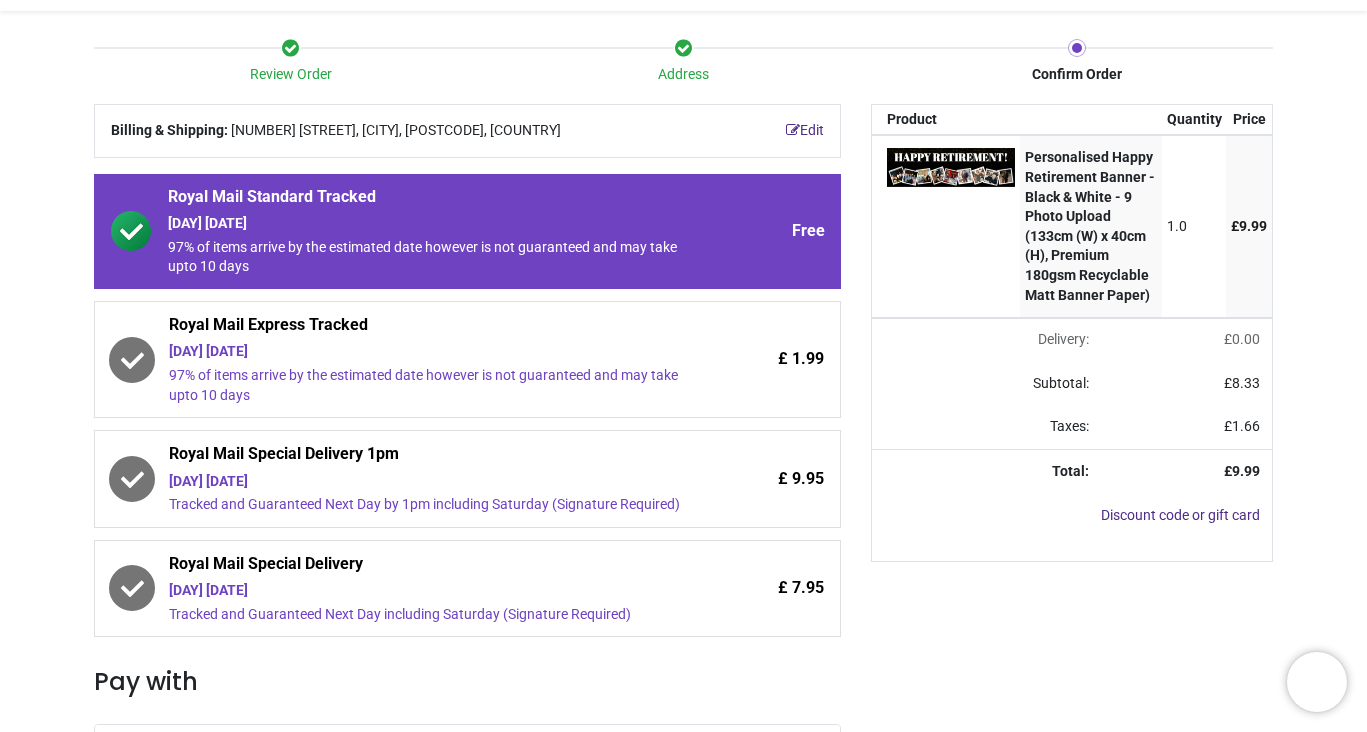 click on "Royal Mail Special Delivery" at bounding box center [431, 567] 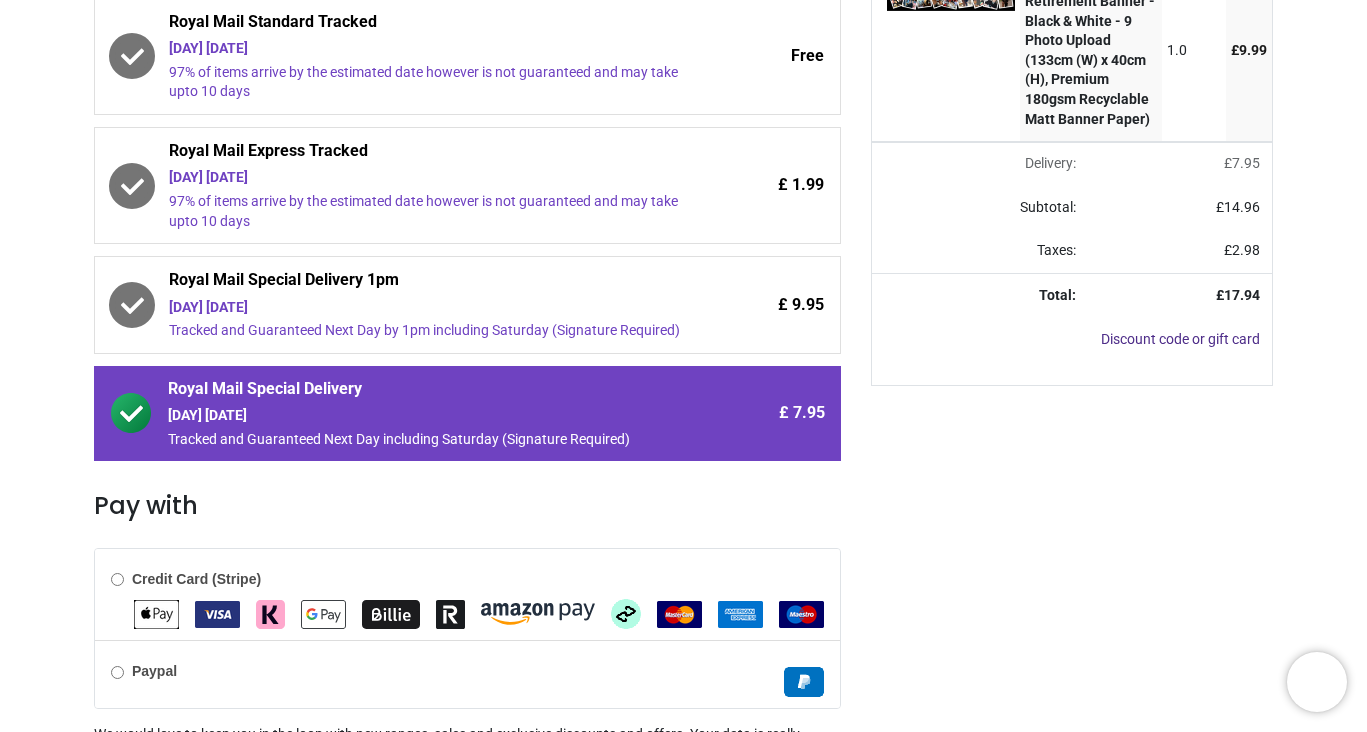 scroll, scrollTop: 153, scrollLeft: 0, axis: vertical 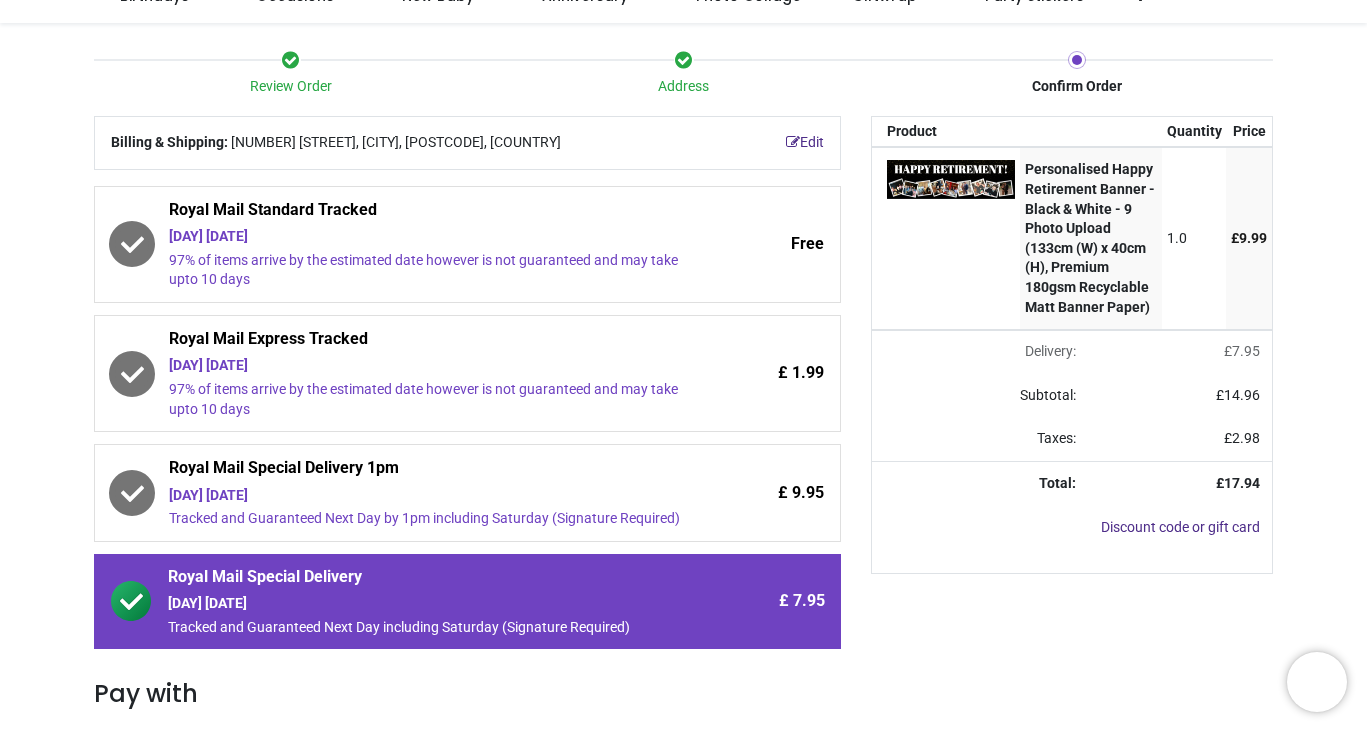 click on "97% of items arrive by the estimated date however is not guaranteed and may take upto 10 days" at bounding box center (431, 270) 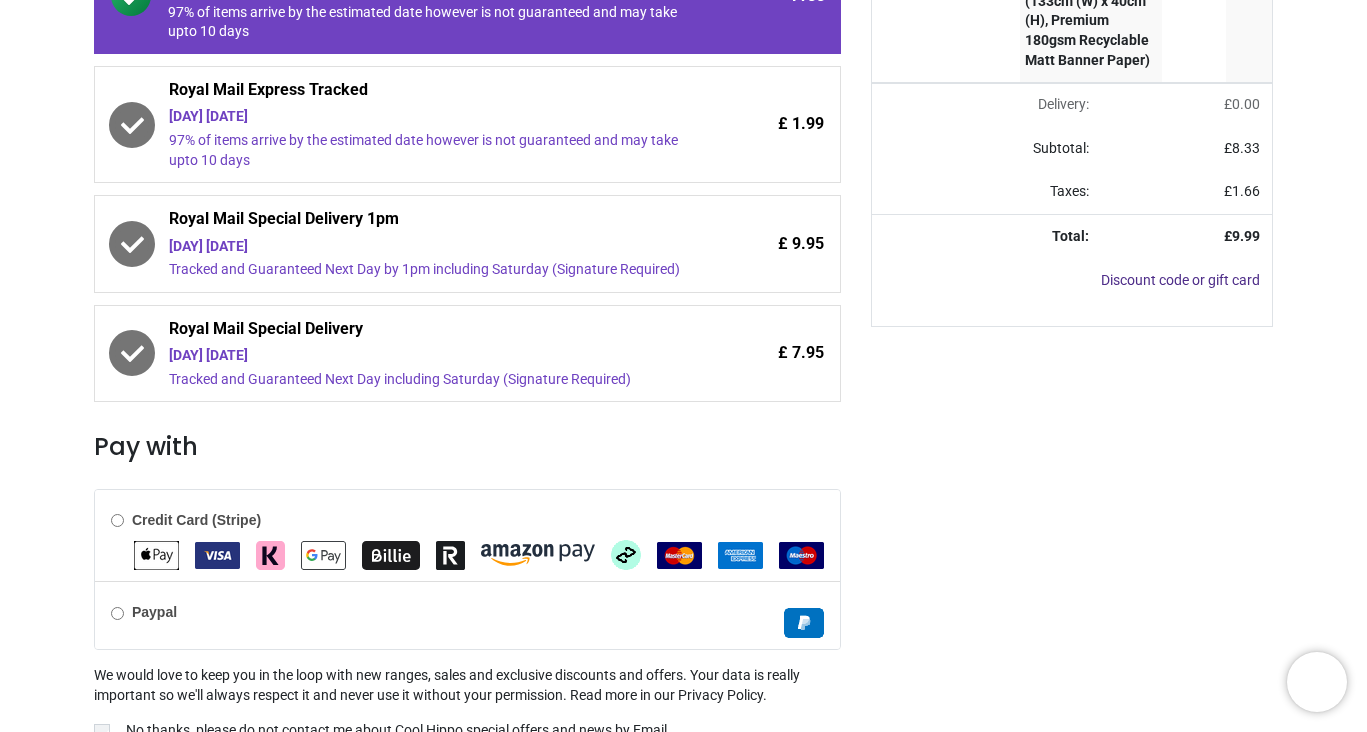 scroll, scrollTop: 485, scrollLeft: 0, axis: vertical 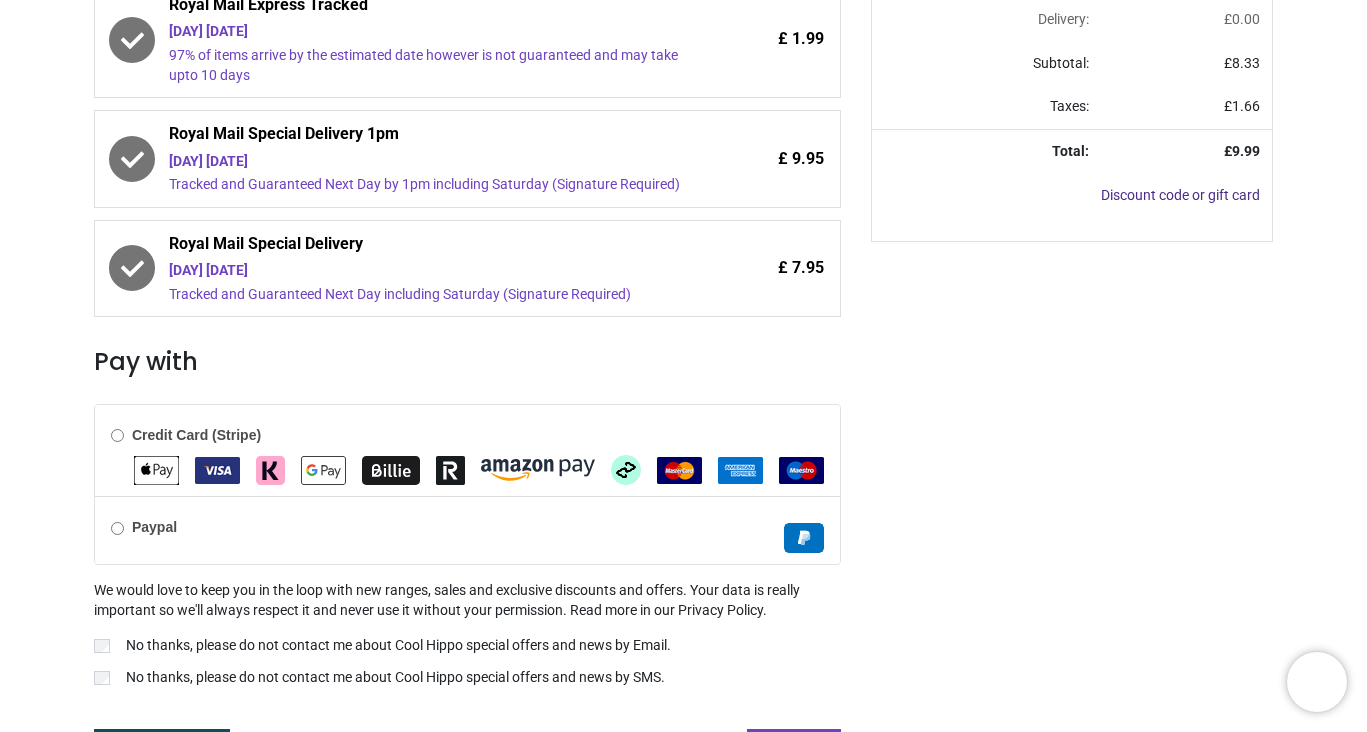 click on "Credit Card (Stripe)" at bounding box center (196, 435) 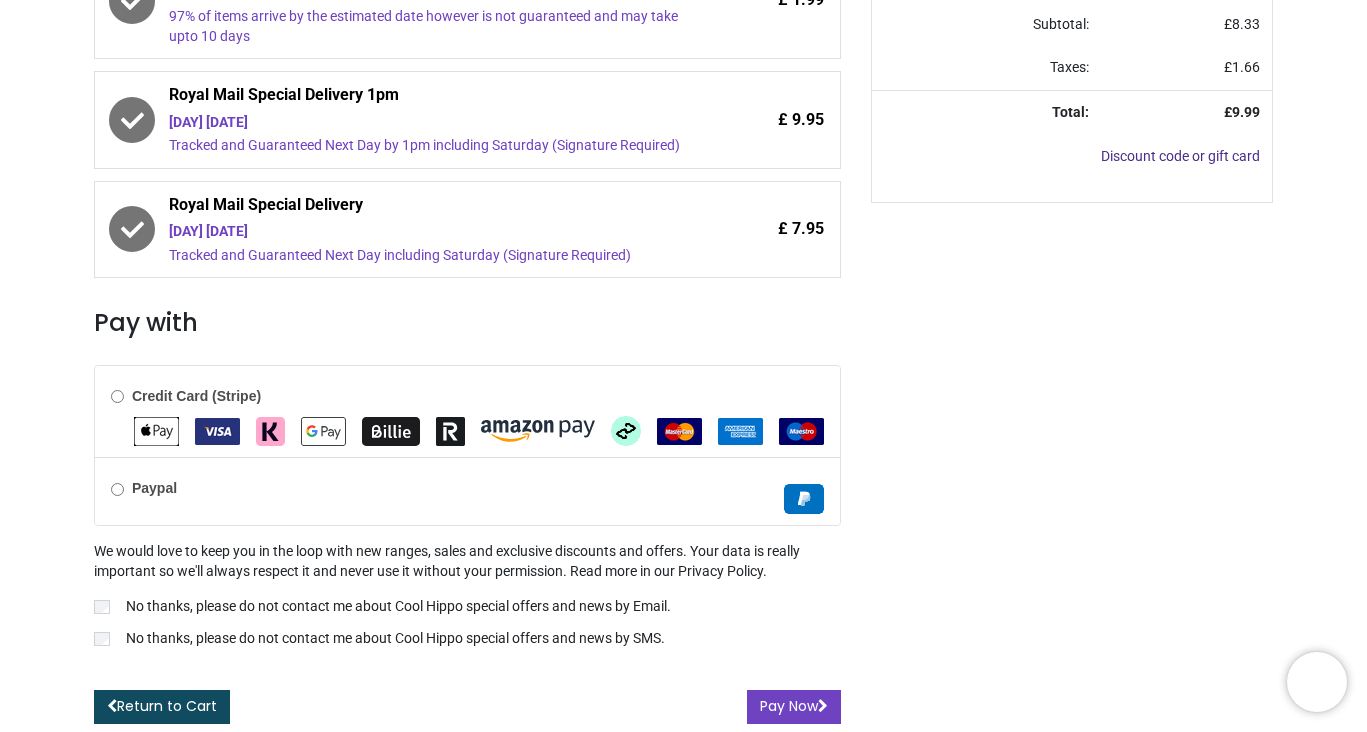 click on "No thanks, please do not contact me about Cool Hippo special offers and news by Email." at bounding box center [398, 607] 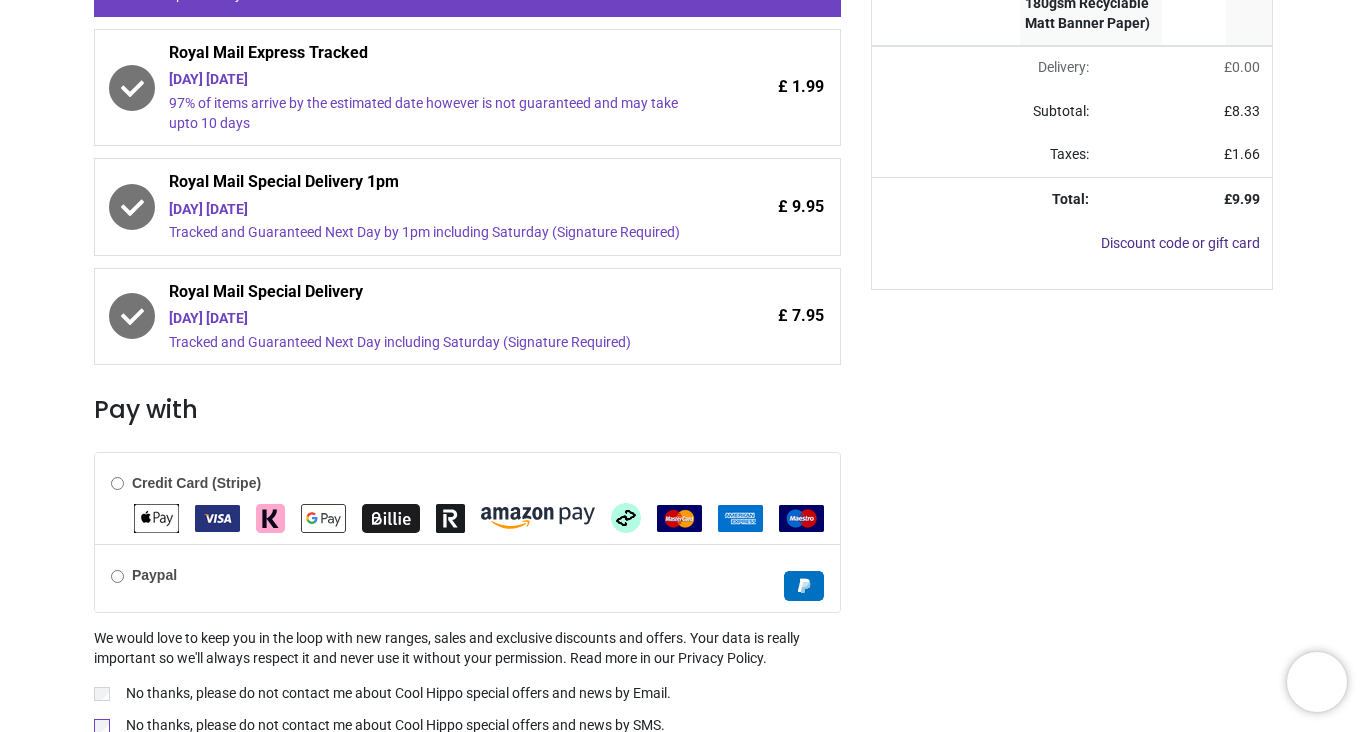 scroll, scrollTop: 543, scrollLeft: 0, axis: vertical 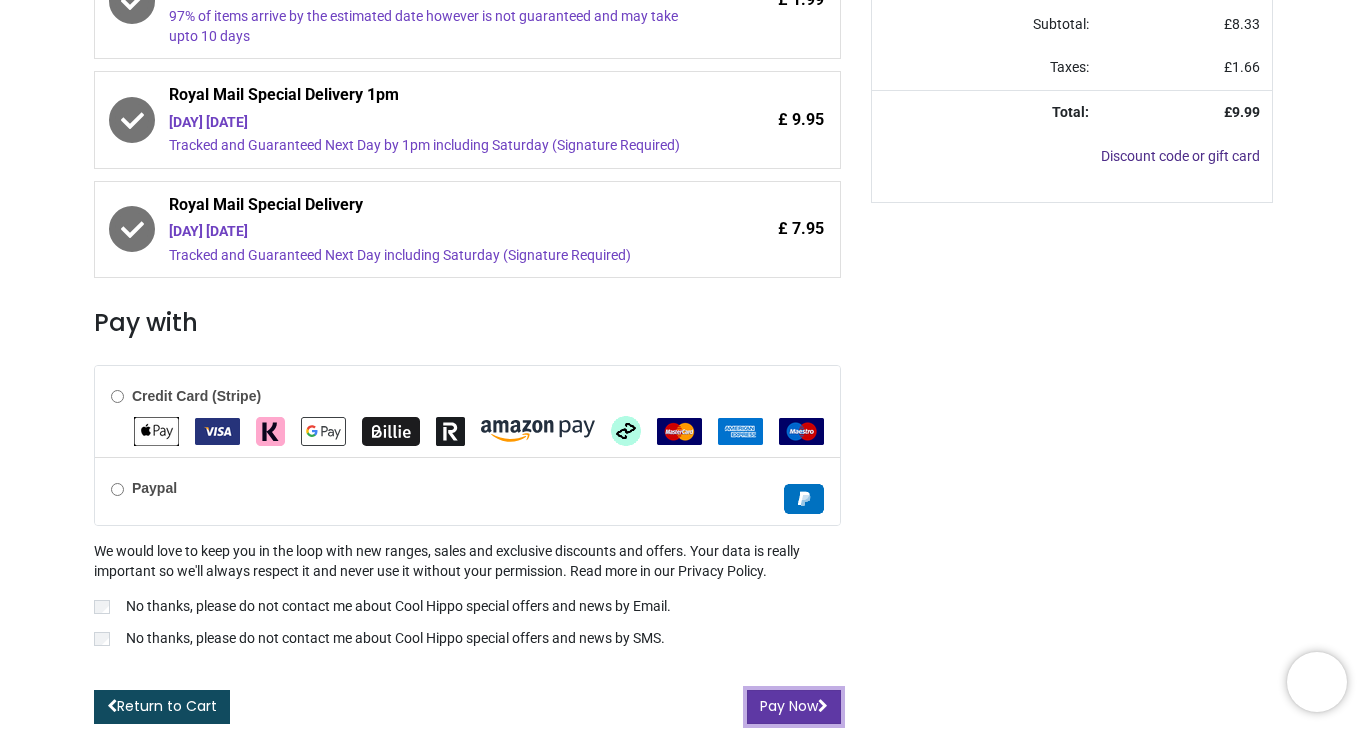 click on "Pay Now" at bounding box center (794, 707) 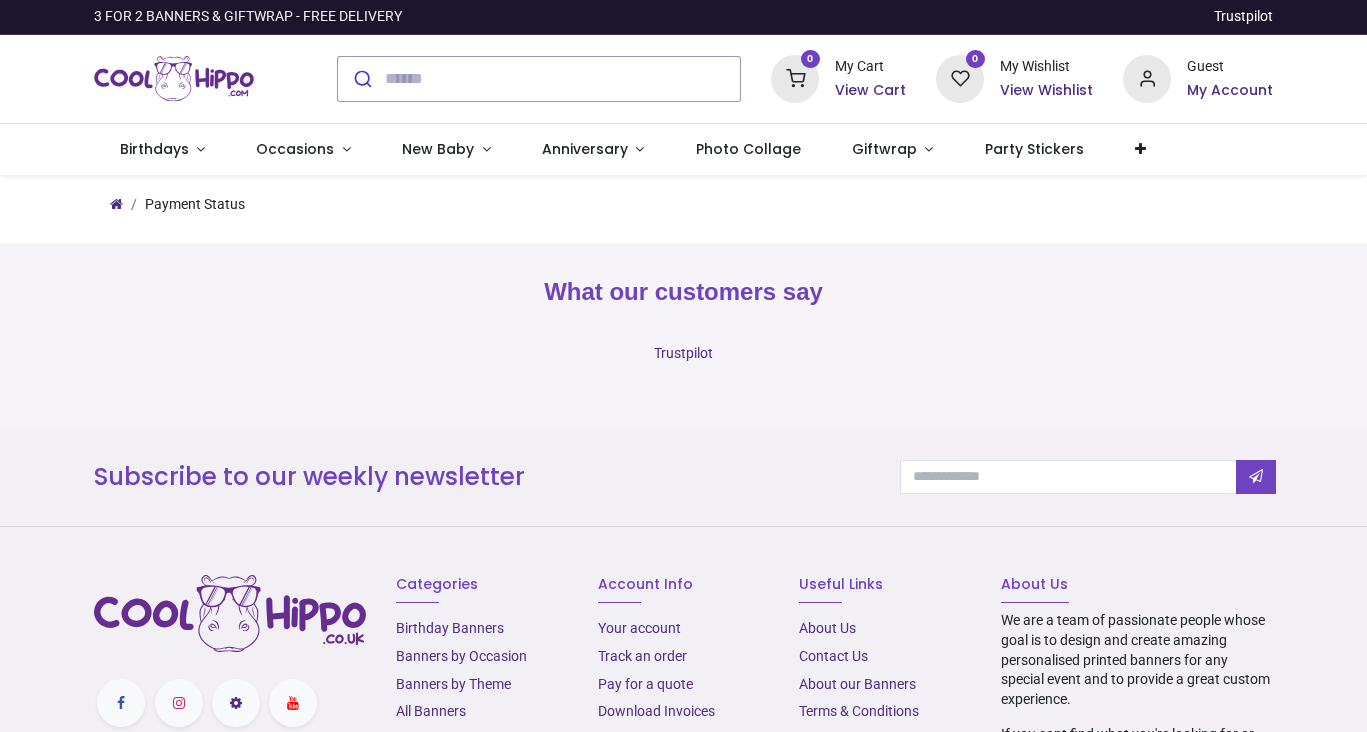 scroll, scrollTop: 0, scrollLeft: 0, axis: both 